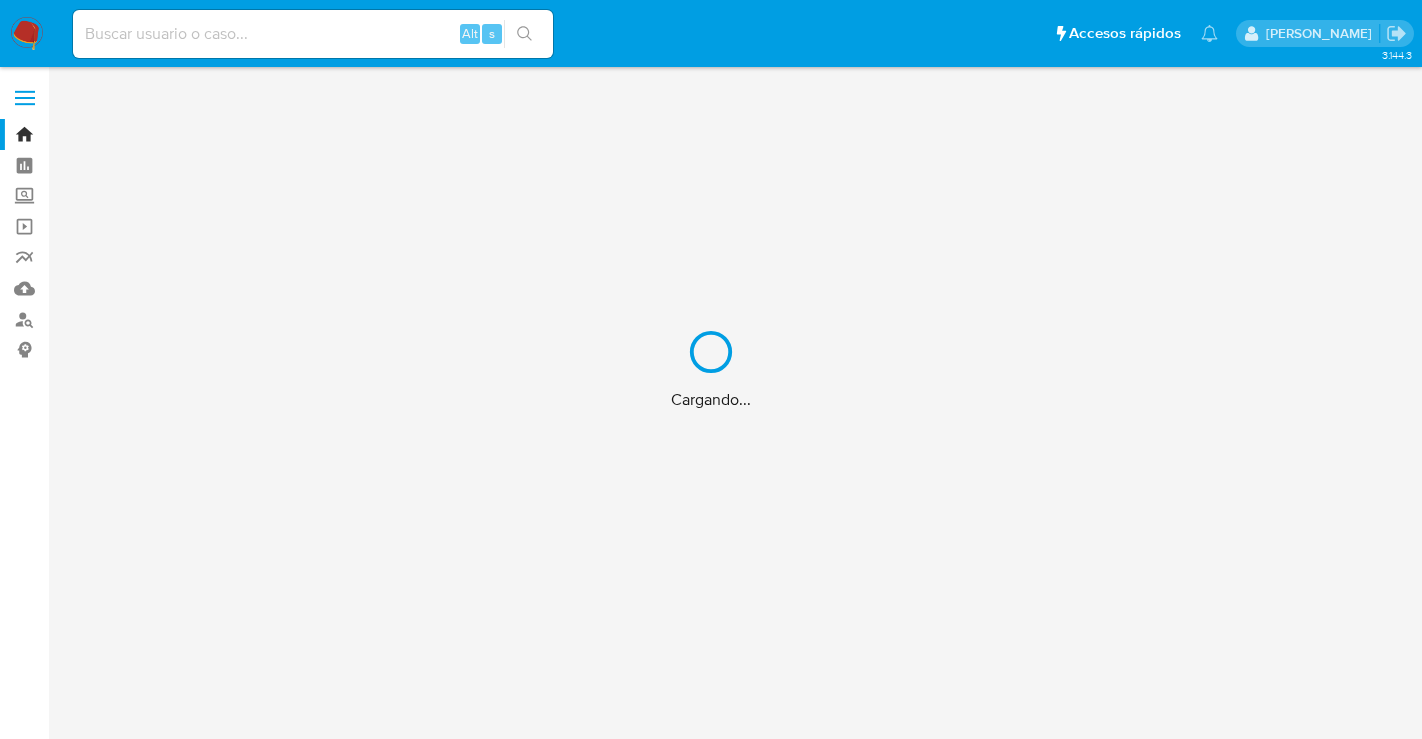 scroll, scrollTop: 0, scrollLeft: 0, axis: both 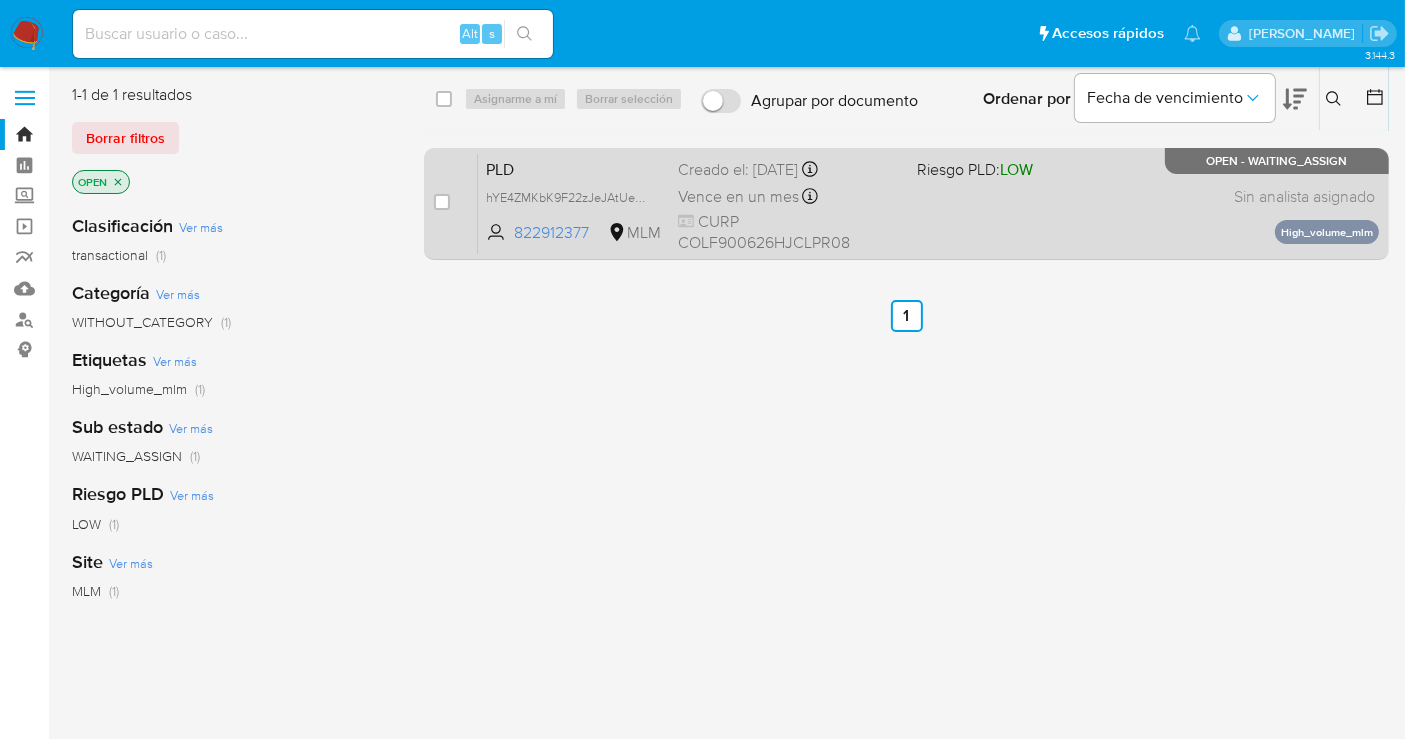 click on "hYE4ZMKbK9F22zJeJAtUeMSI" at bounding box center [574, 197] 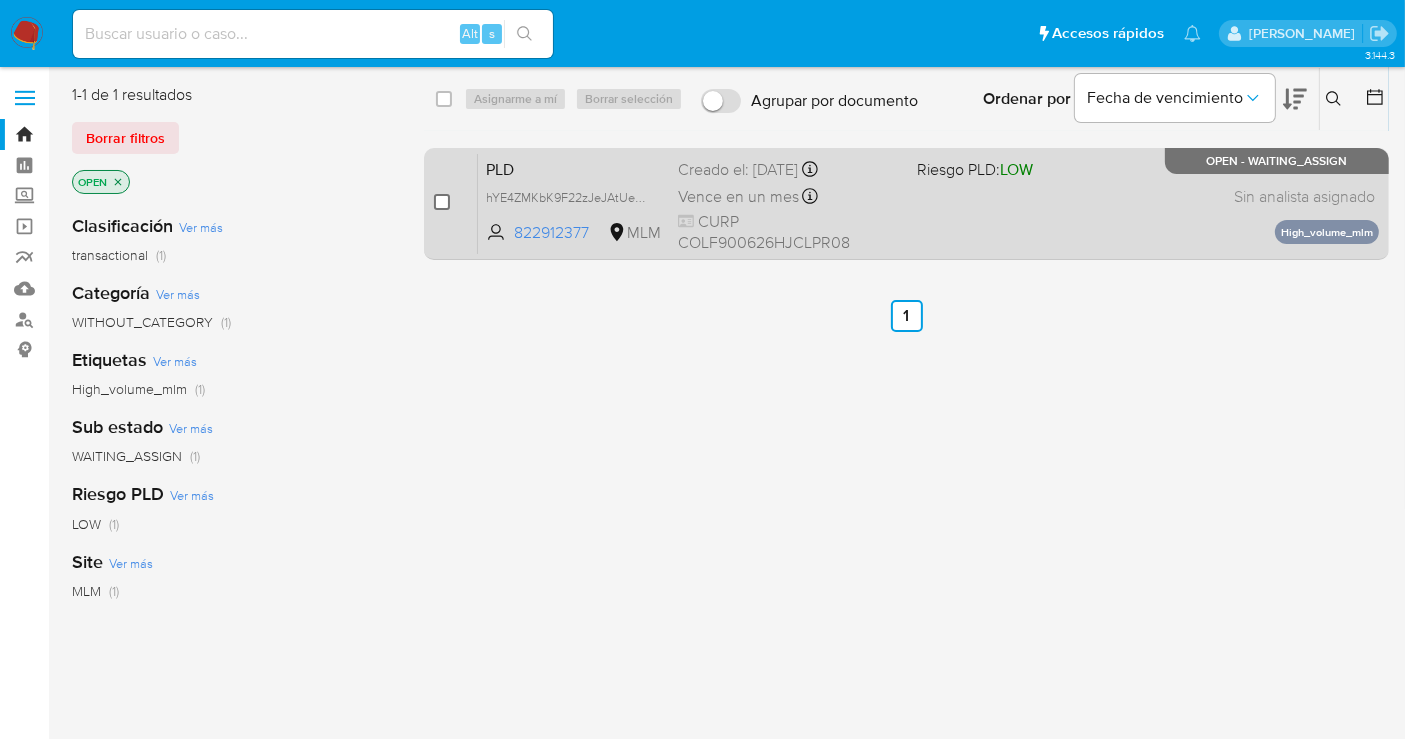click at bounding box center [442, 202] 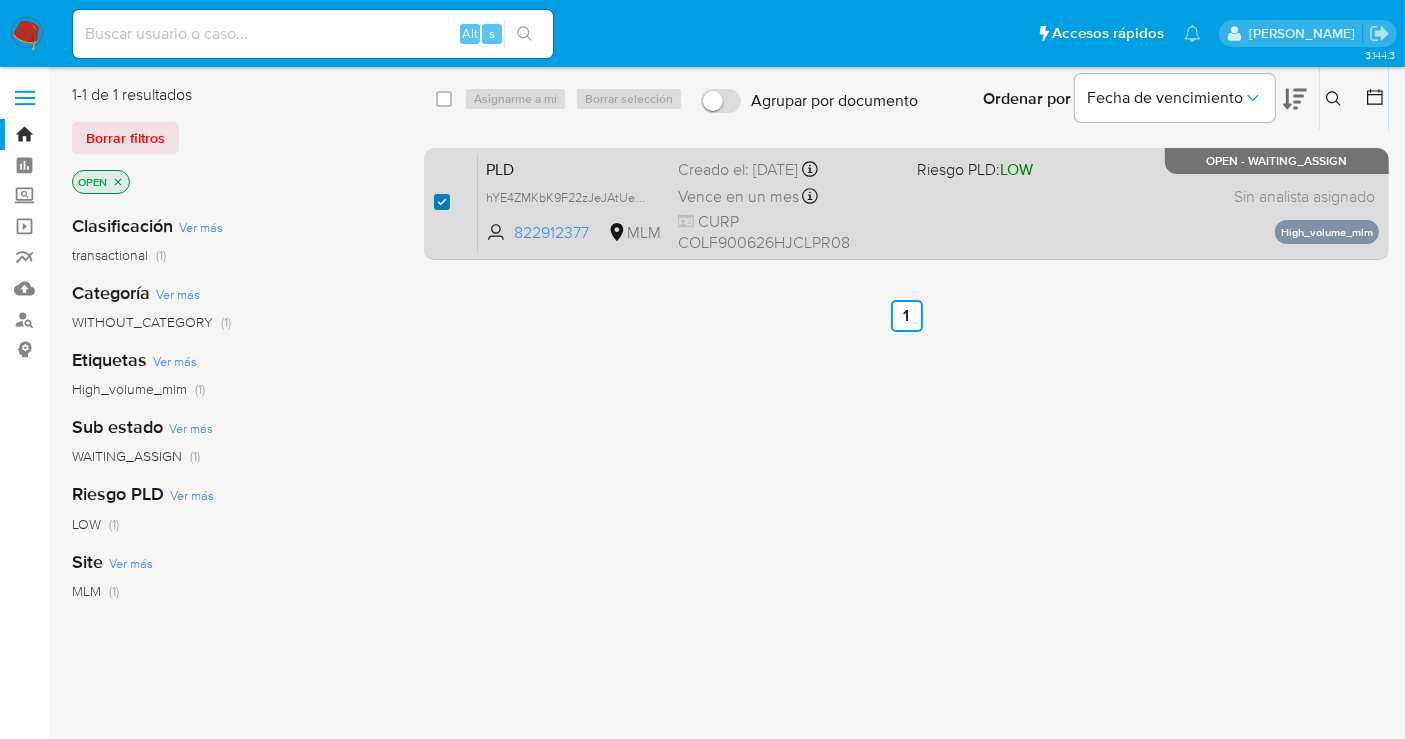 checkbox on "true" 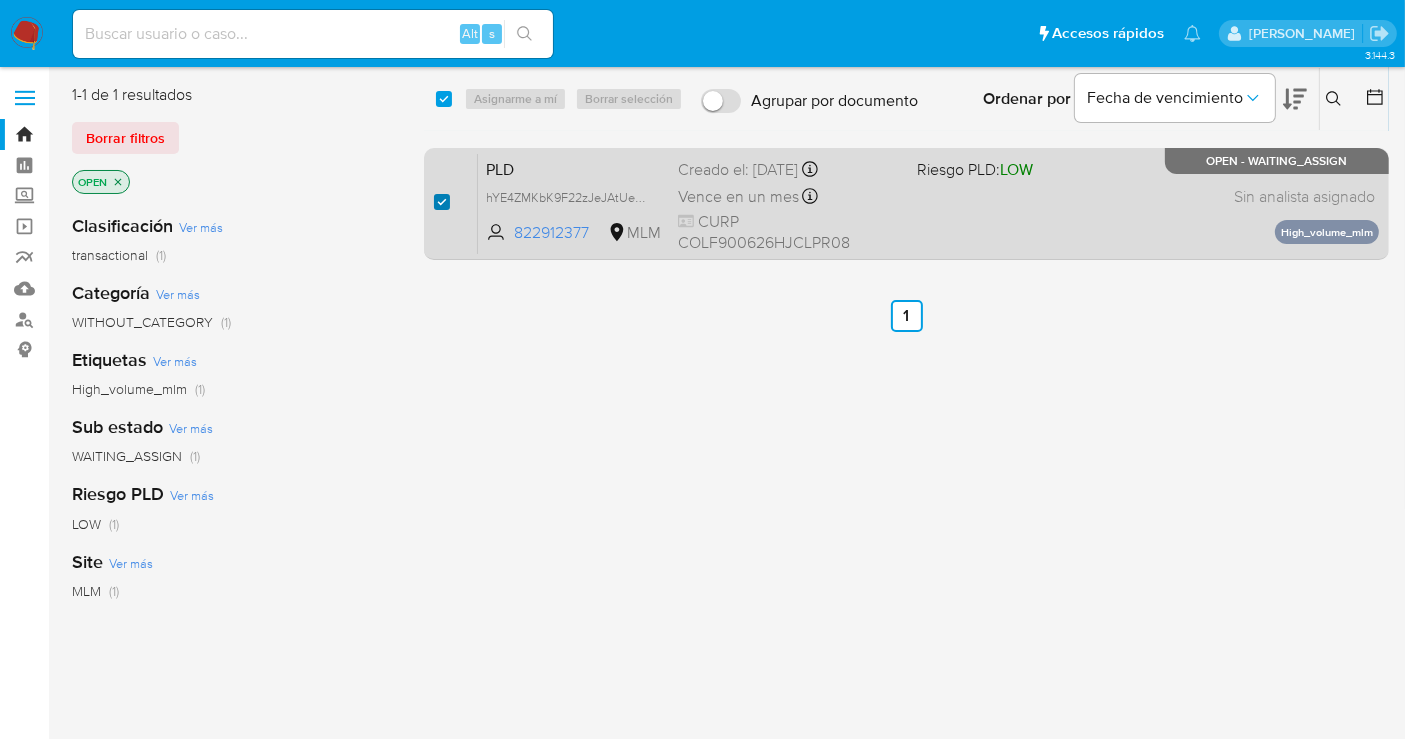checkbox on "true" 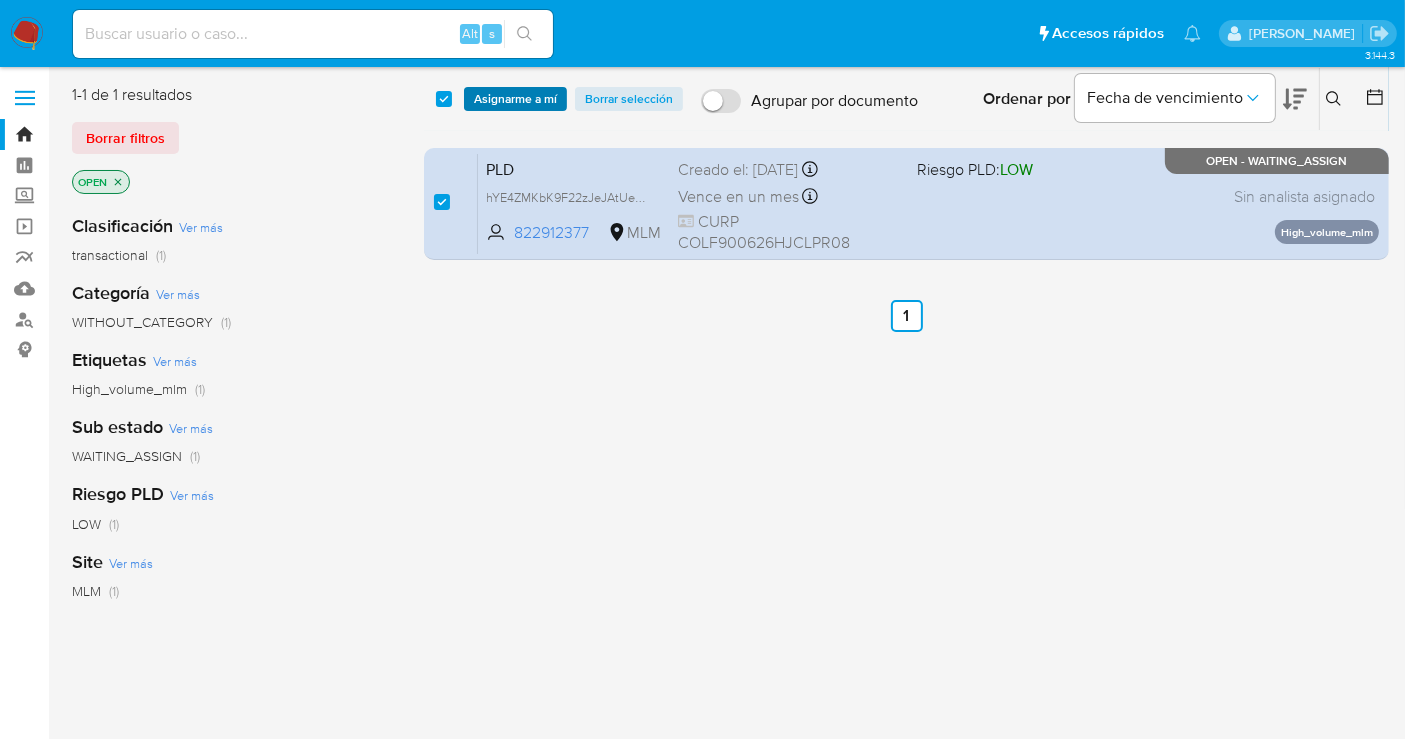 click on "Asignarme a mí" at bounding box center (515, 99) 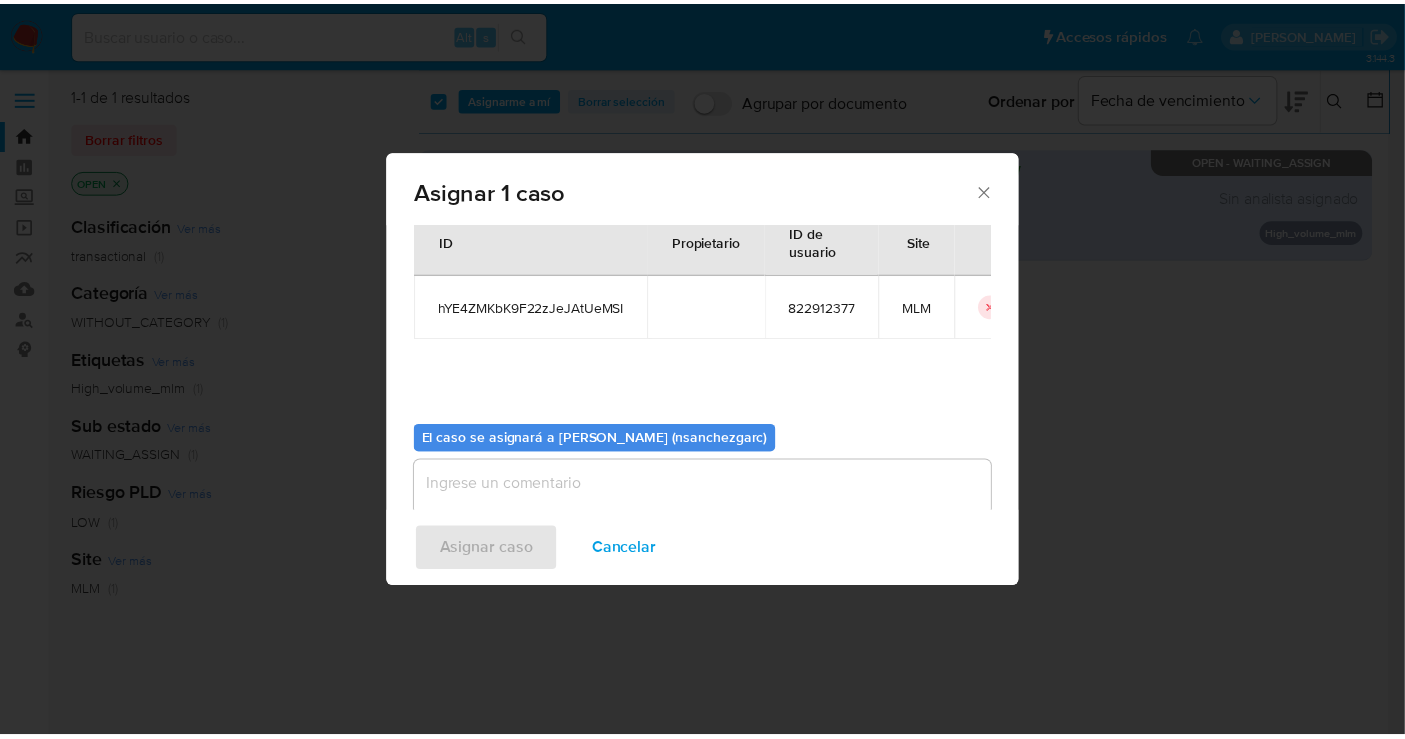 scroll, scrollTop: 102, scrollLeft: 0, axis: vertical 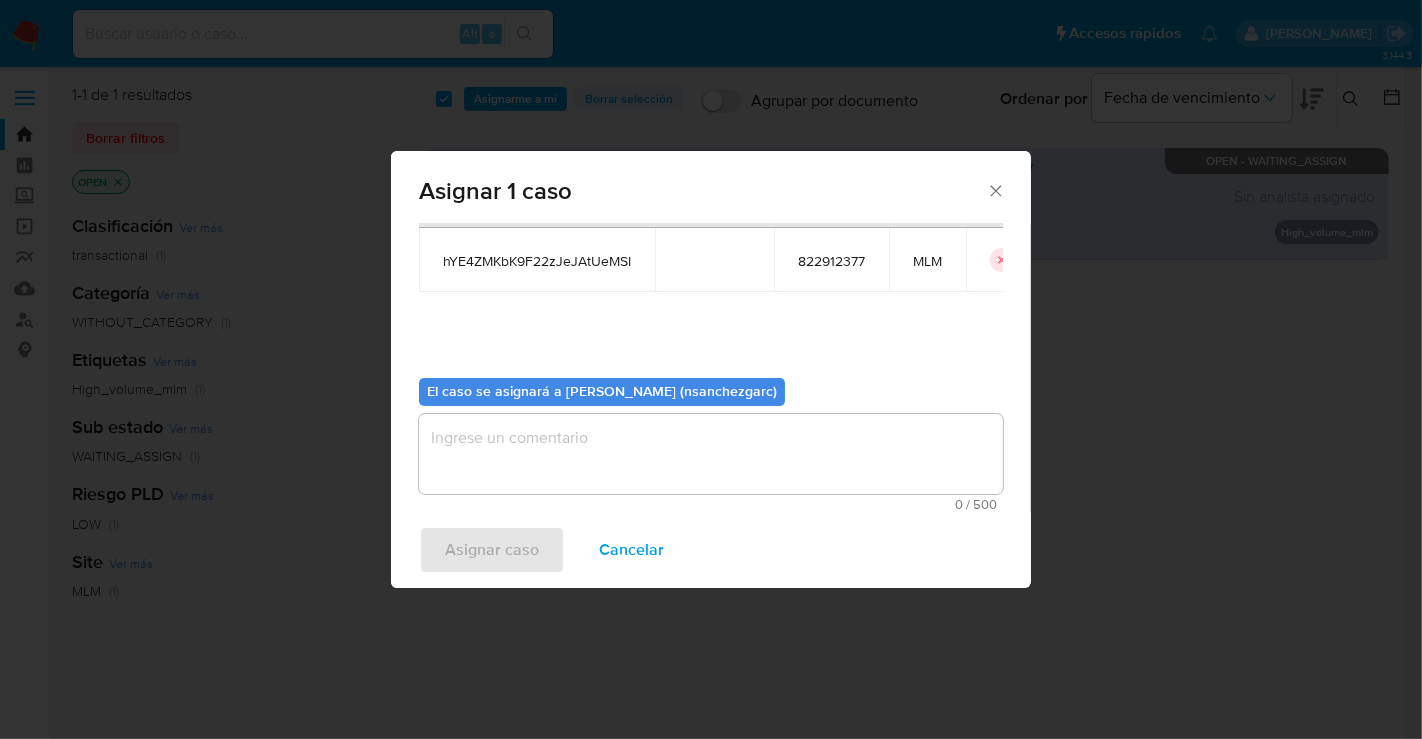 click at bounding box center [711, 454] 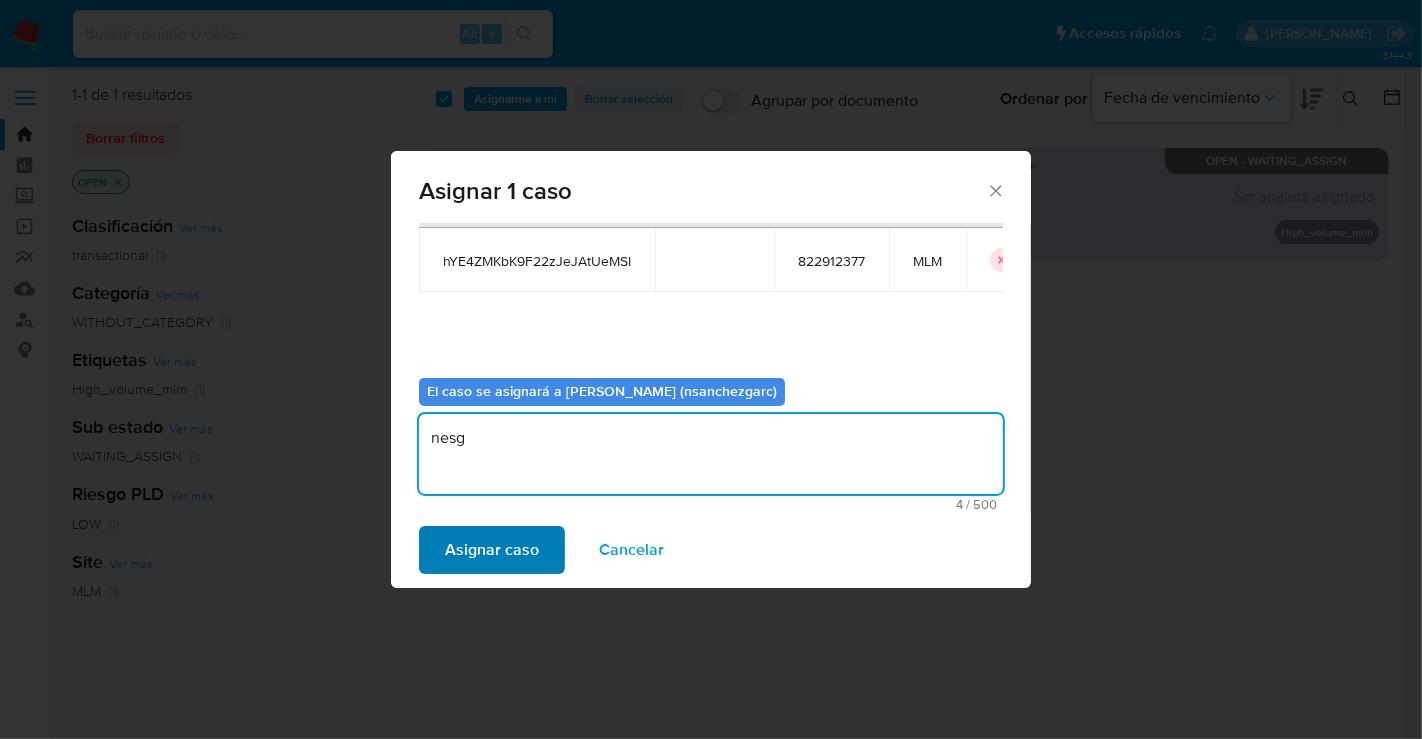 type on "nesg" 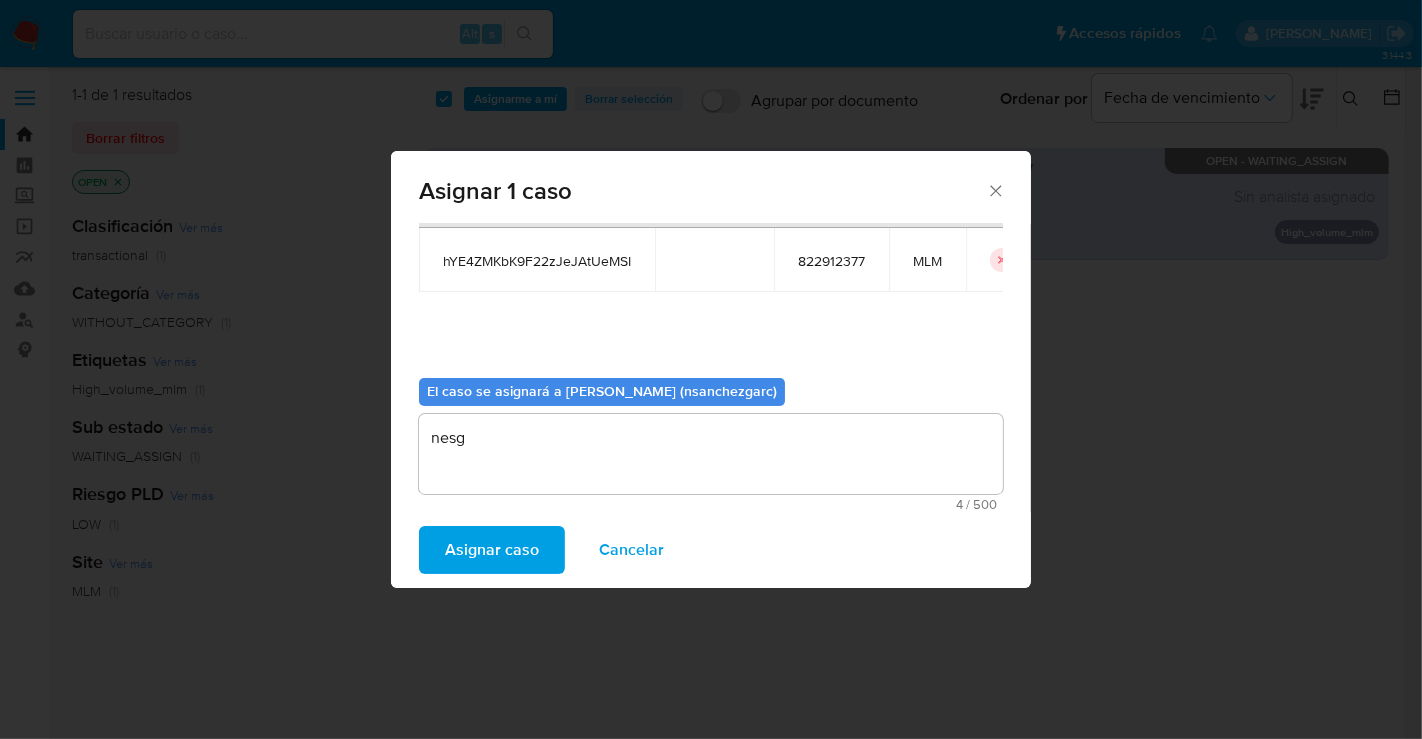 click on "Asignar caso" at bounding box center (492, 550) 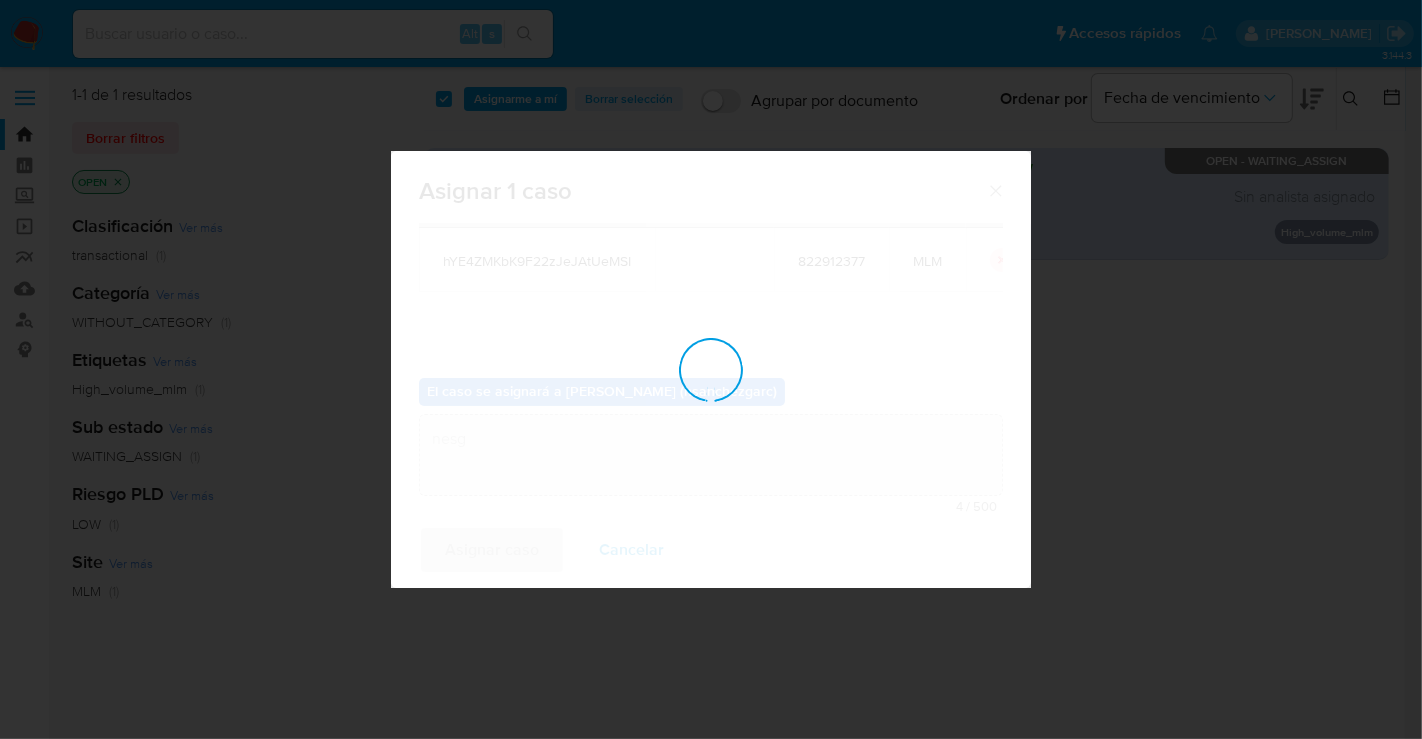 type 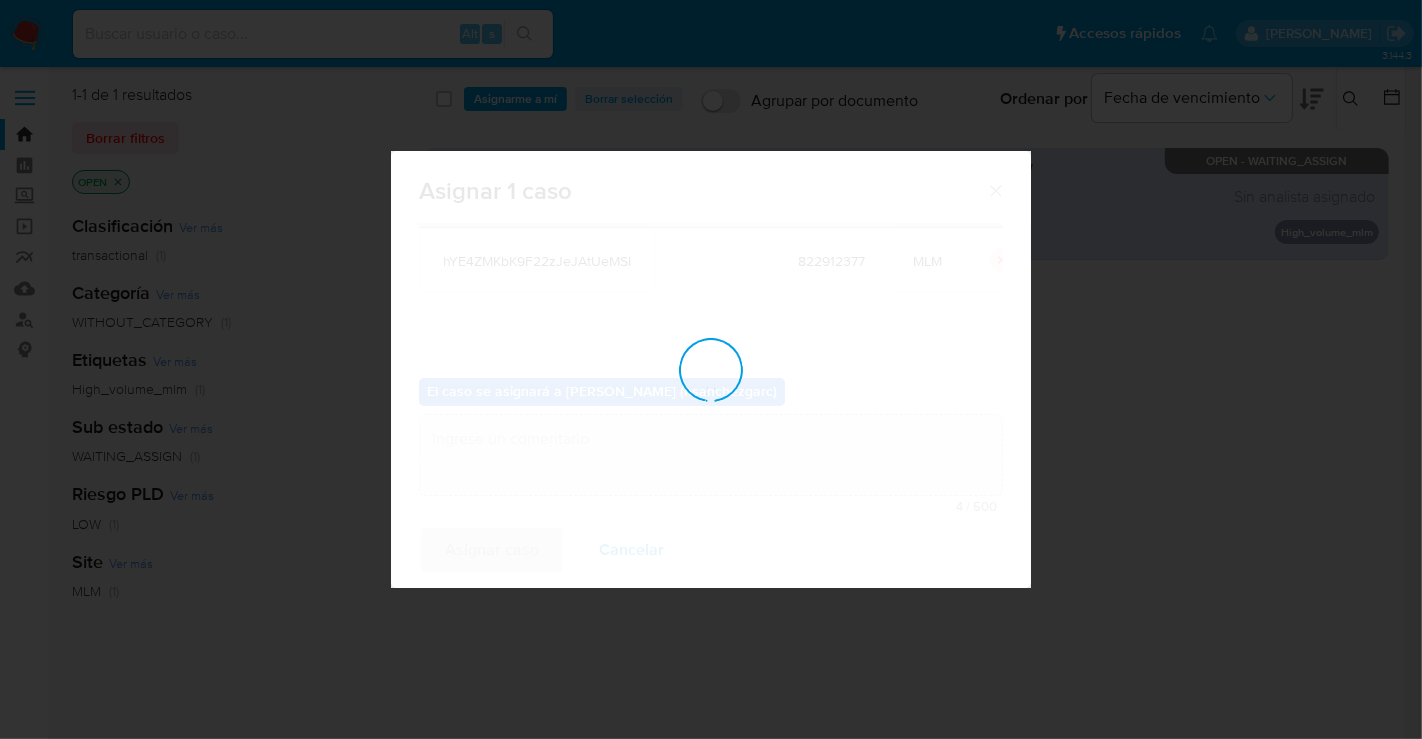 checkbox on "false" 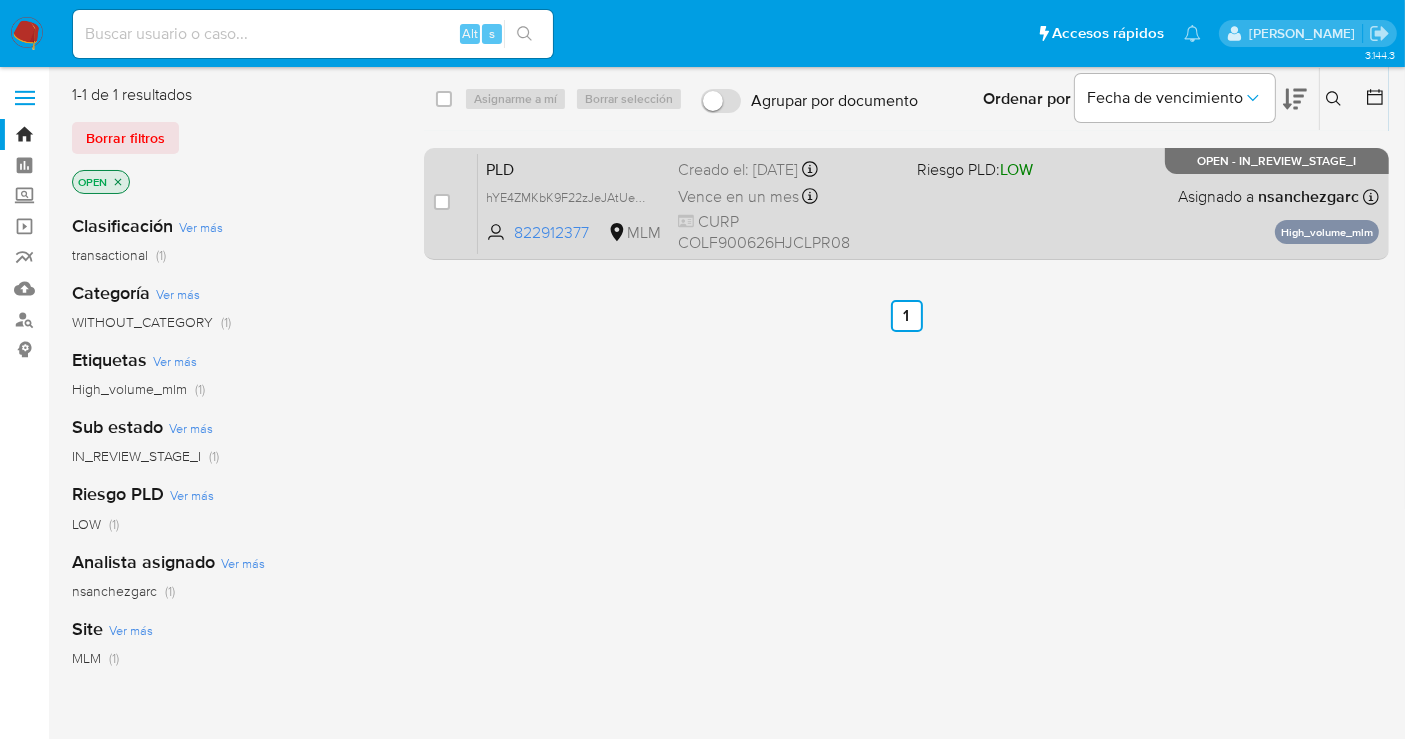 click on "Vence en un mes" at bounding box center [738, 197] 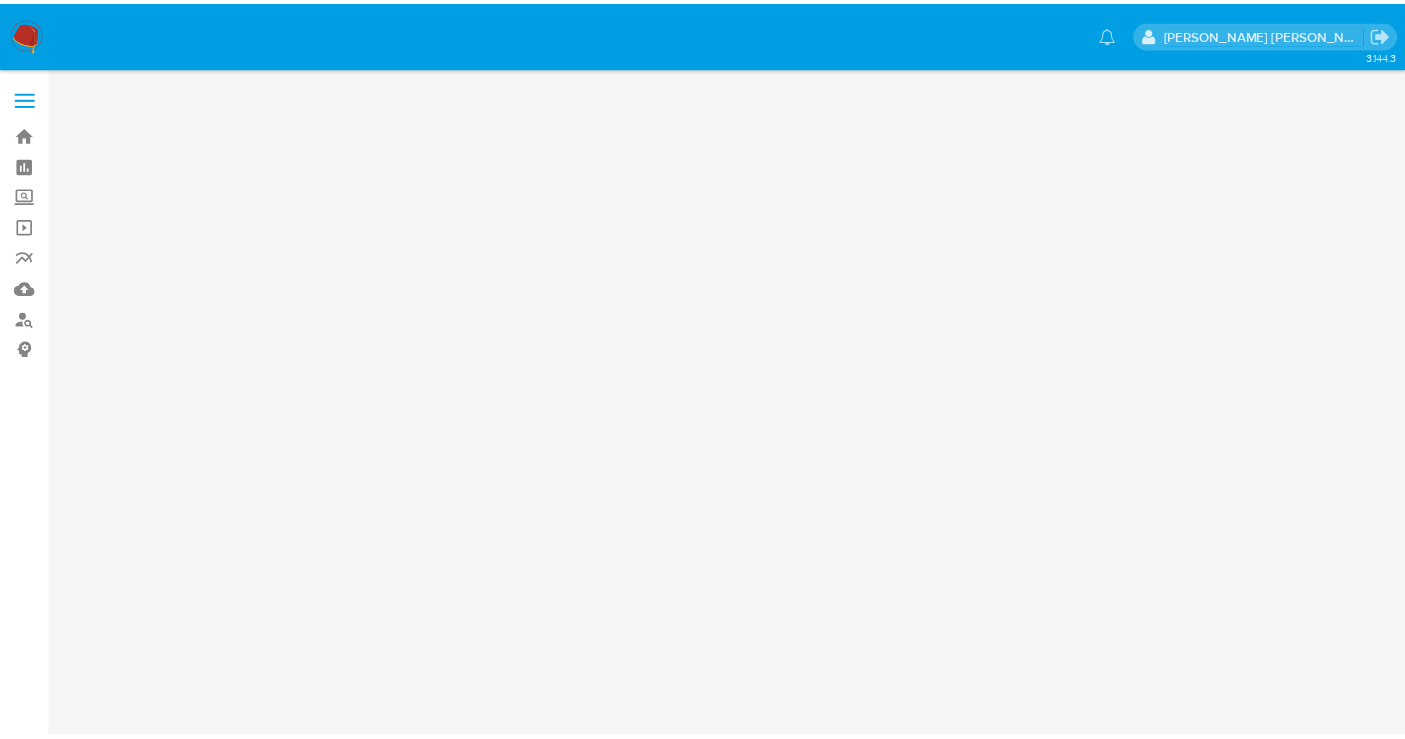 scroll, scrollTop: 0, scrollLeft: 0, axis: both 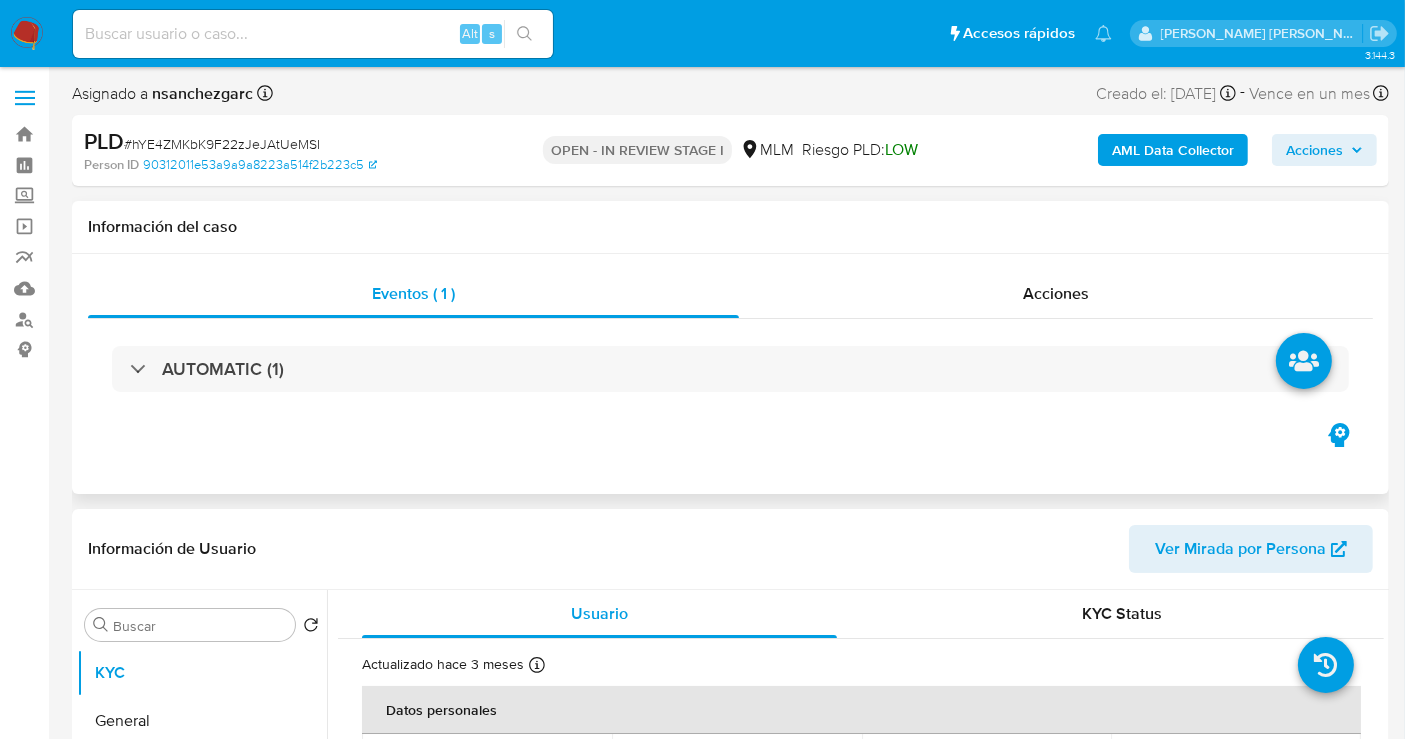 select on "10" 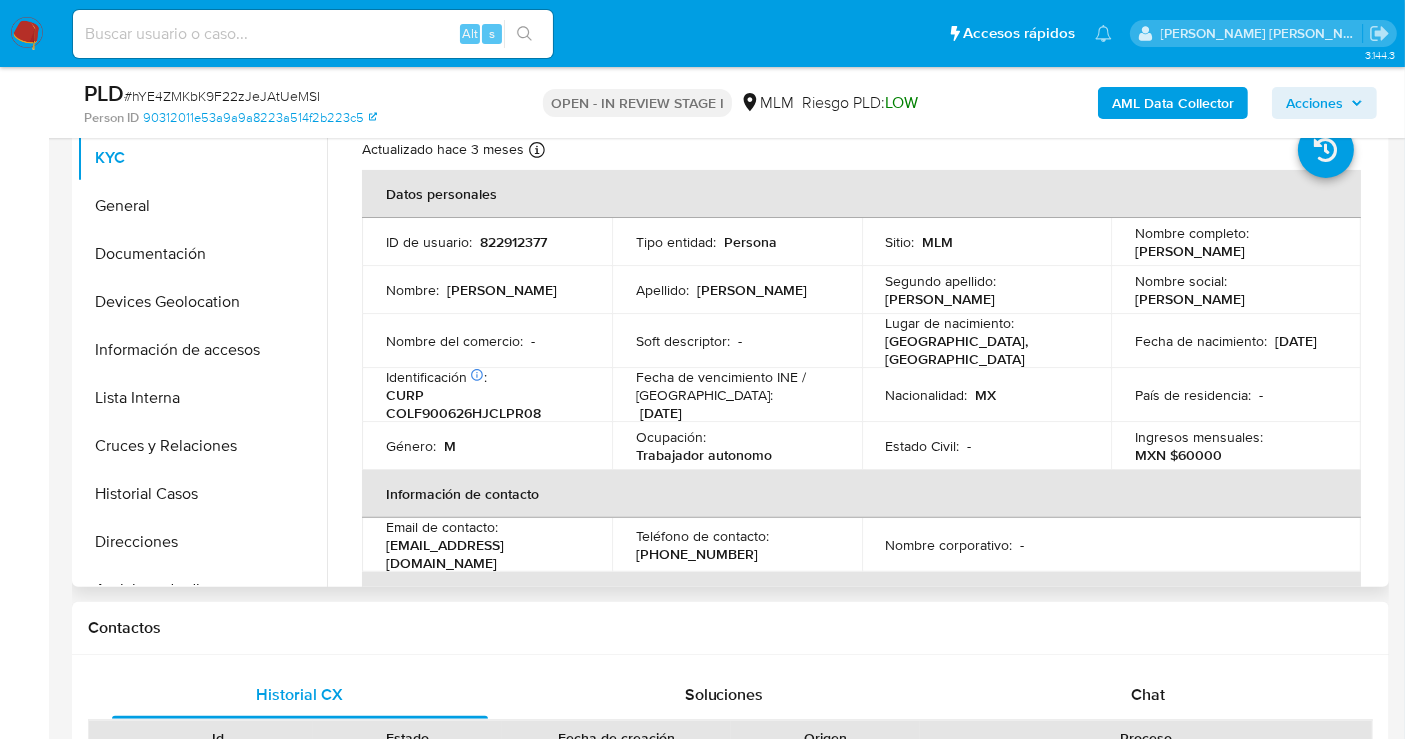 scroll, scrollTop: 111, scrollLeft: 0, axis: vertical 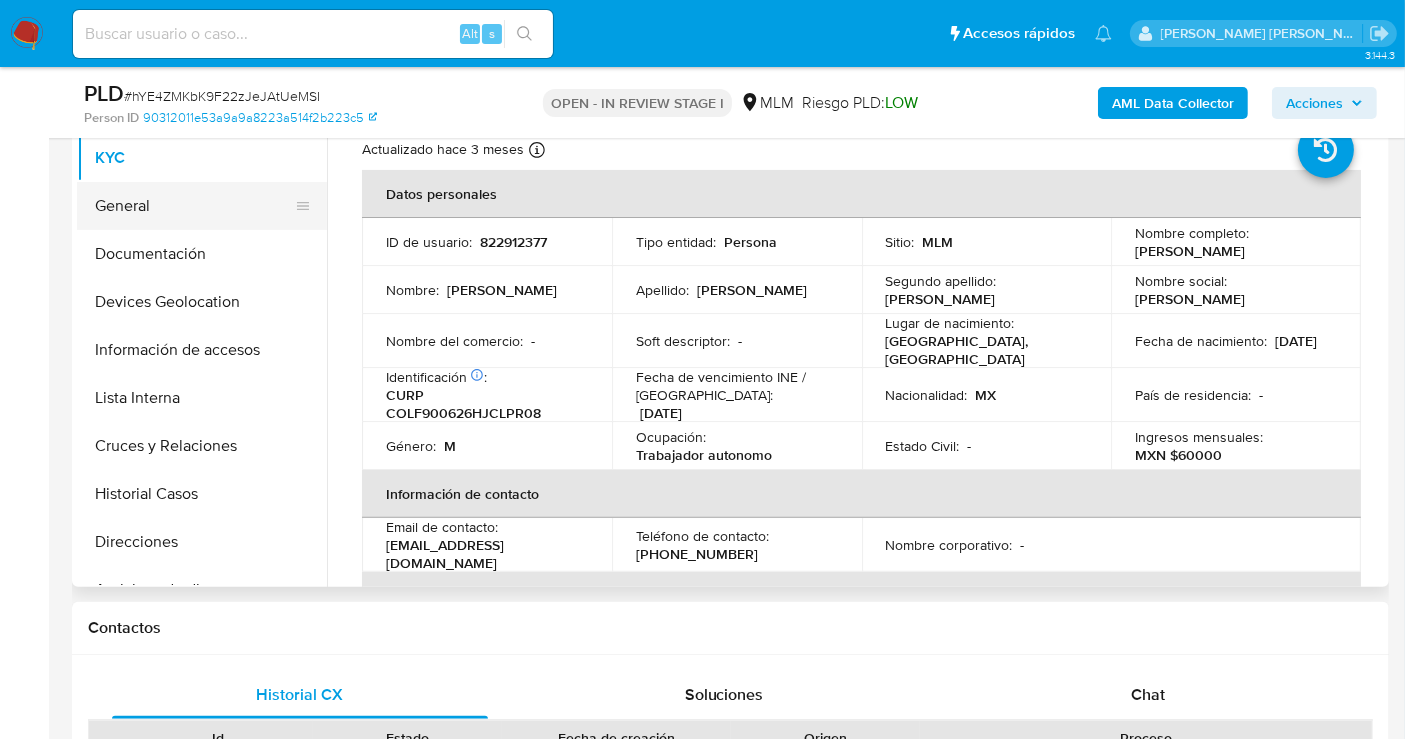 click on "General" at bounding box center [194, 206] 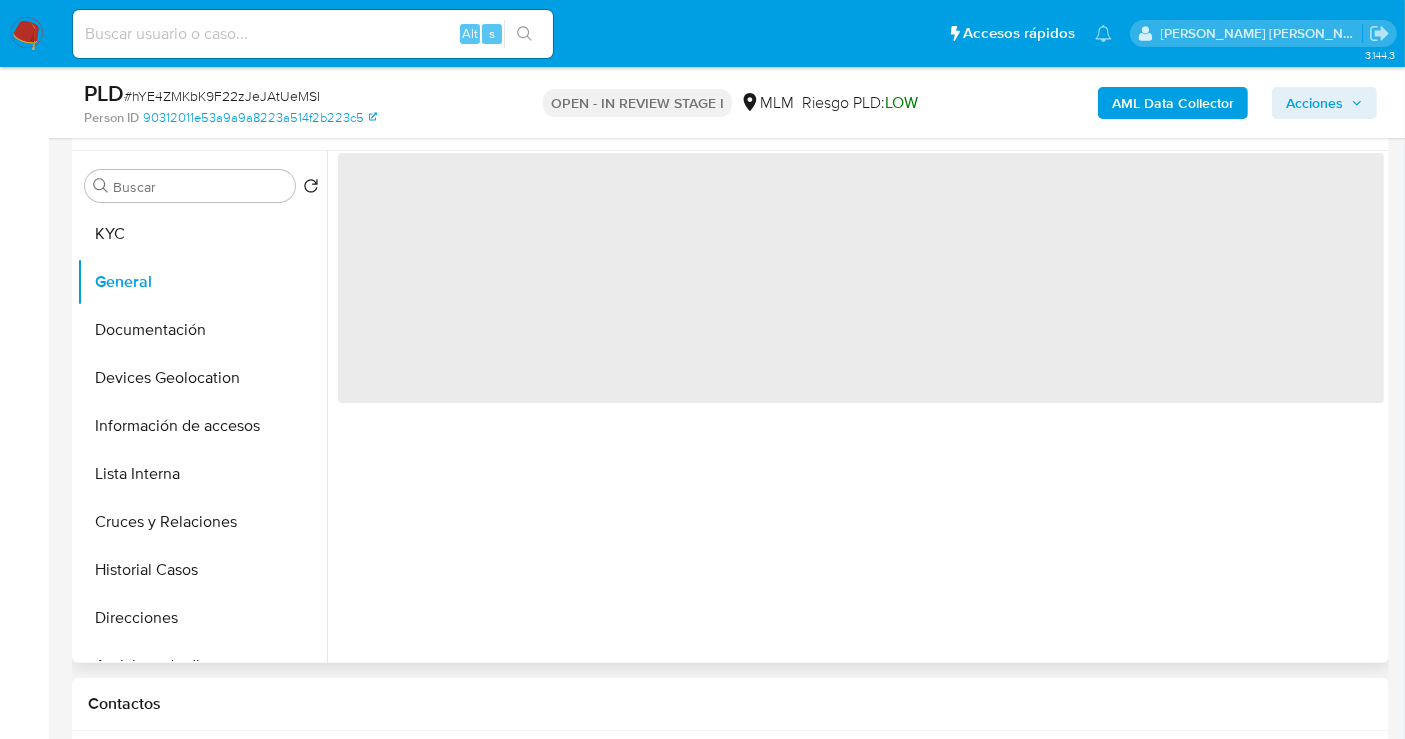 scroll, scrollTop: 333, scrollLeft: 0, axis: vertical 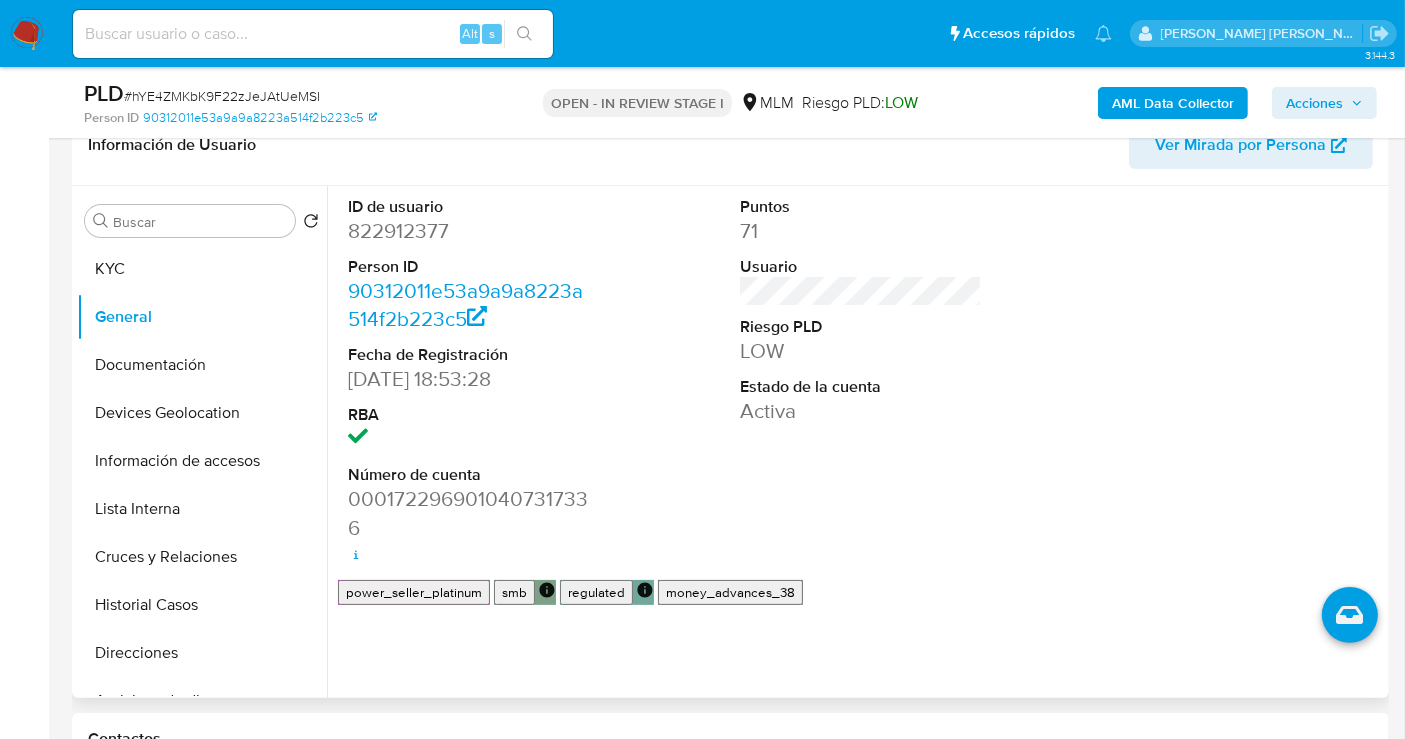 type 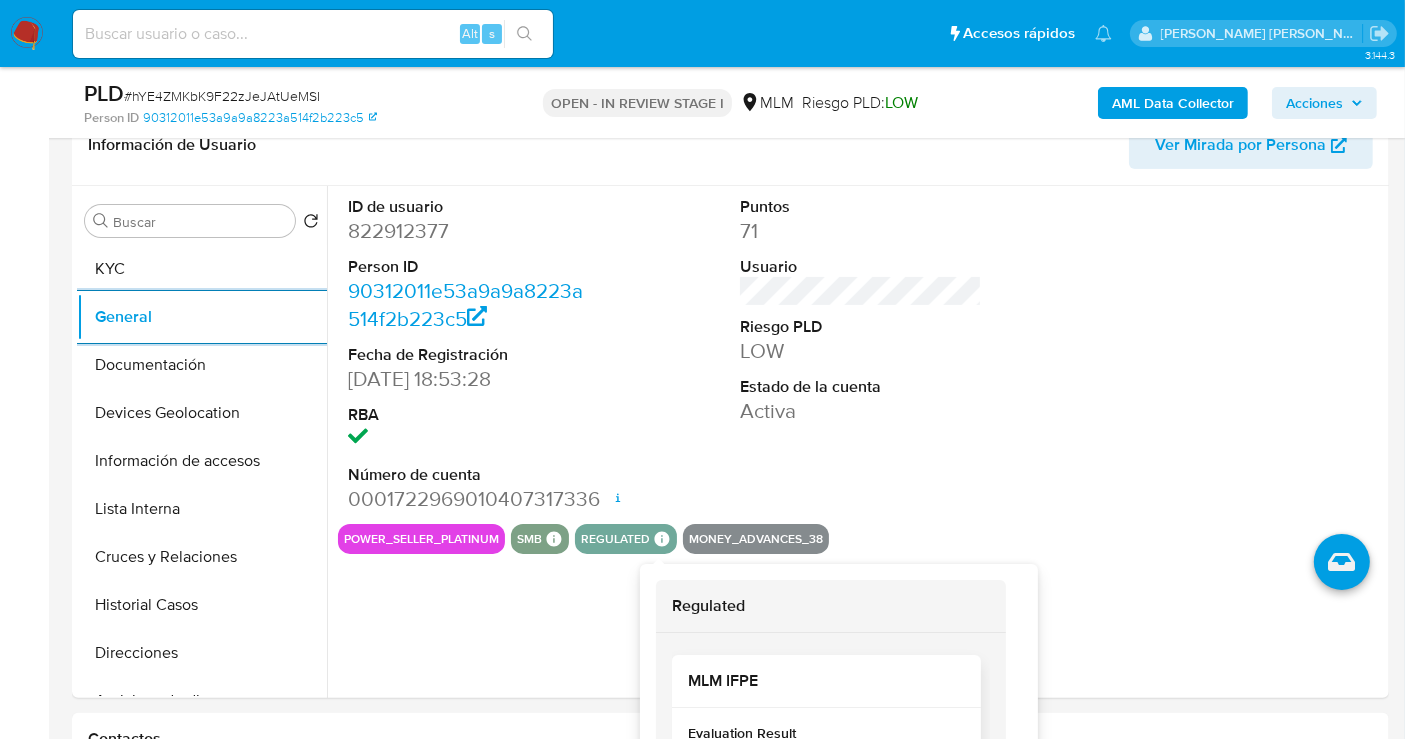 scroll, scrollTop: 97, scrollLeft: 0, axis: vertical 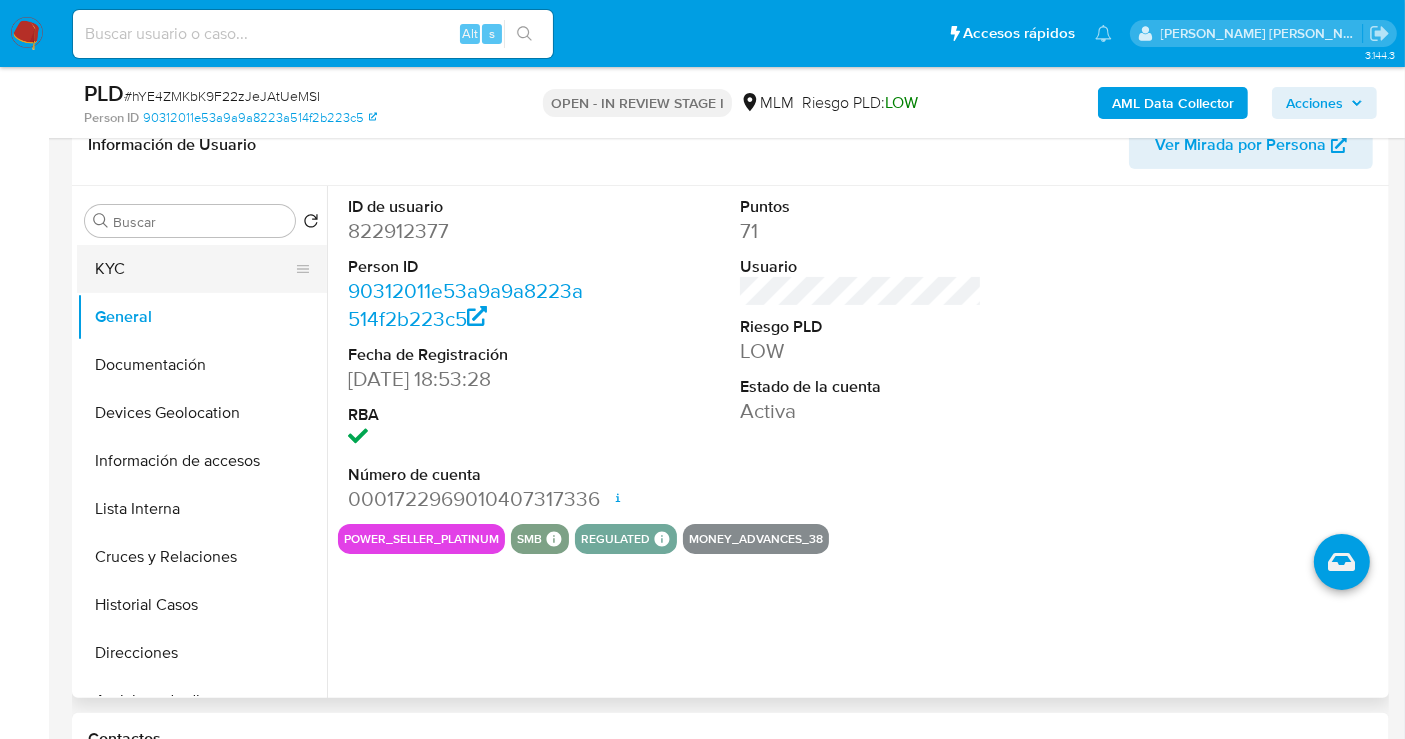 click on "KYC" at bounding box center (194, 269) 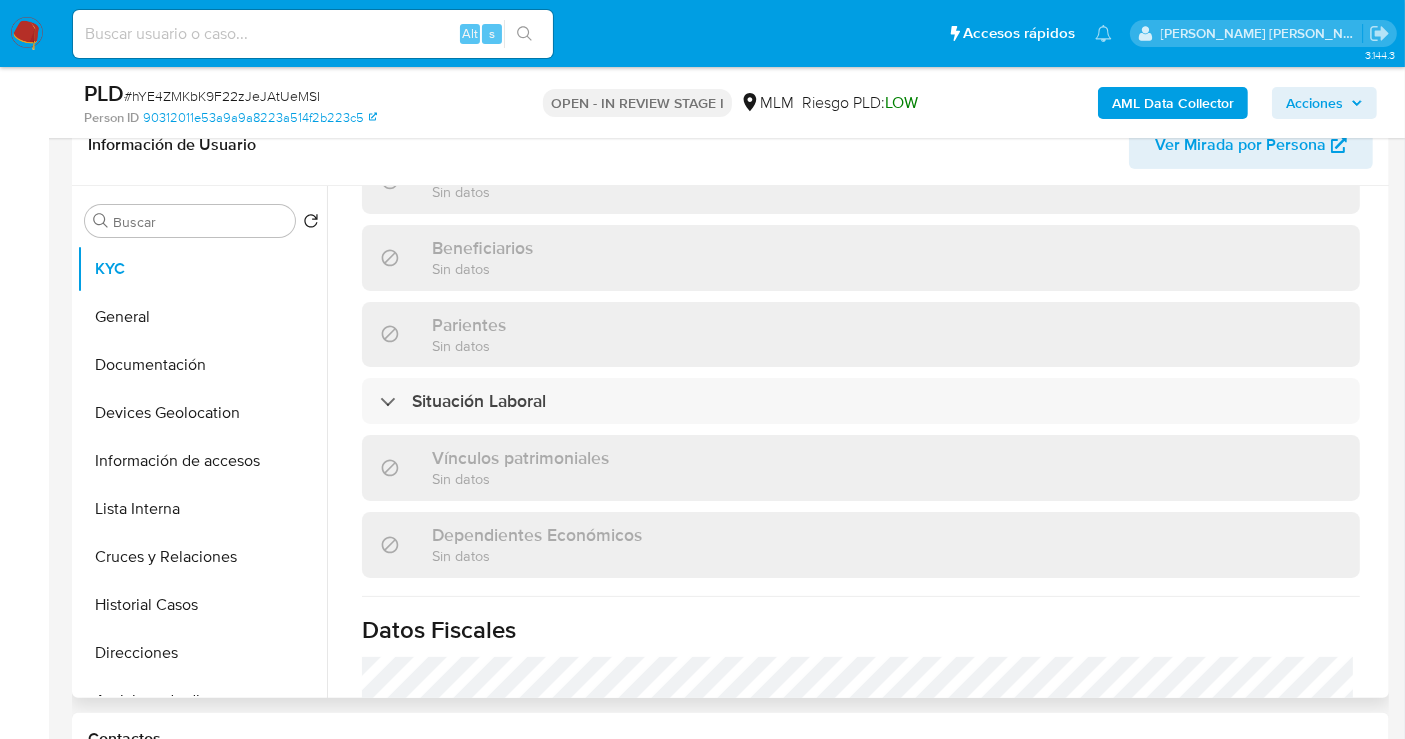 scroll, scrollTop: 888, scrollLeft: 0, axis: vertical 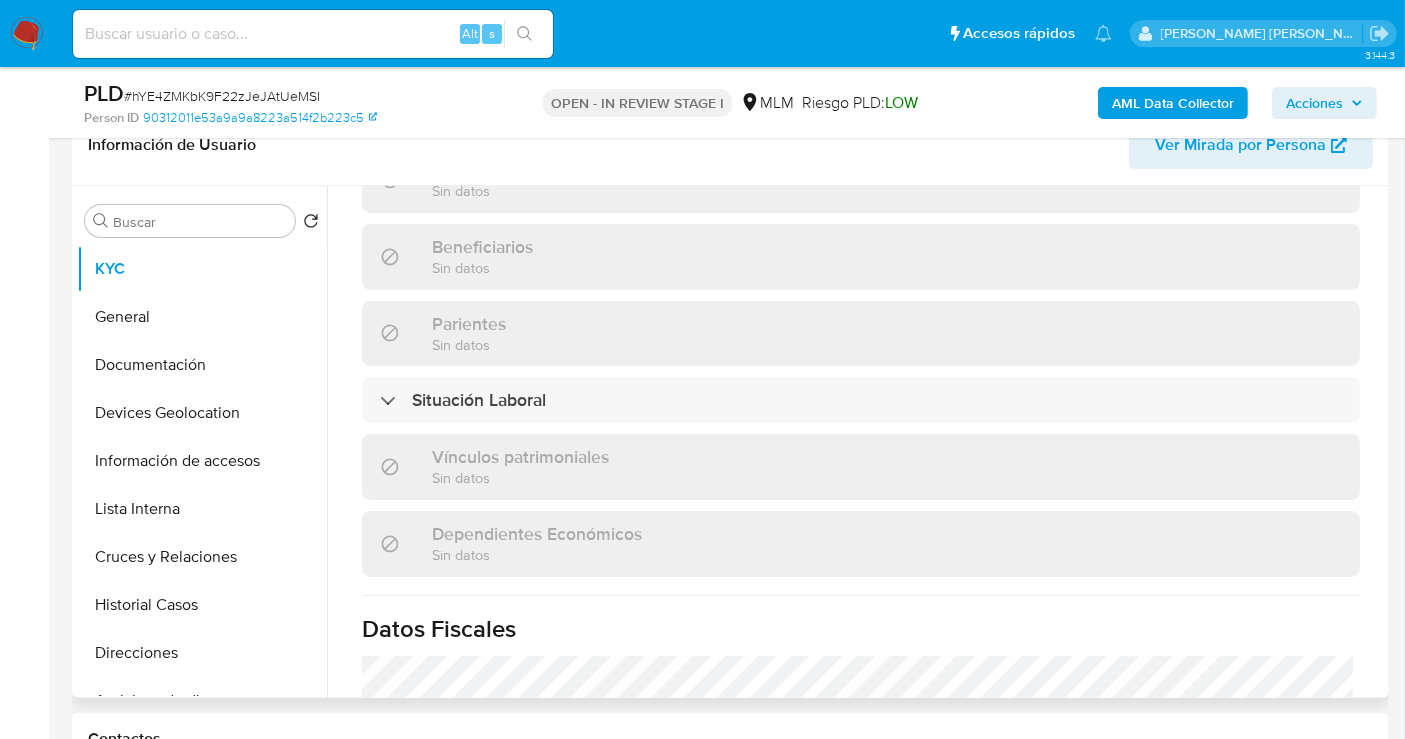 type 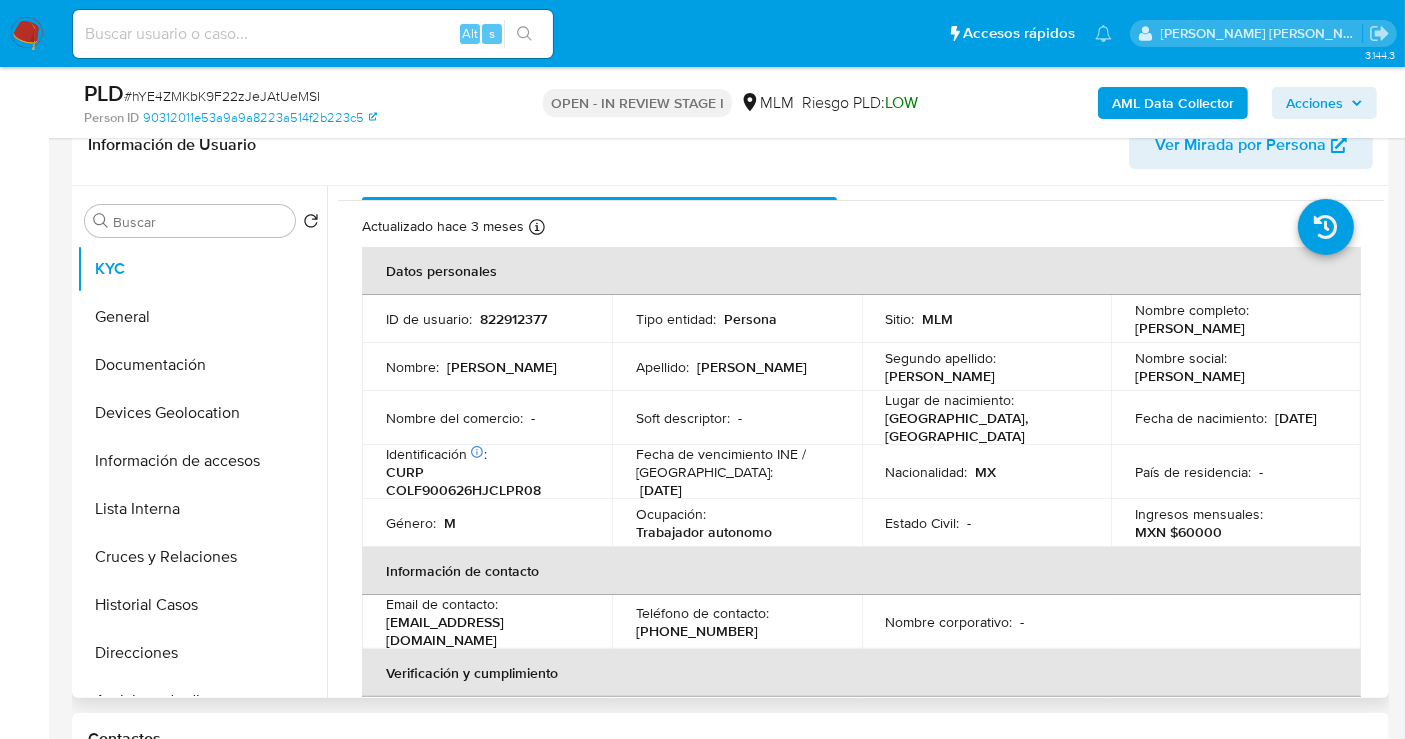 scroll, scrollTop: 0, scrollLeft: 0, axis: both 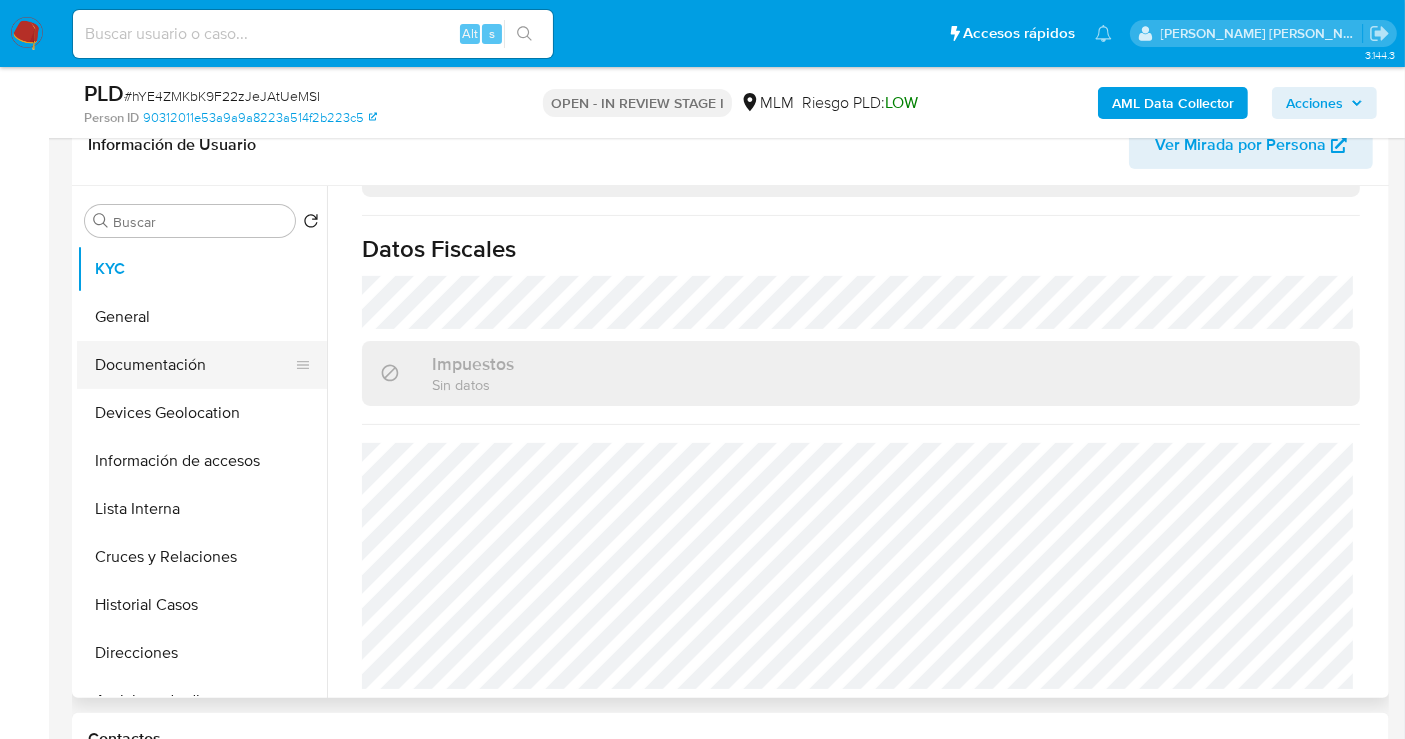 click on "Documentación" at bounding box center [194, 365] 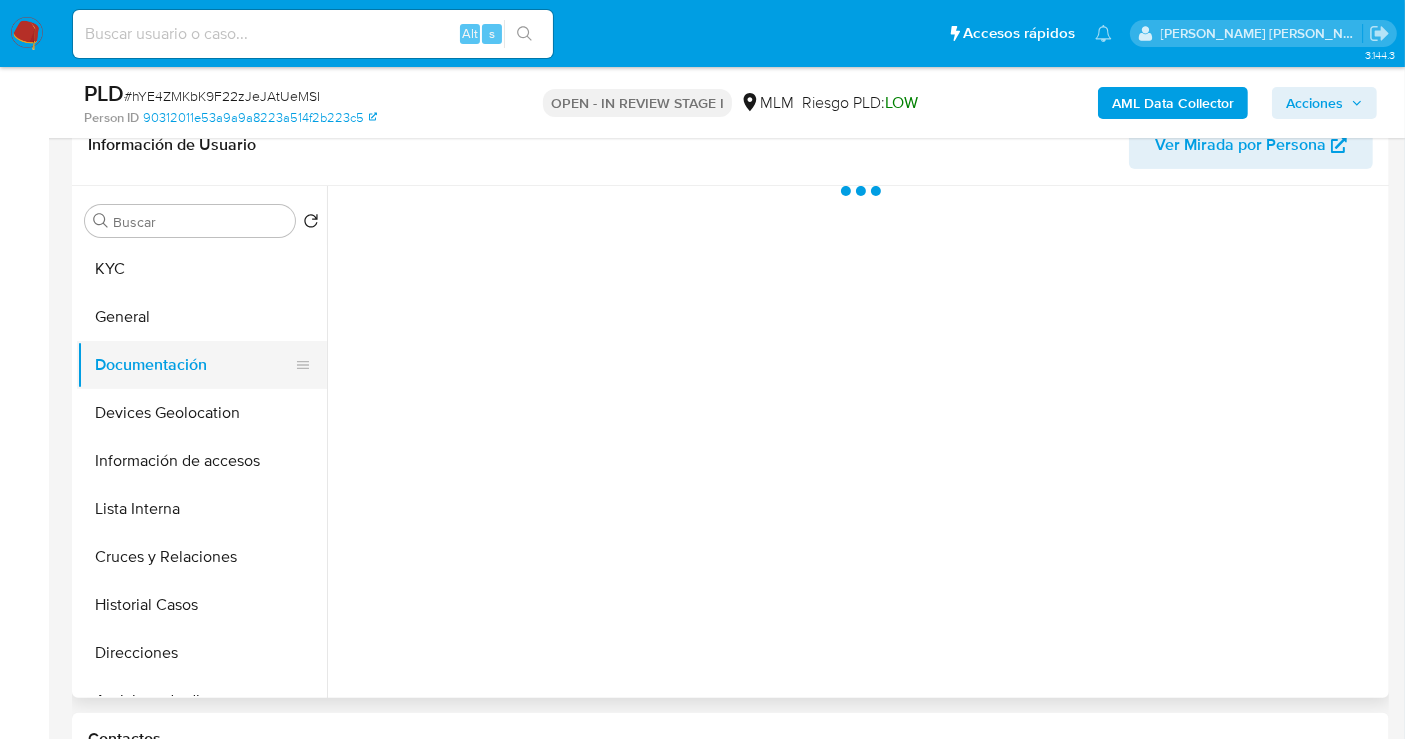 scroll, scrollTop: 0, scrollLeft: 0, axis: both 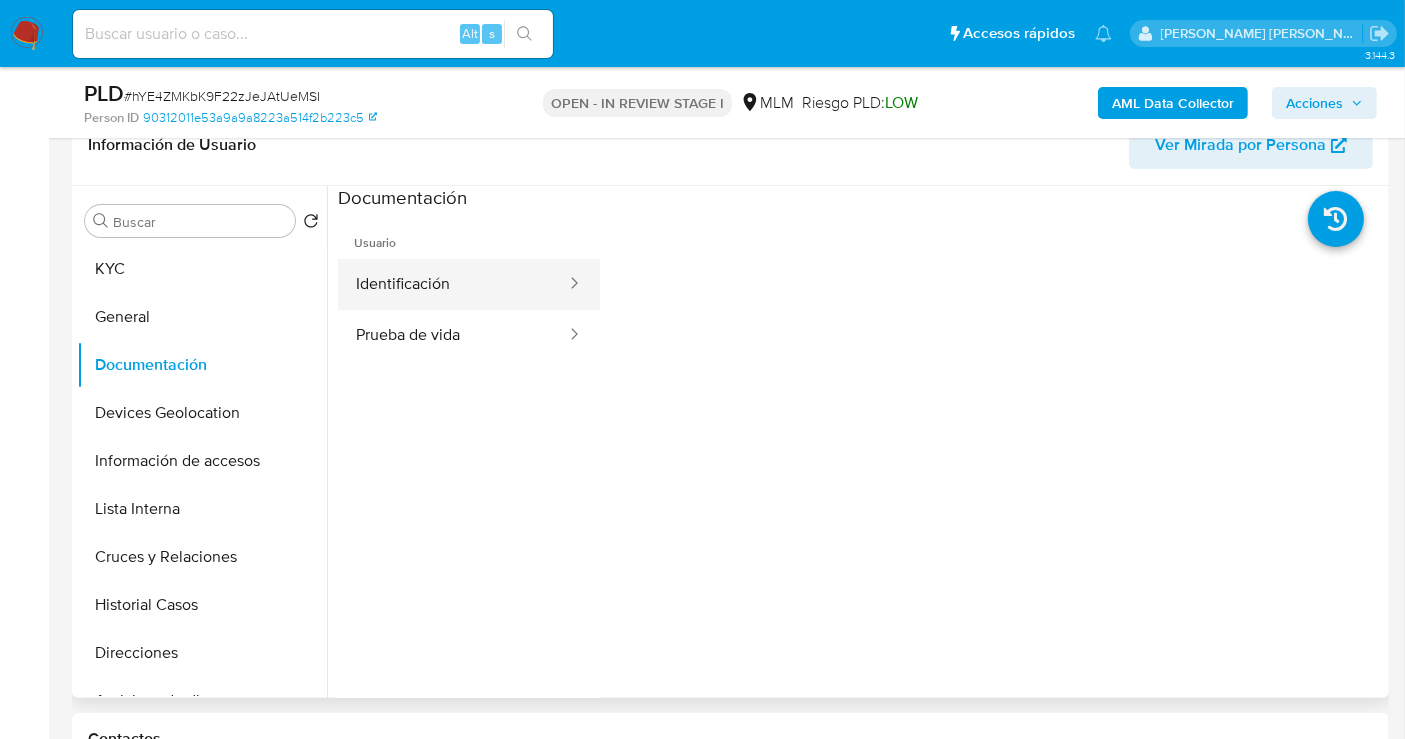 click on "Identificación" at bounding box center [453, 284] 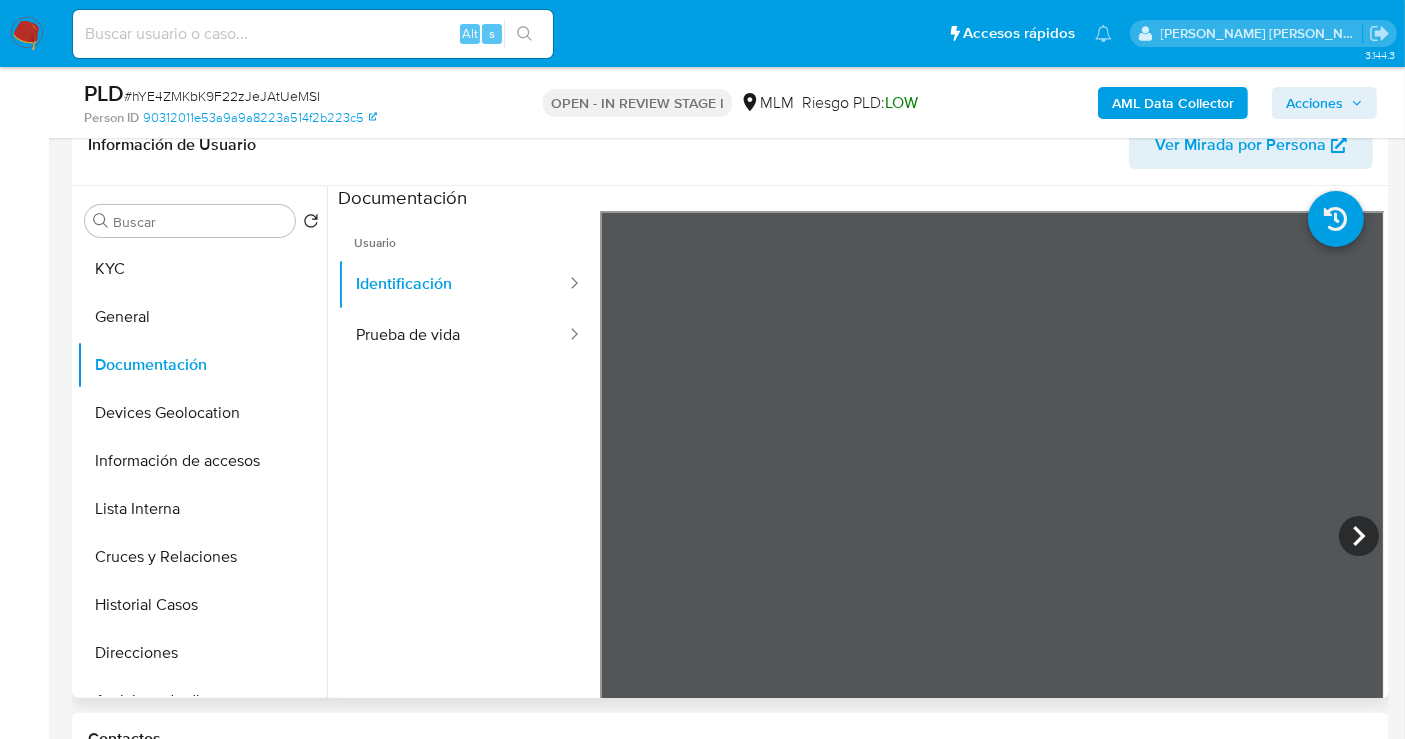 type 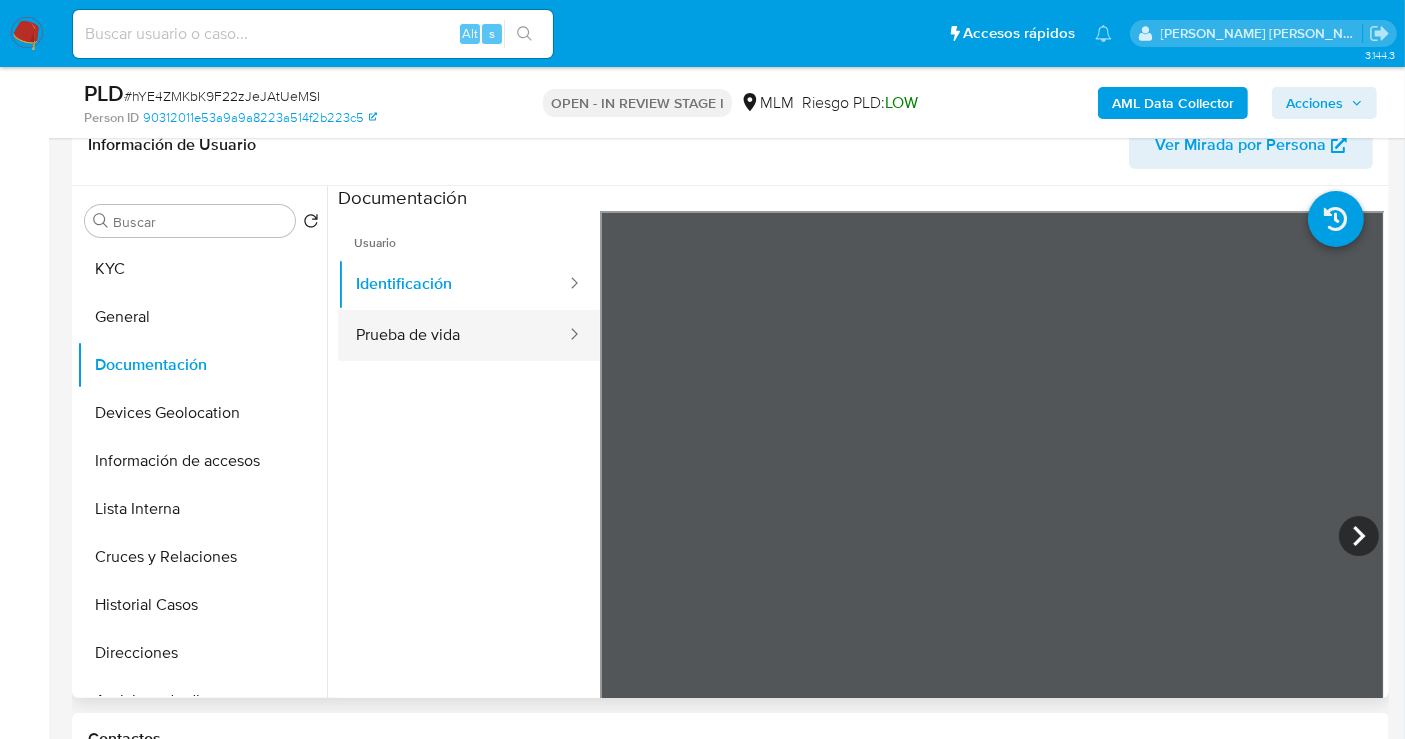 click on "Prueba de vida" at bounding box center (453, 335) 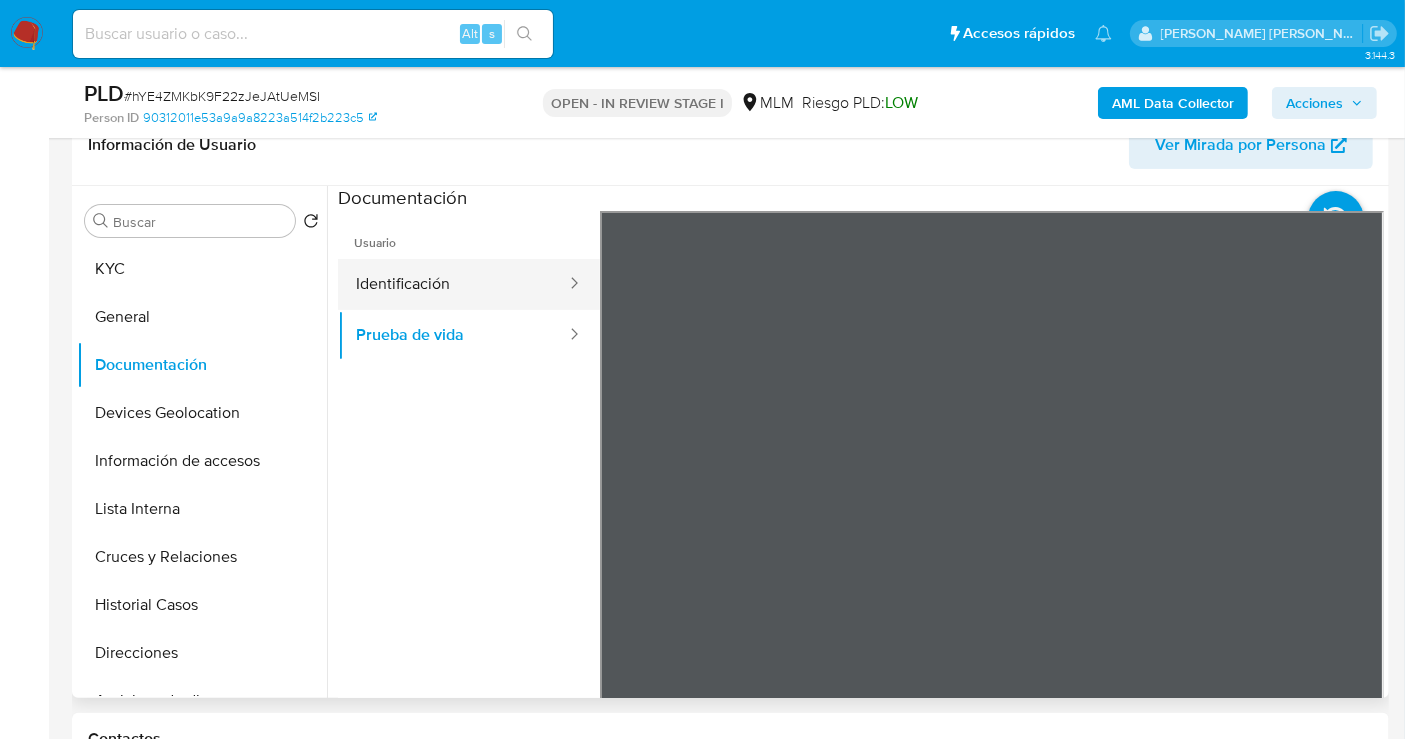 click on "Identificación" at bounding box center (453, 284) 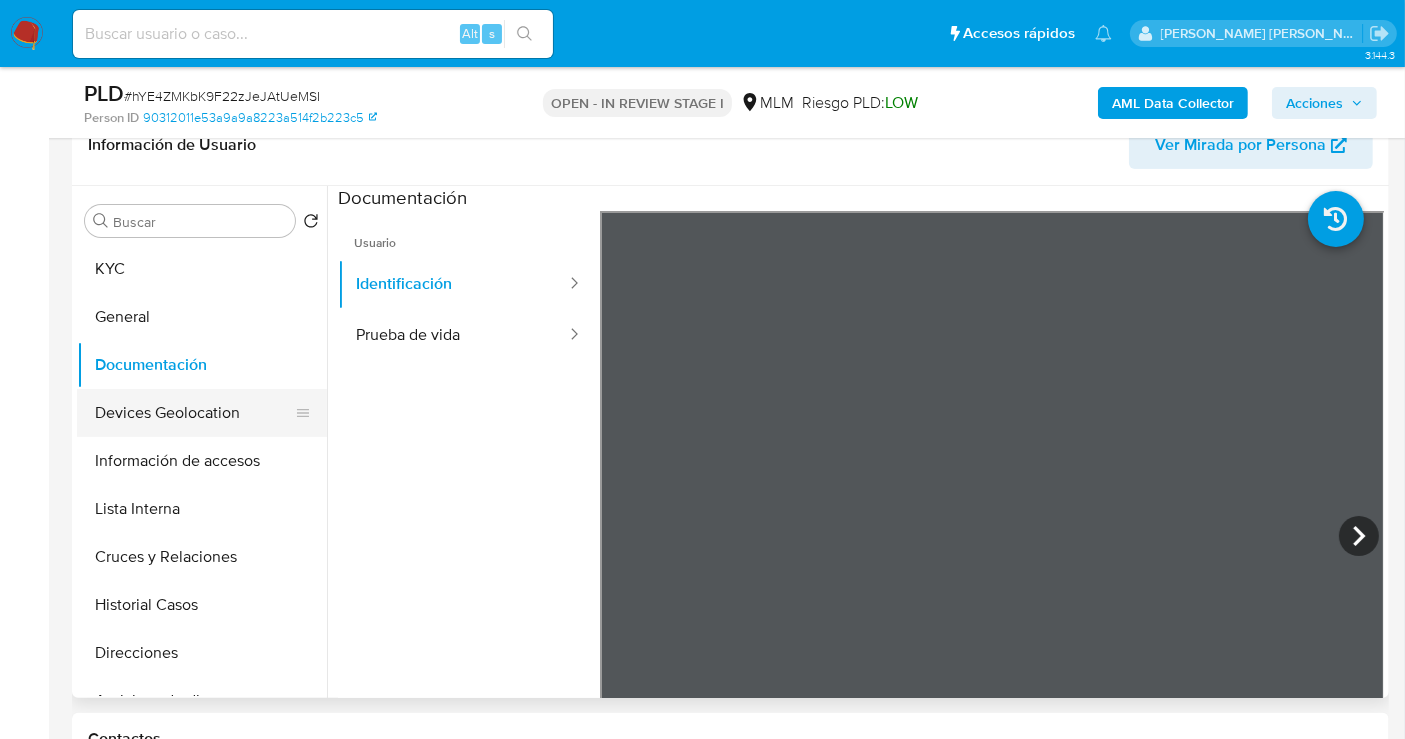 click on "Devices Geolocation" at bounding box center [194, 413] 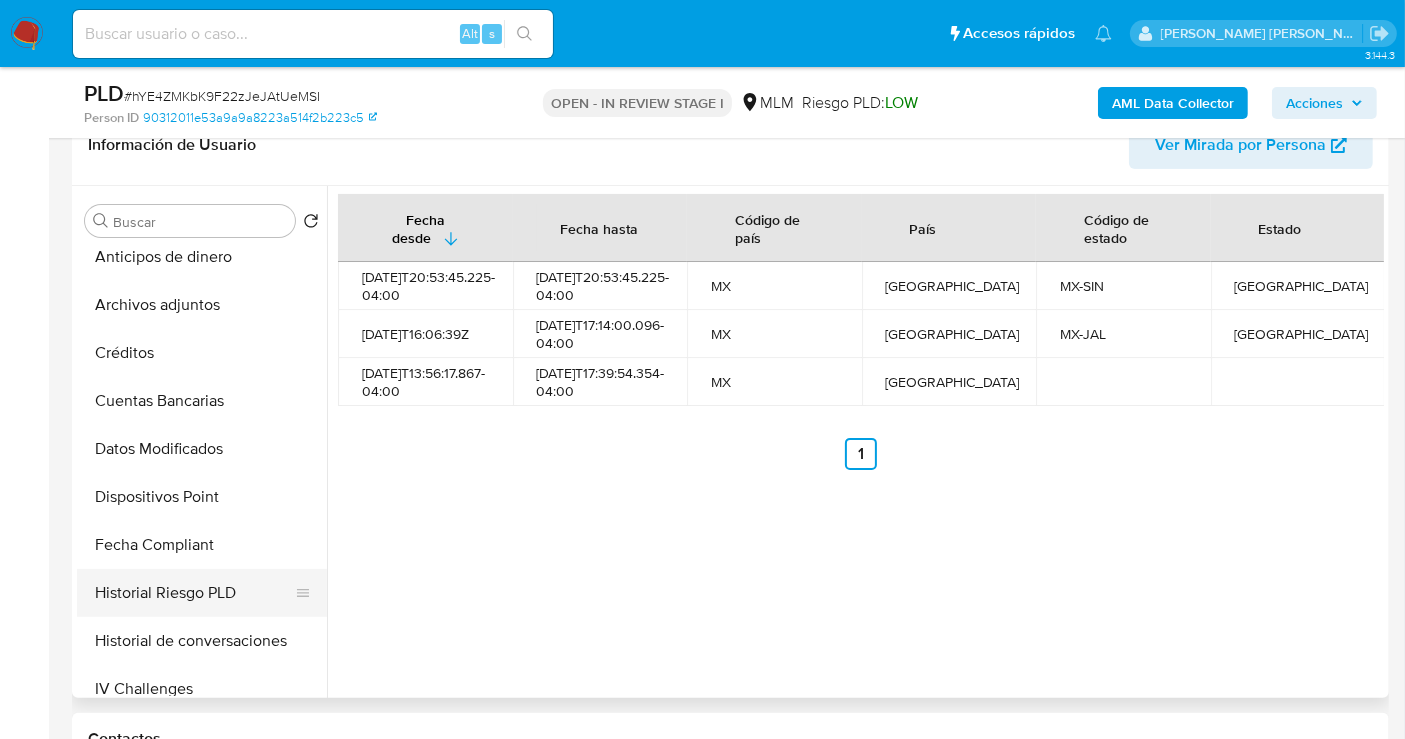 scroll, scrollTop: 797, scrollLeft: 0, axis: vertical 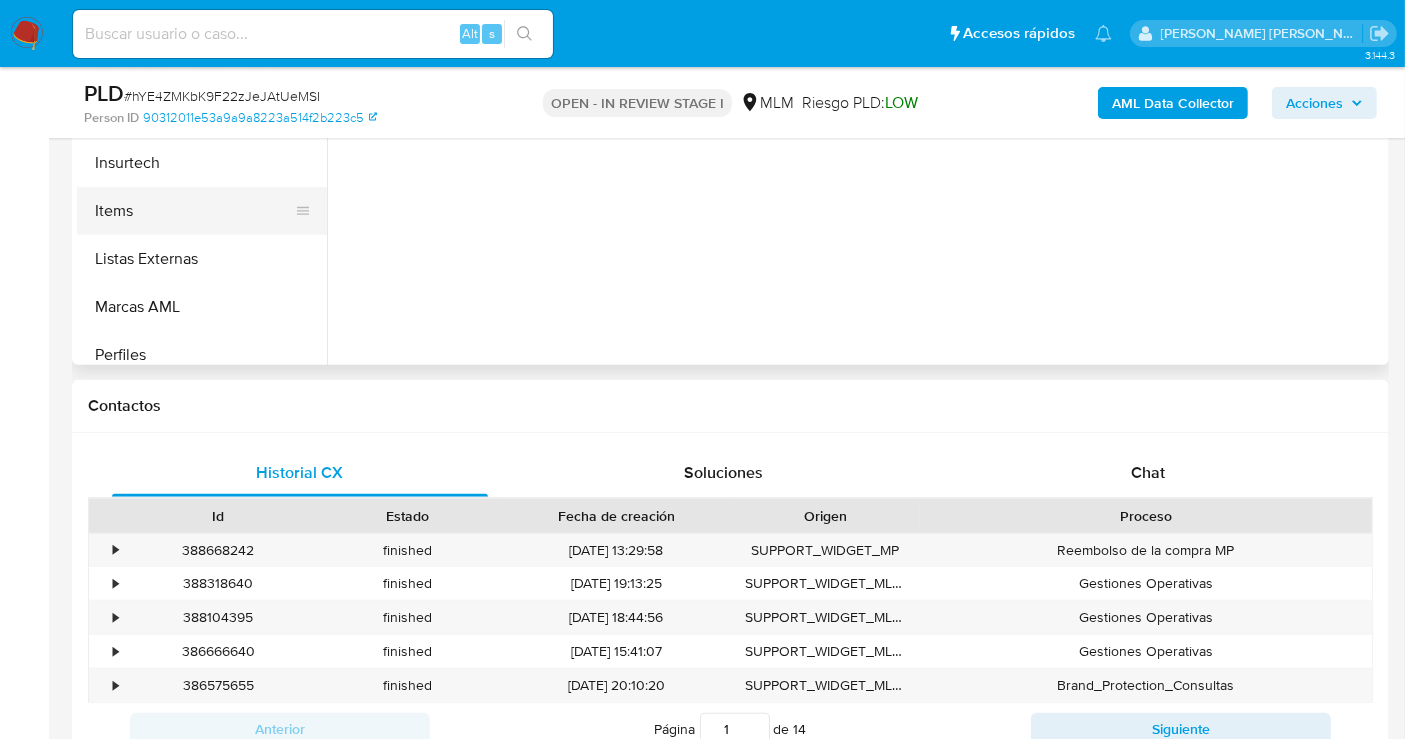 click on "Items" at bounding box center (194, 211) 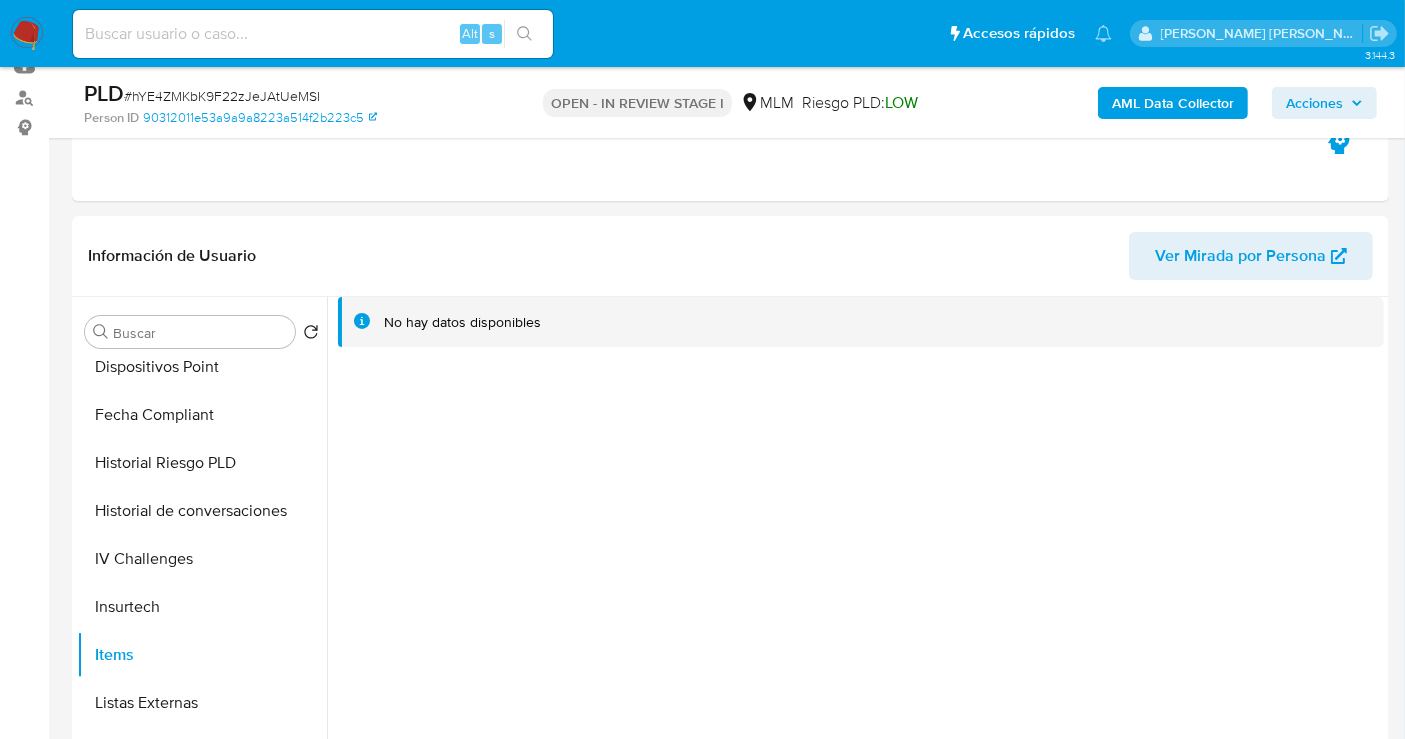 scroll, scrollTop: 333, scrollLeft: 0, axis: vertical 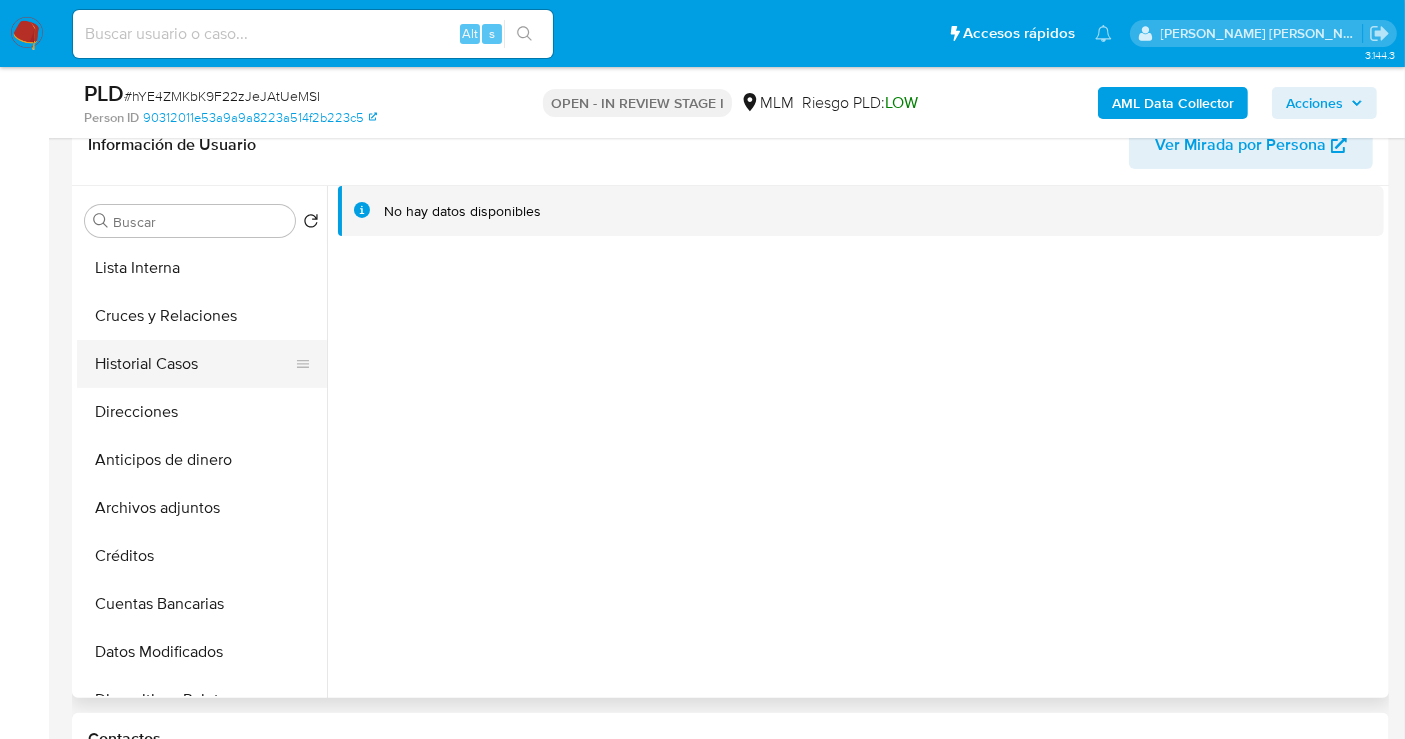 click on "Historial Casos" at bounding box center (194, 364) 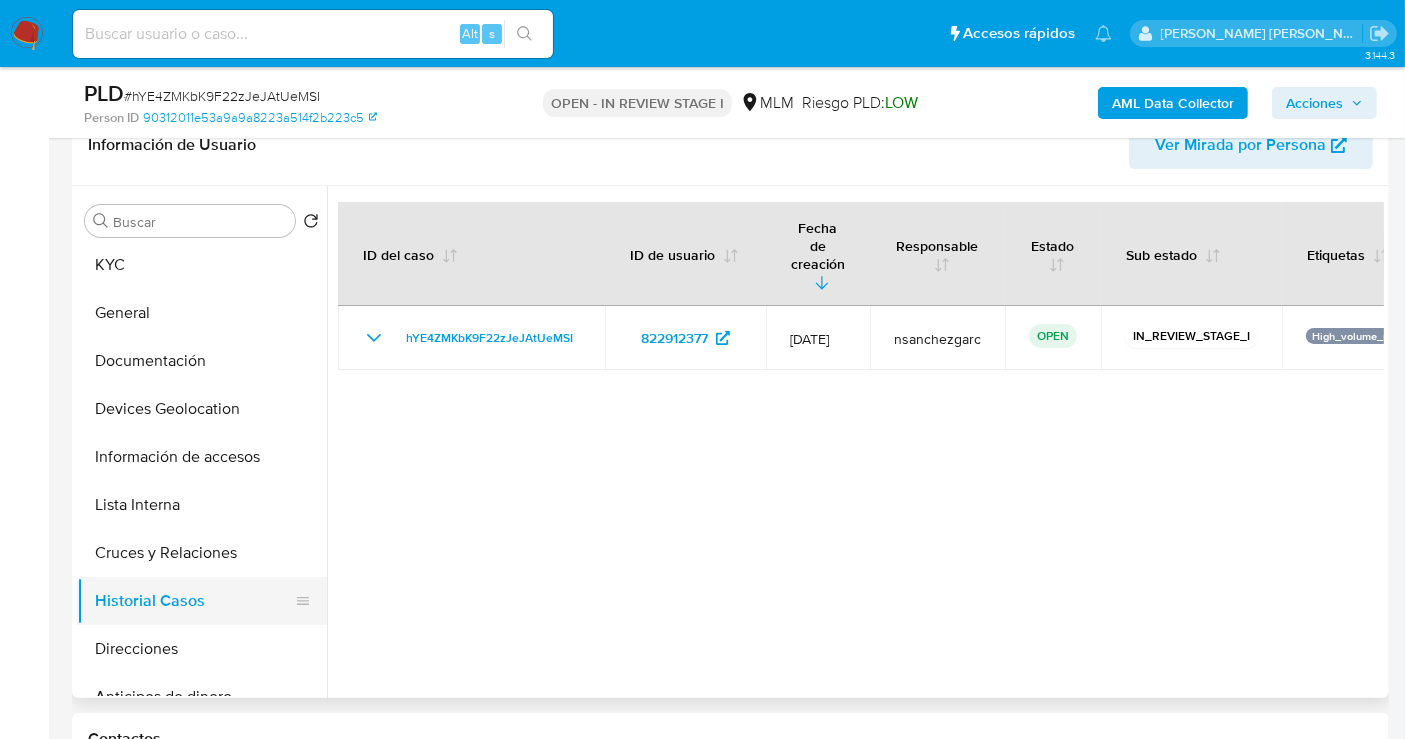 scroll, scrollTop: 0, scrollLeft: 0, axis: both 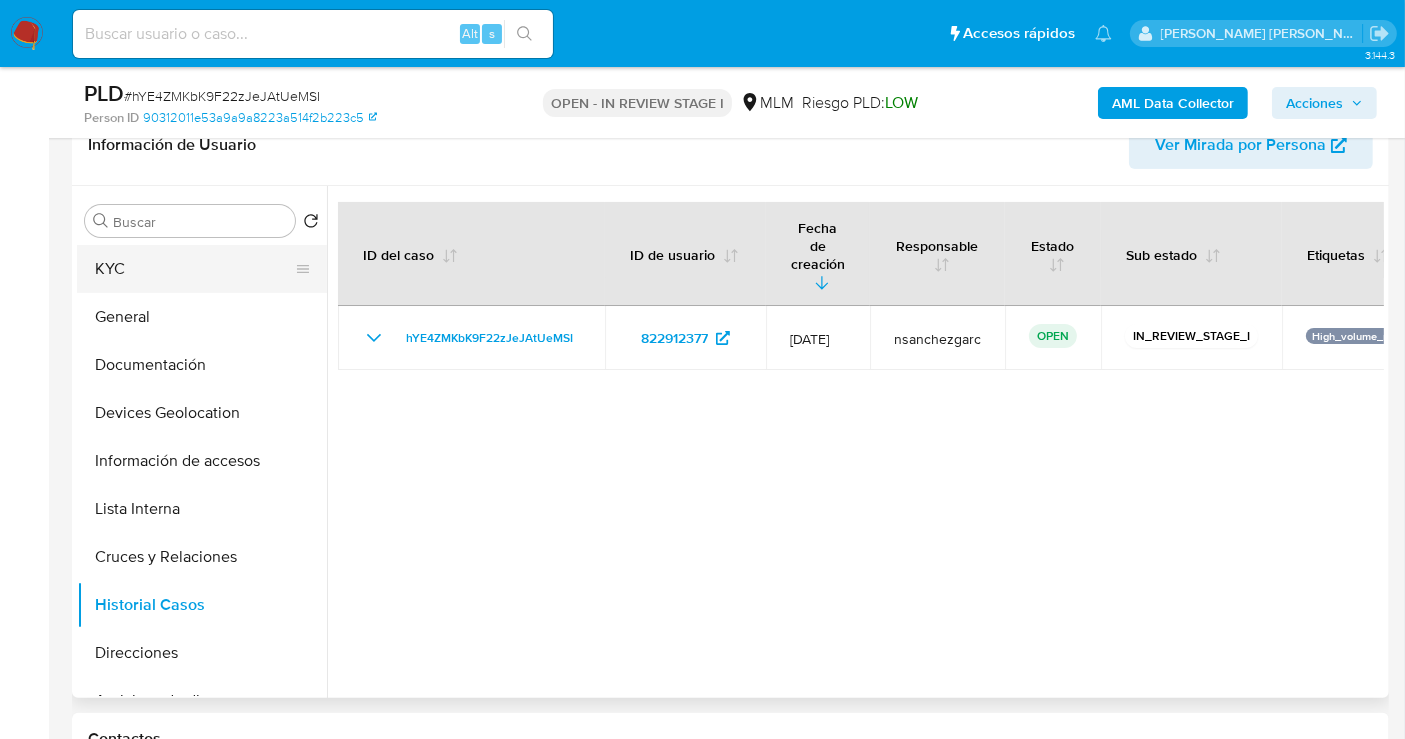 click on "KYC" at bounding box center [194, 269] 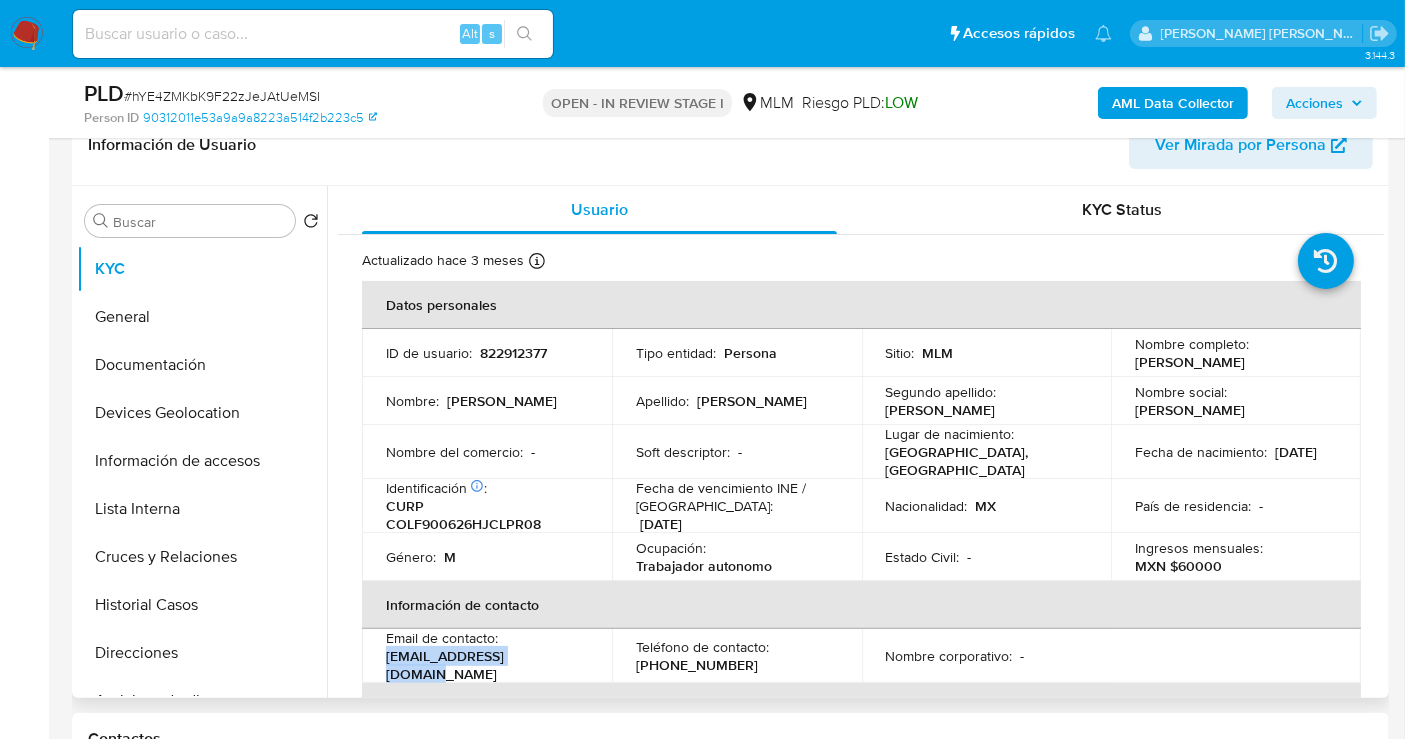 drag, startPoint x: 522, startPoint y: 670, endPoint x: 372, endPoint y: 667, distance: 150.03 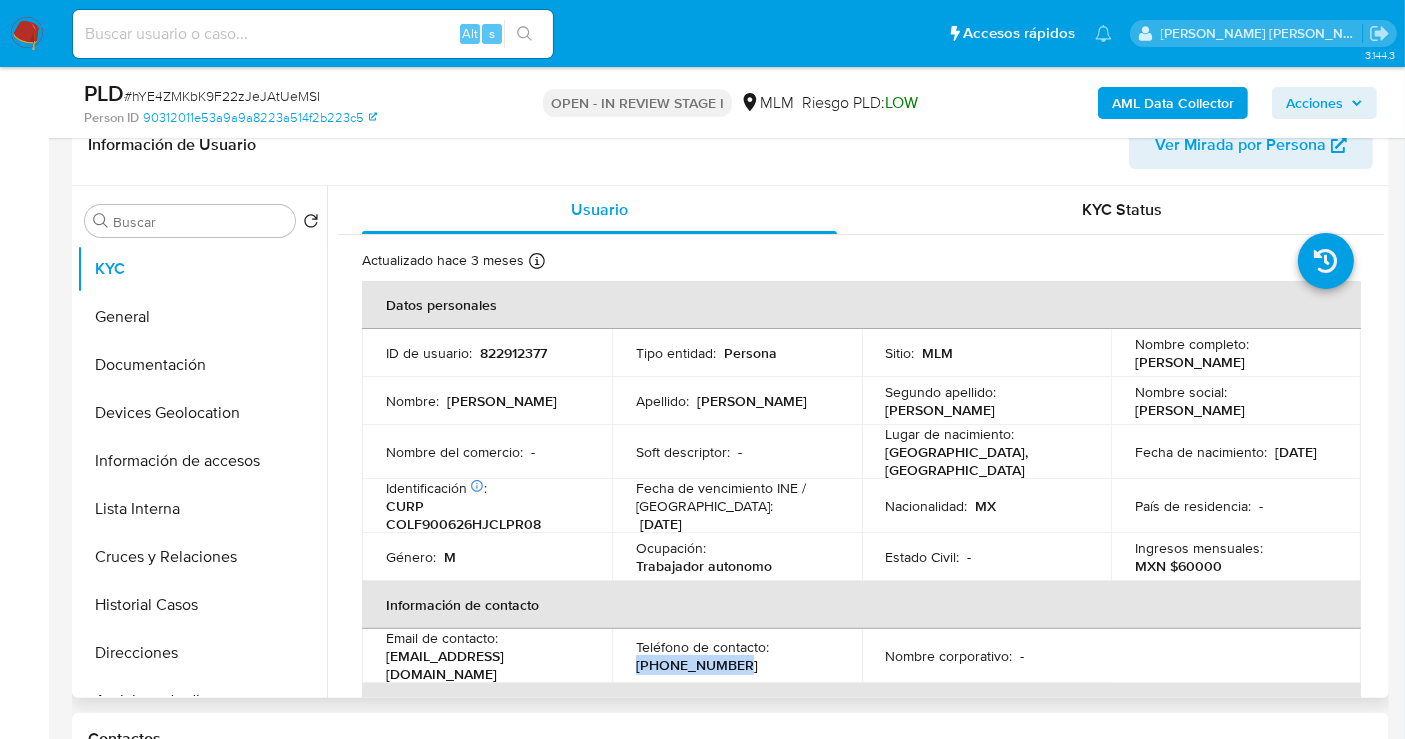 drag, startPoint x: 706, startPoint y: 664, endPoint x: 628, endPoint y: 664, distance: 78 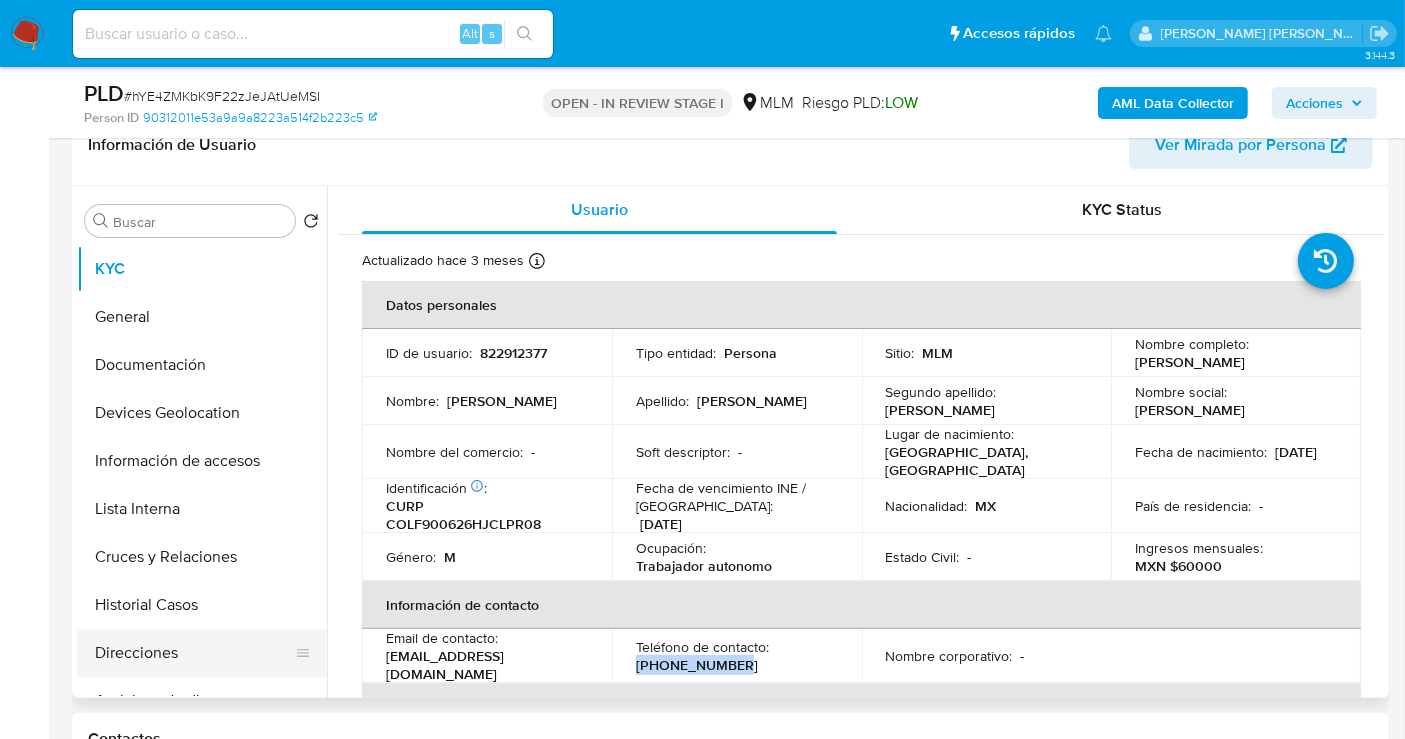 click on "Direcciones" at bounding box center (194, 653) 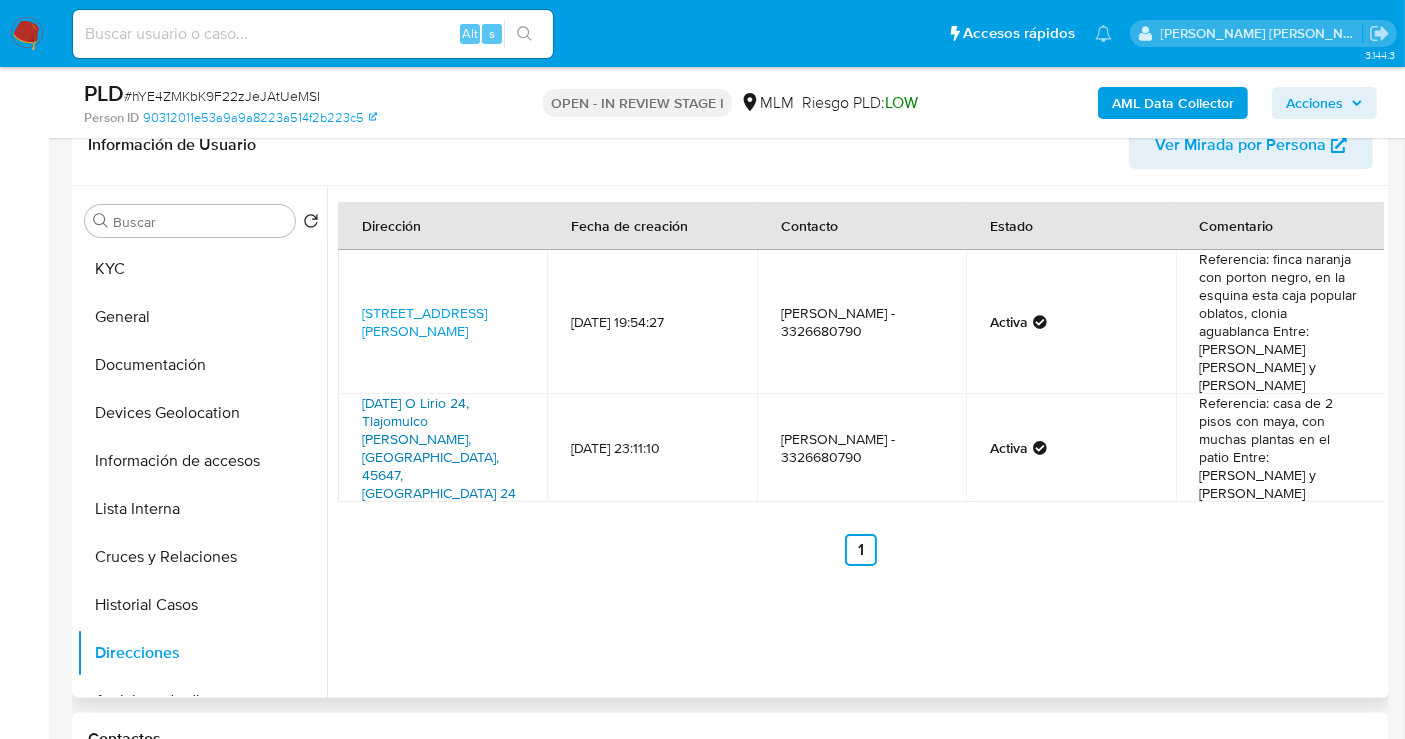 click on "Noche Buena O Lirio 24, Tlajomulco De Zúñiga, Jalisco, 45647, Mexico 24" at bounding box center [439, 448] 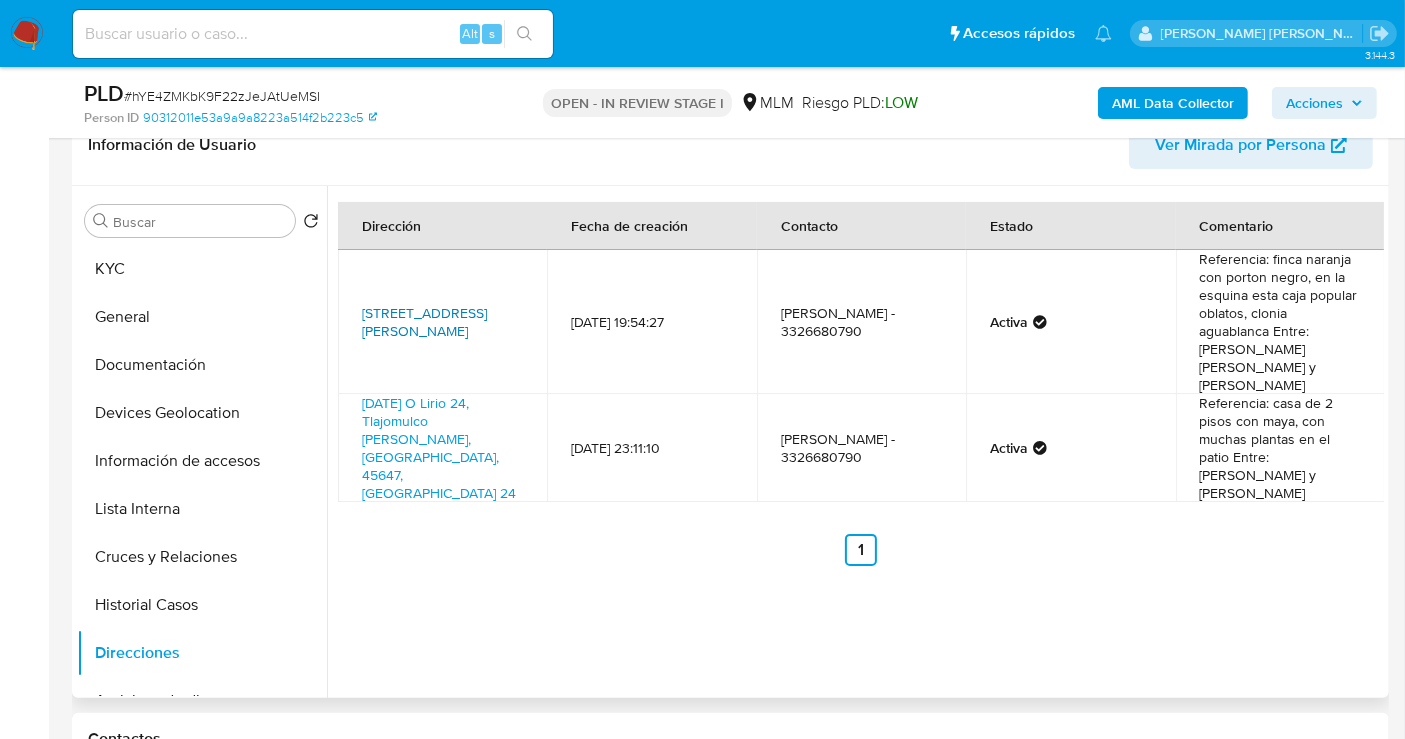 click on "Calle Francisco Villa 566, Zapopan, Jalisco, 45235, Mexico 566" at bounding box center (424, 322) 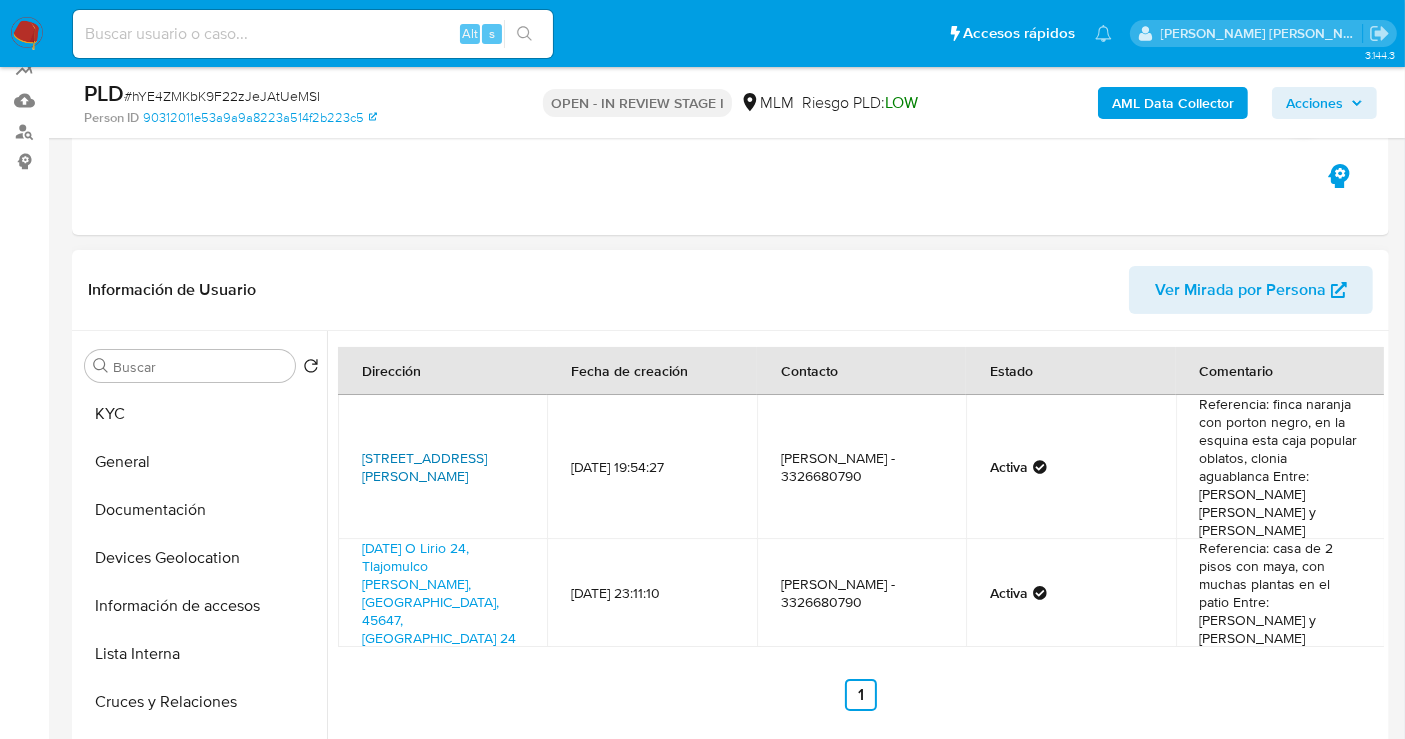 scroll, scrollTop: 222, scrollLeft: 0, axis: vertical 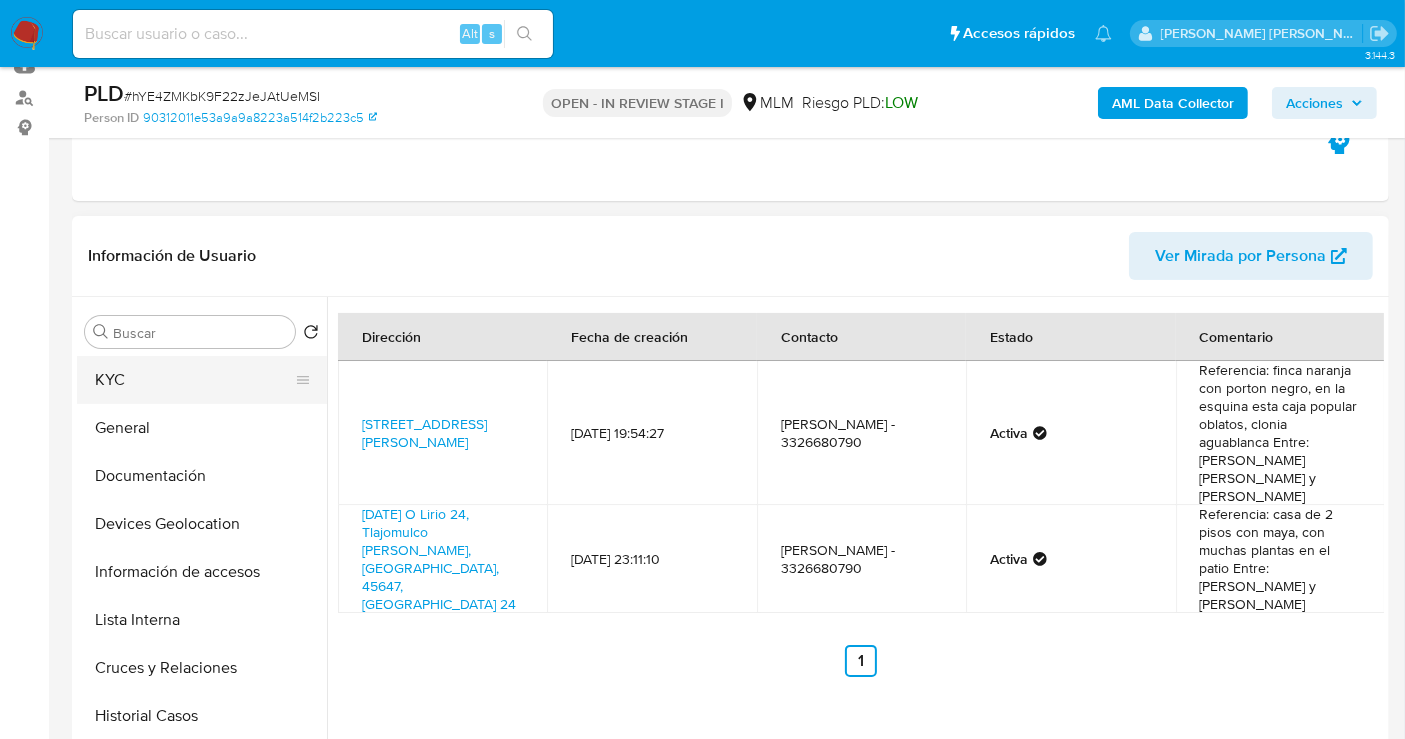 click on "KYC" at bounding box center [194, 380] 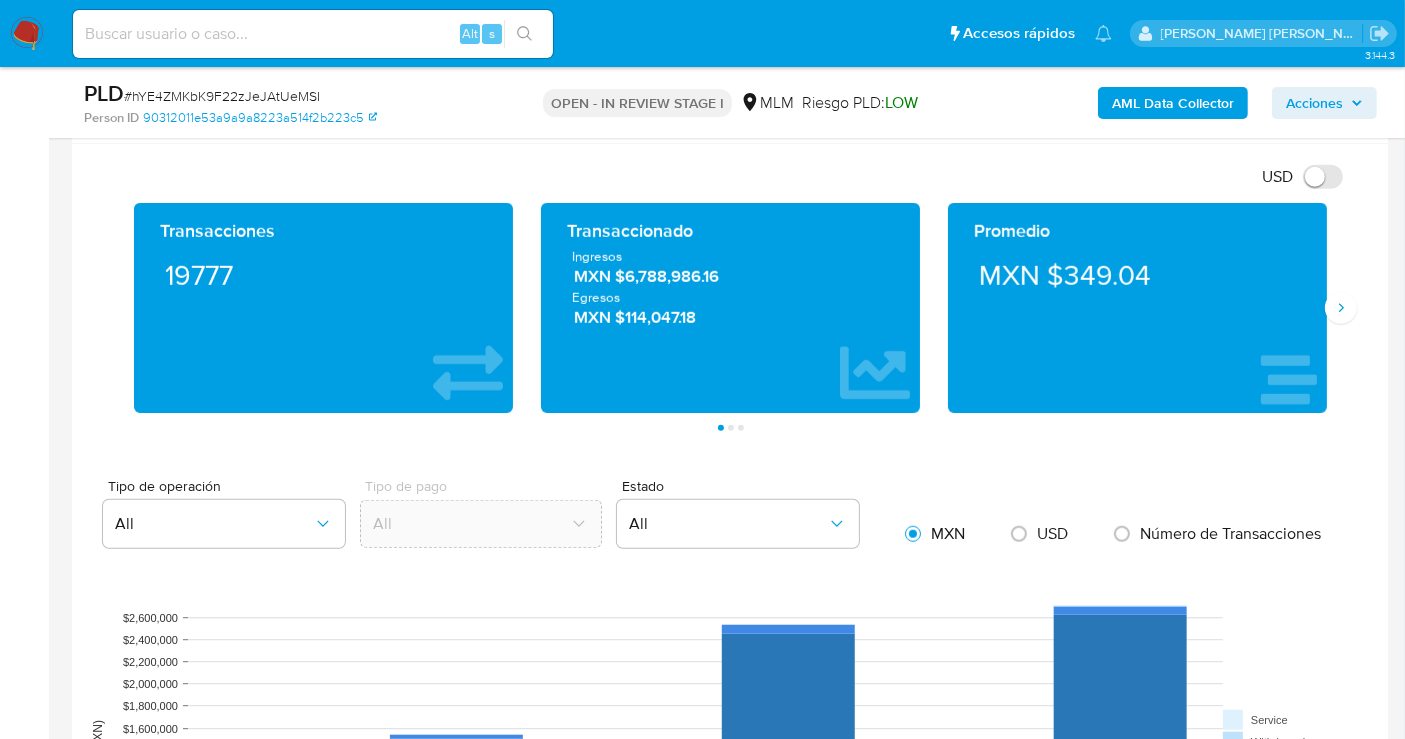 scroll, scrollTop: 1444, scrollLeft: 0, axis: vertical 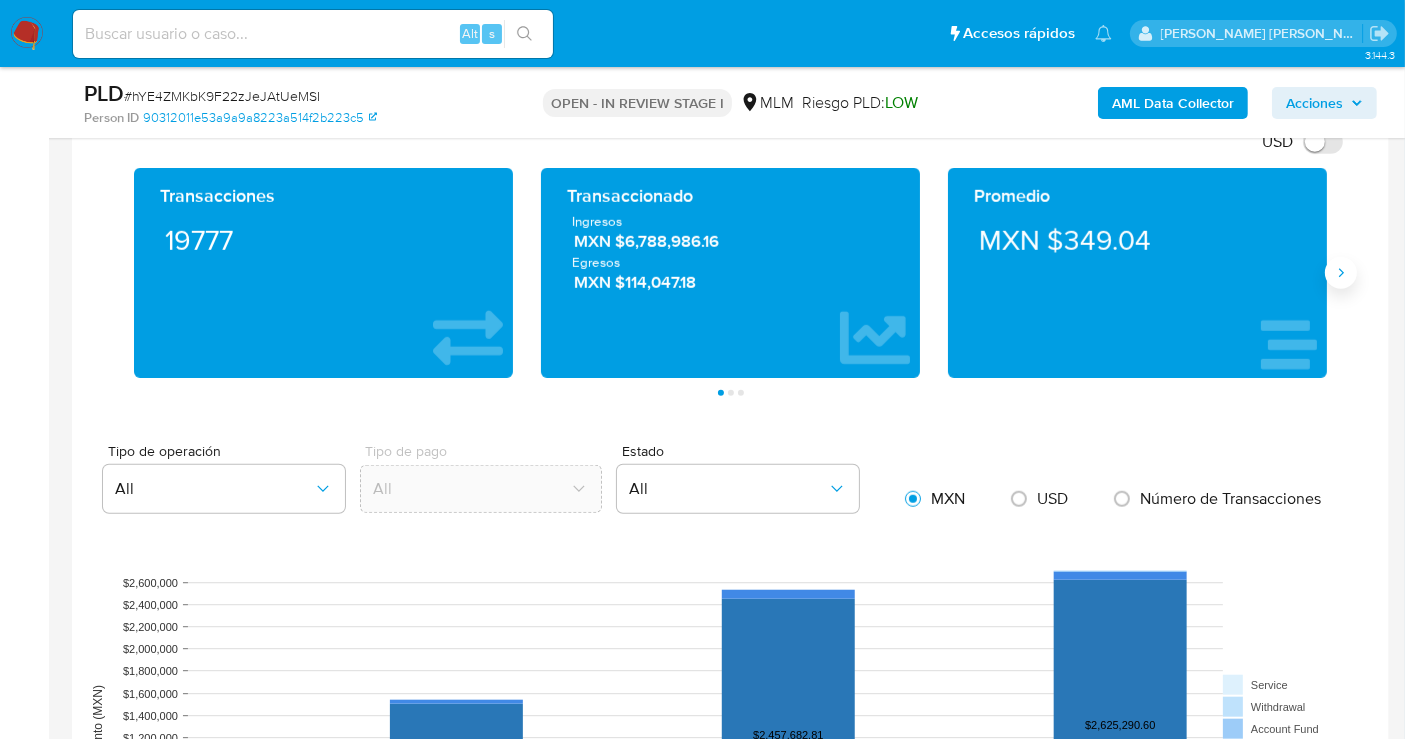 click 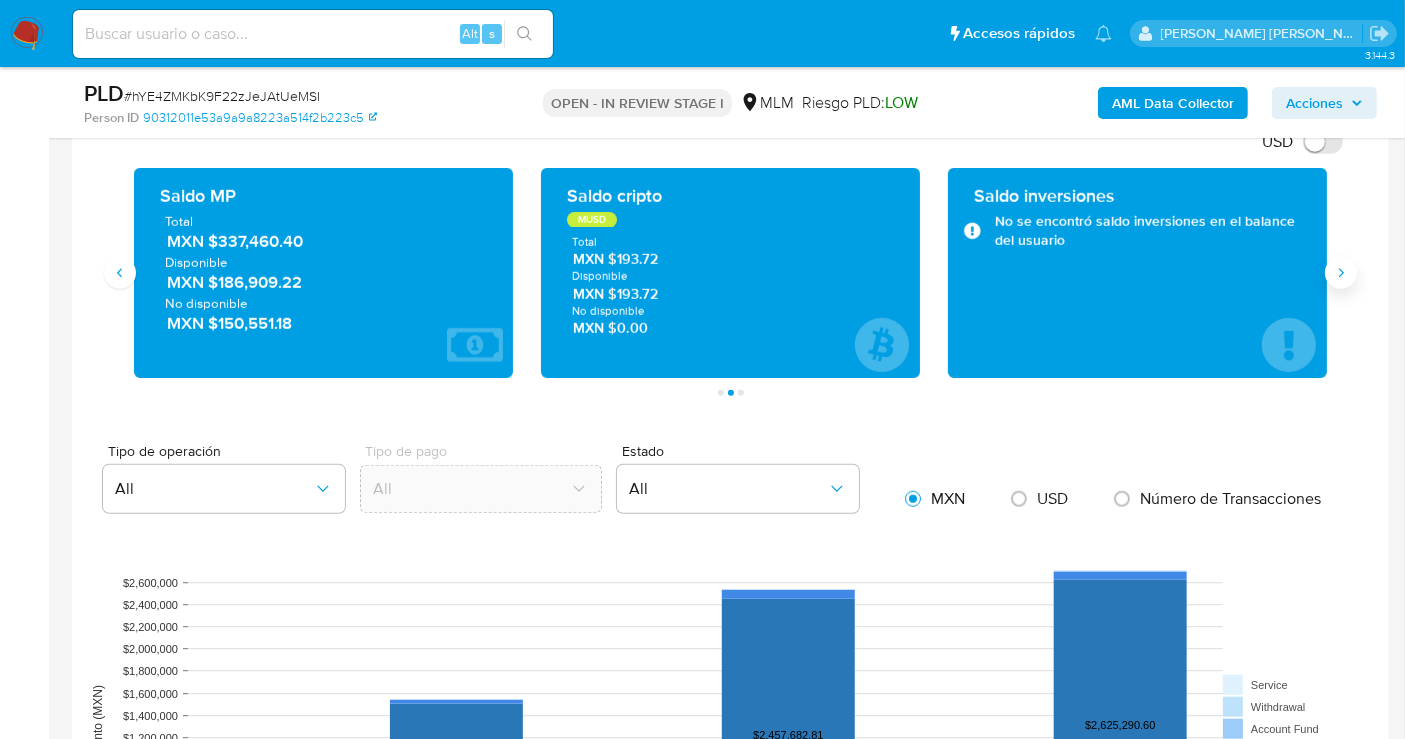 type 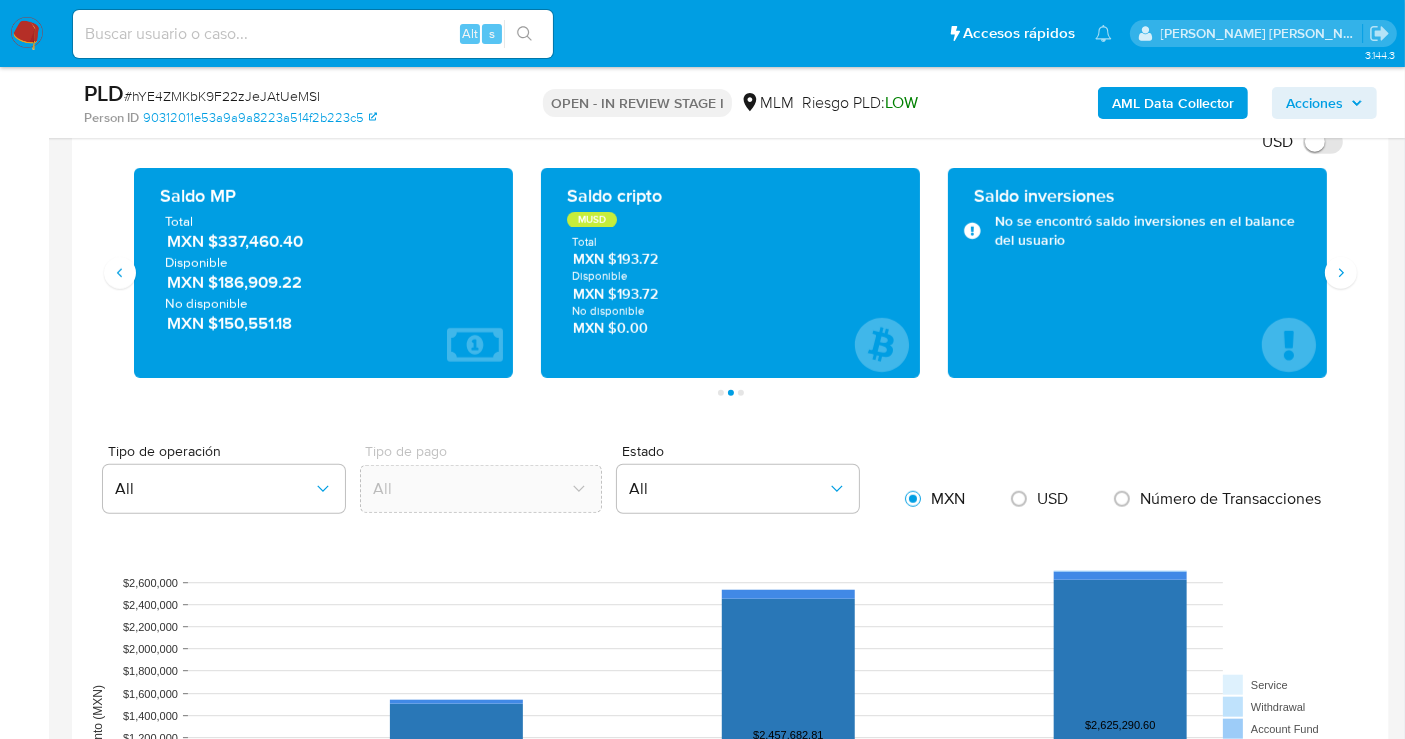 click on "MXN $337,460.40" at bounding box center [324, 241] 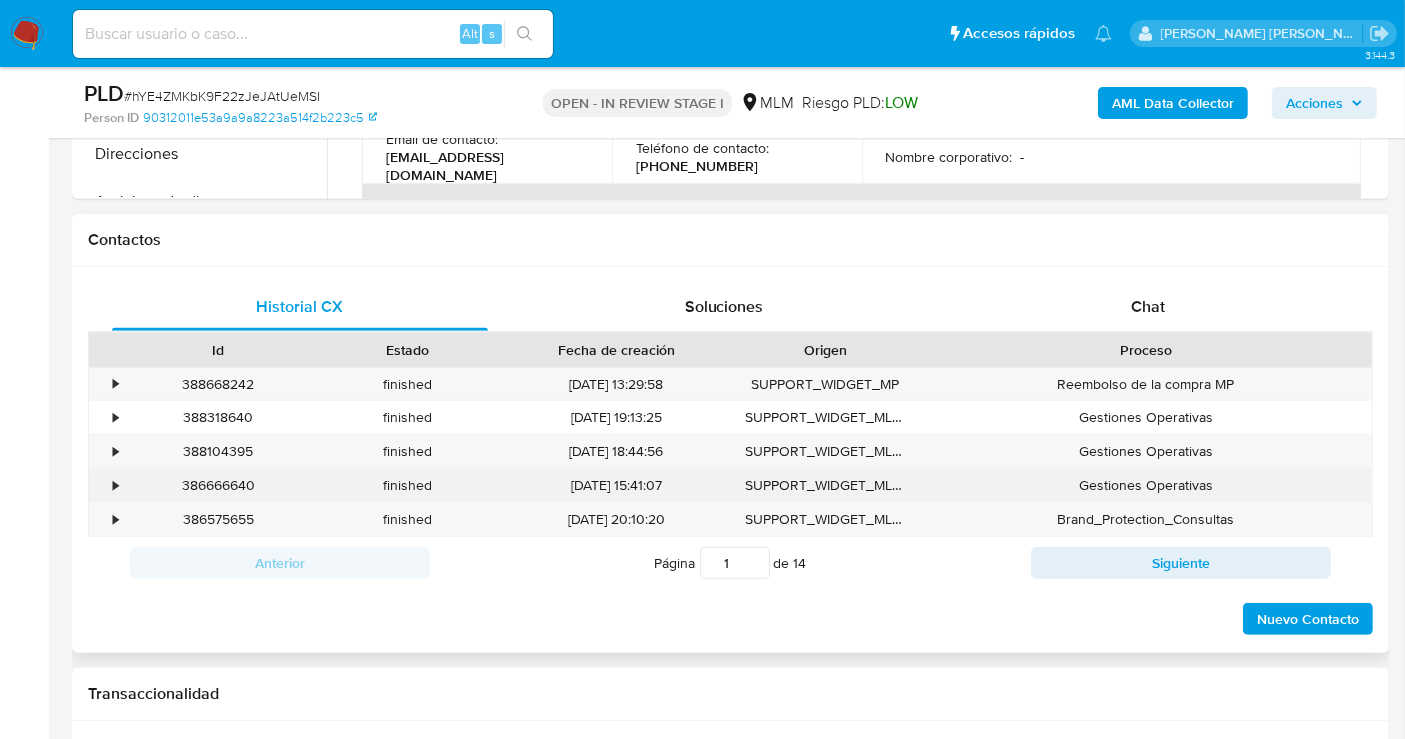 scroll, scrollTop: 444, scrollLeft: 0, axis: vertical 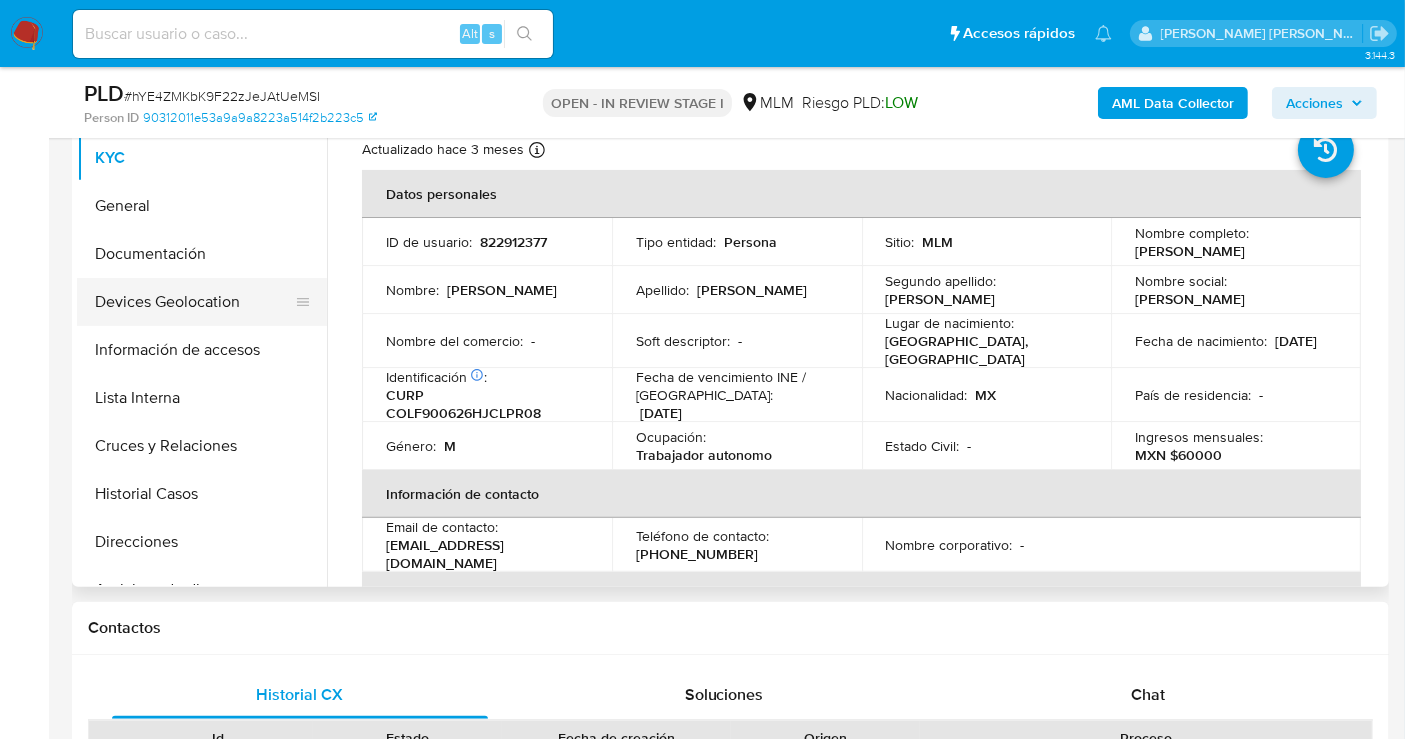 click on "Devices Geolocation" at bounding box center (194, 302) 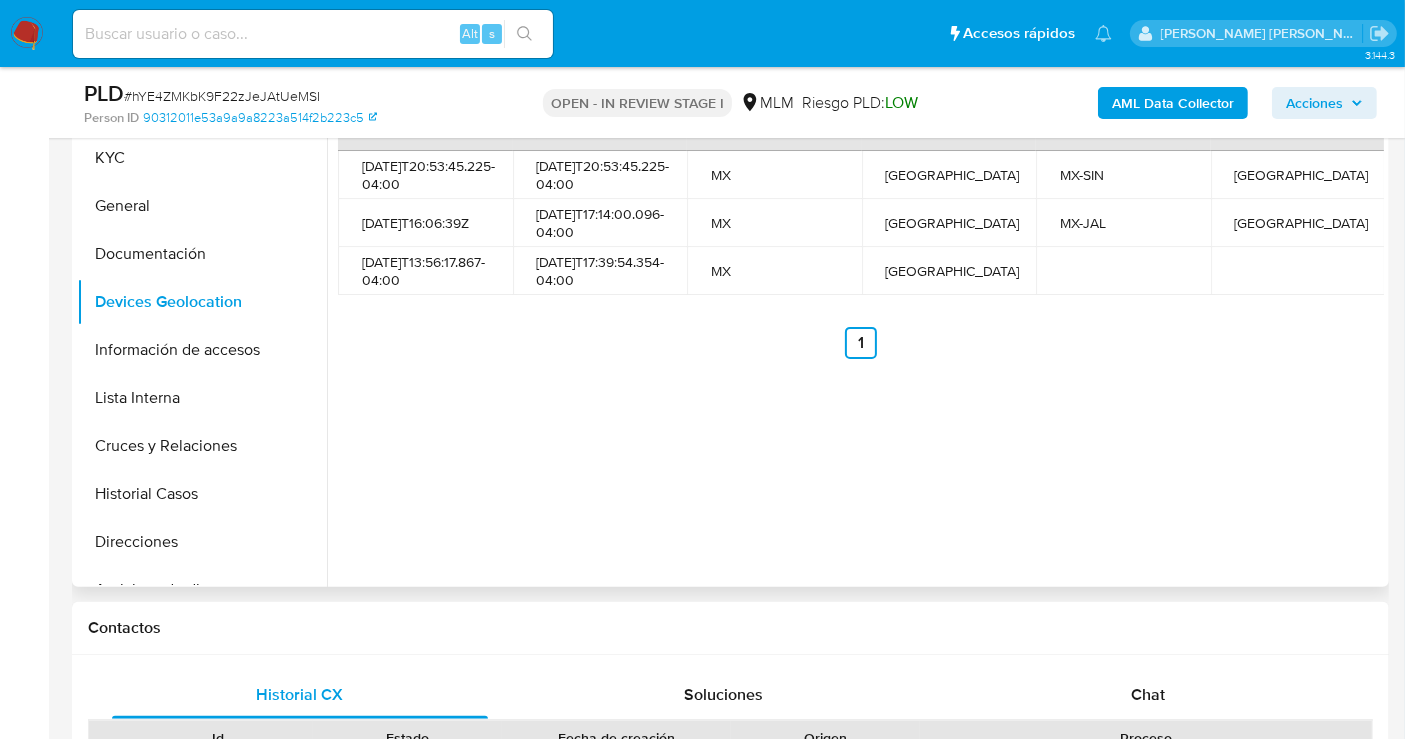 scroll, scrollTop: 333, scrollLeft: 0, axis: vertical 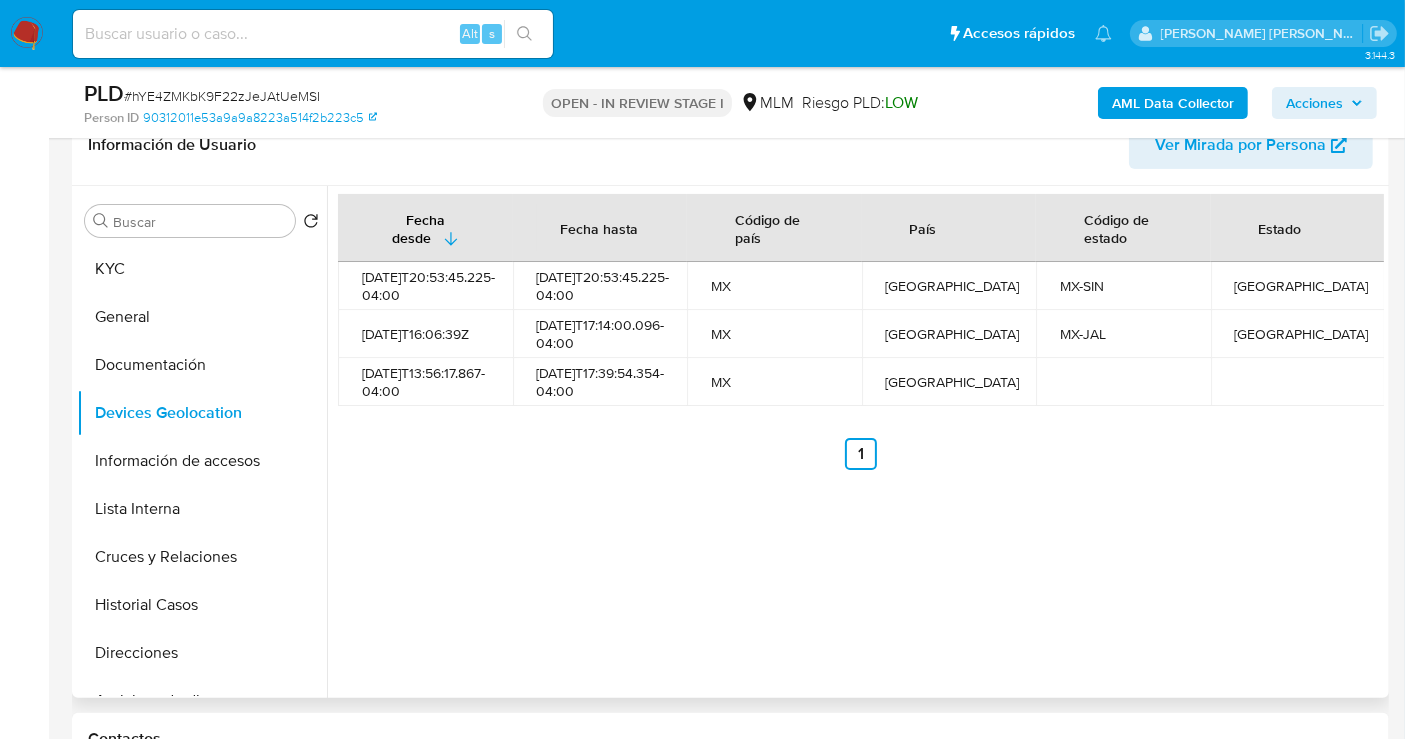type 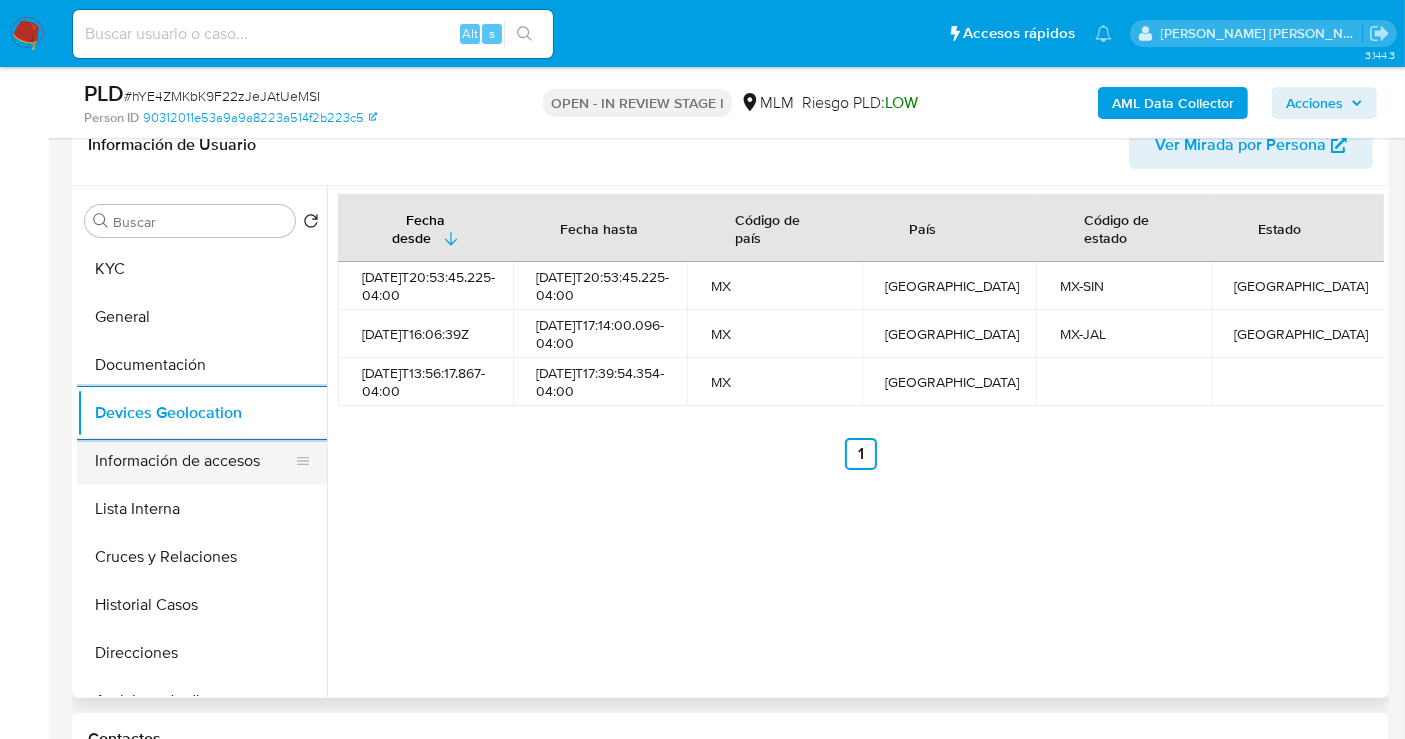 click on "Información de accesos" at bounding box center [194, 461] 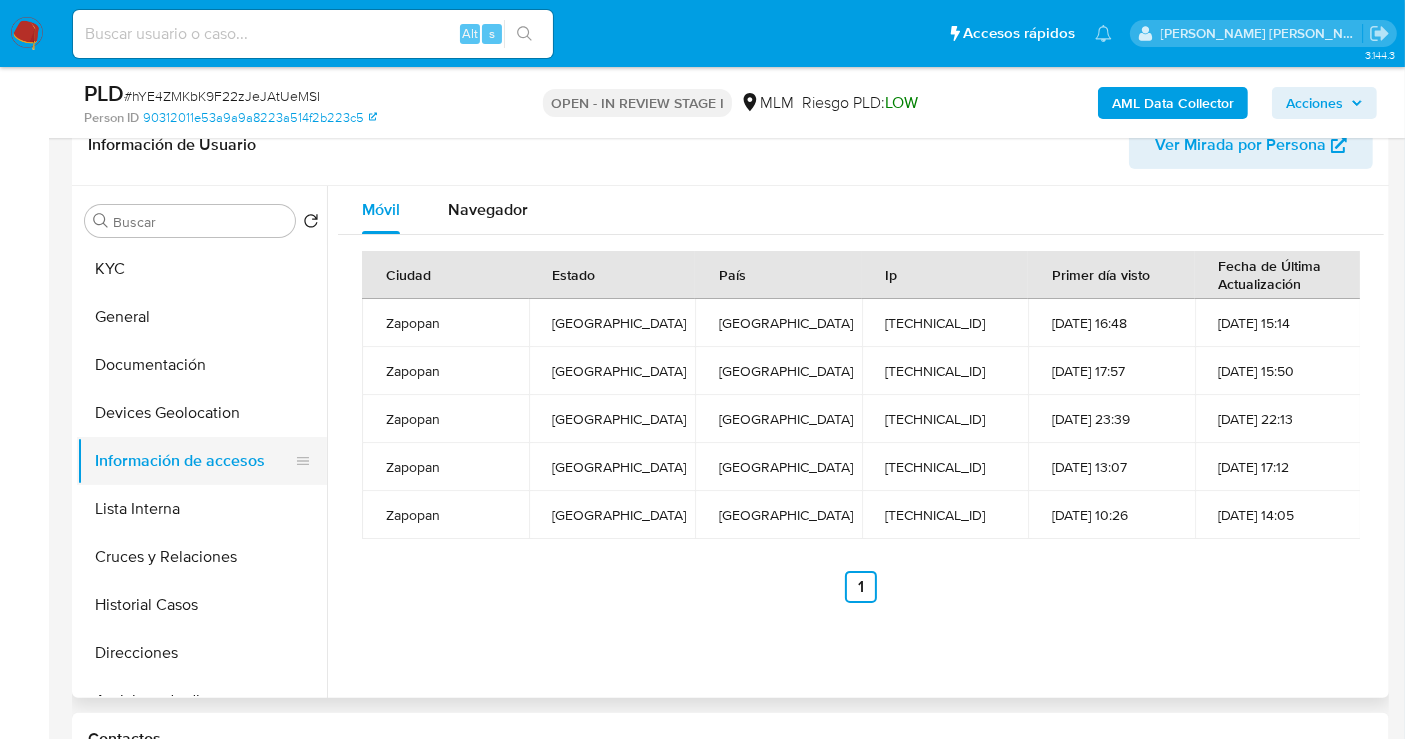 type 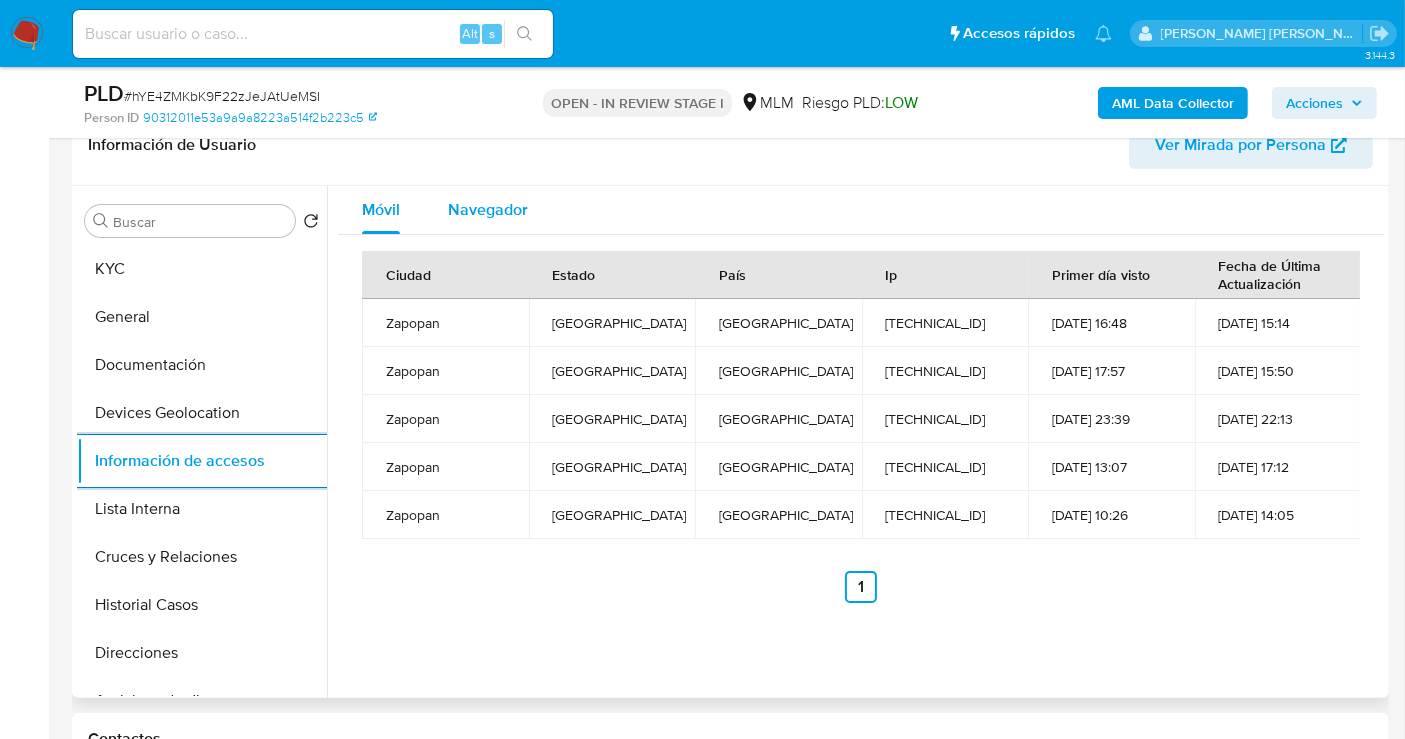 click on "Navegador" at bounding box center [488, 209] 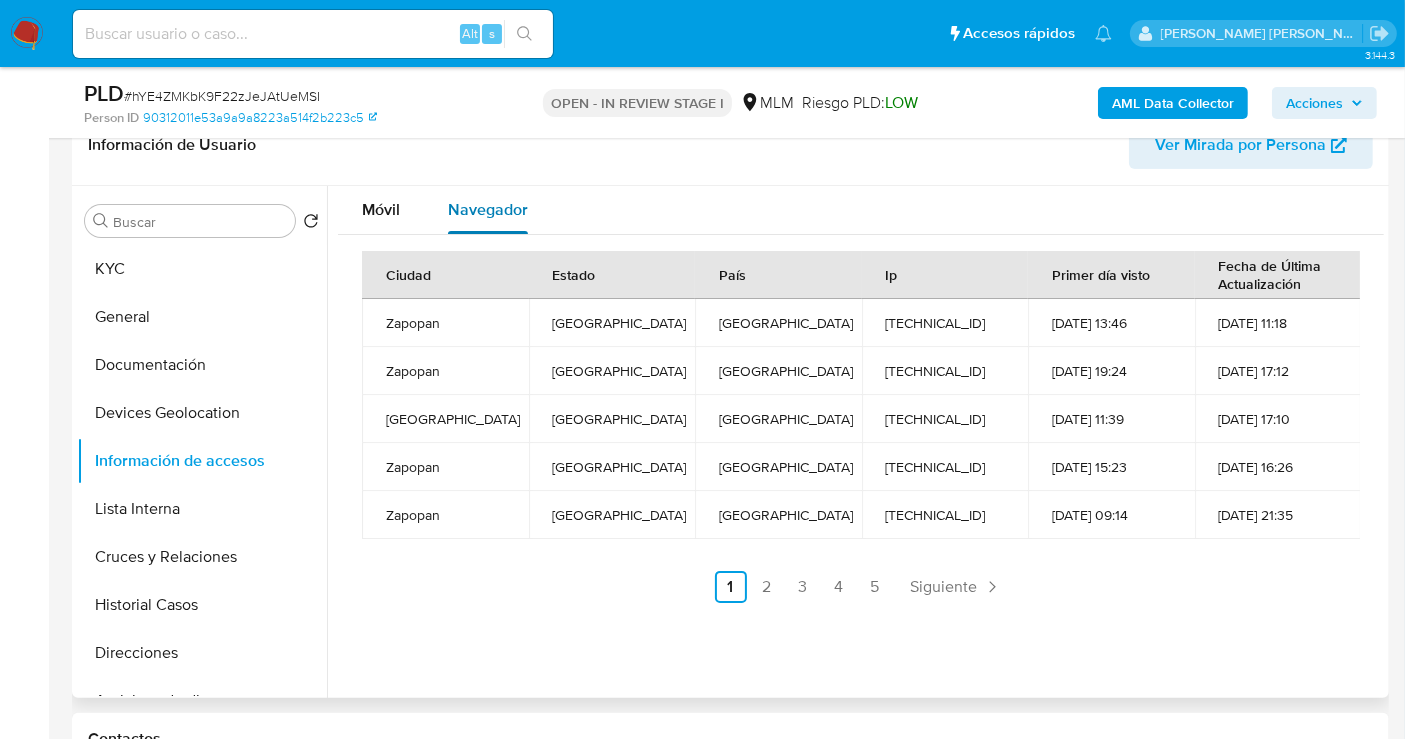 type 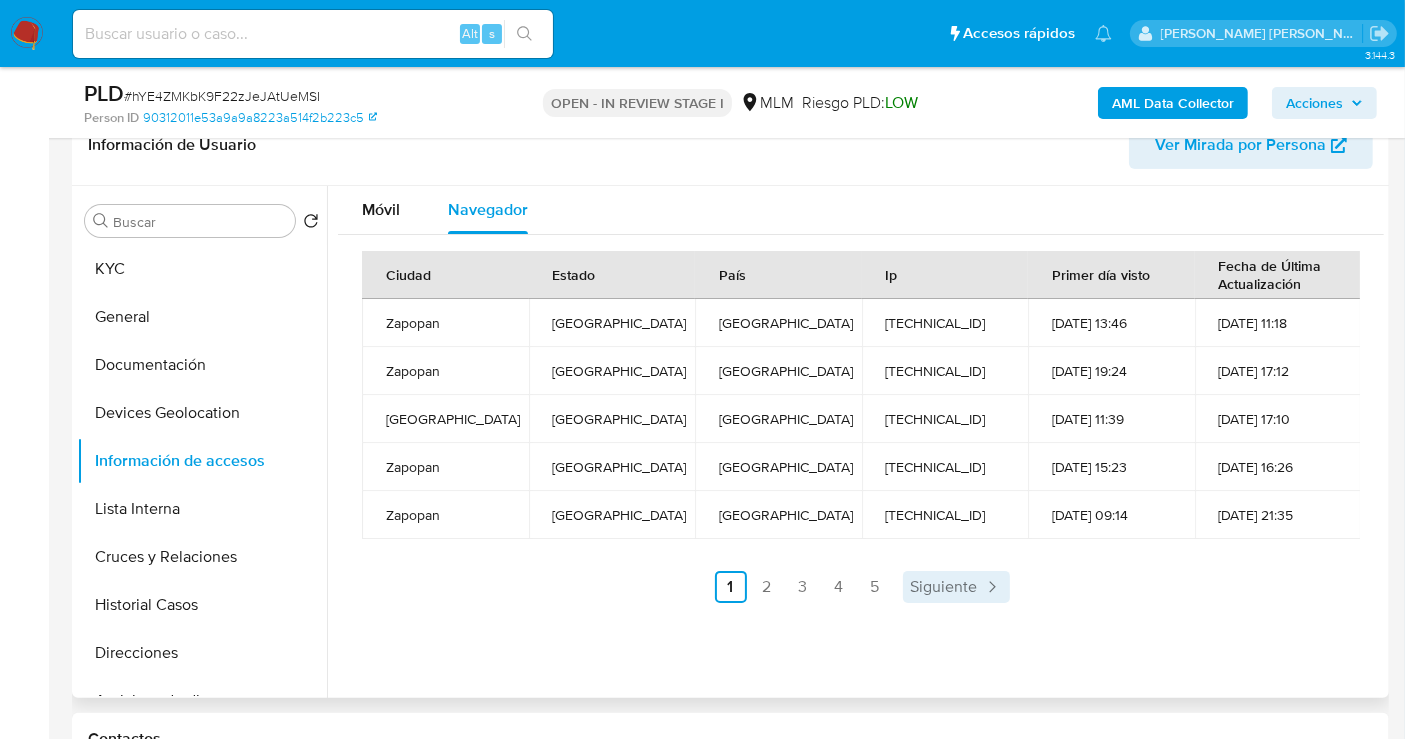 click on "Siguiente" at bounding box center (944, 587) 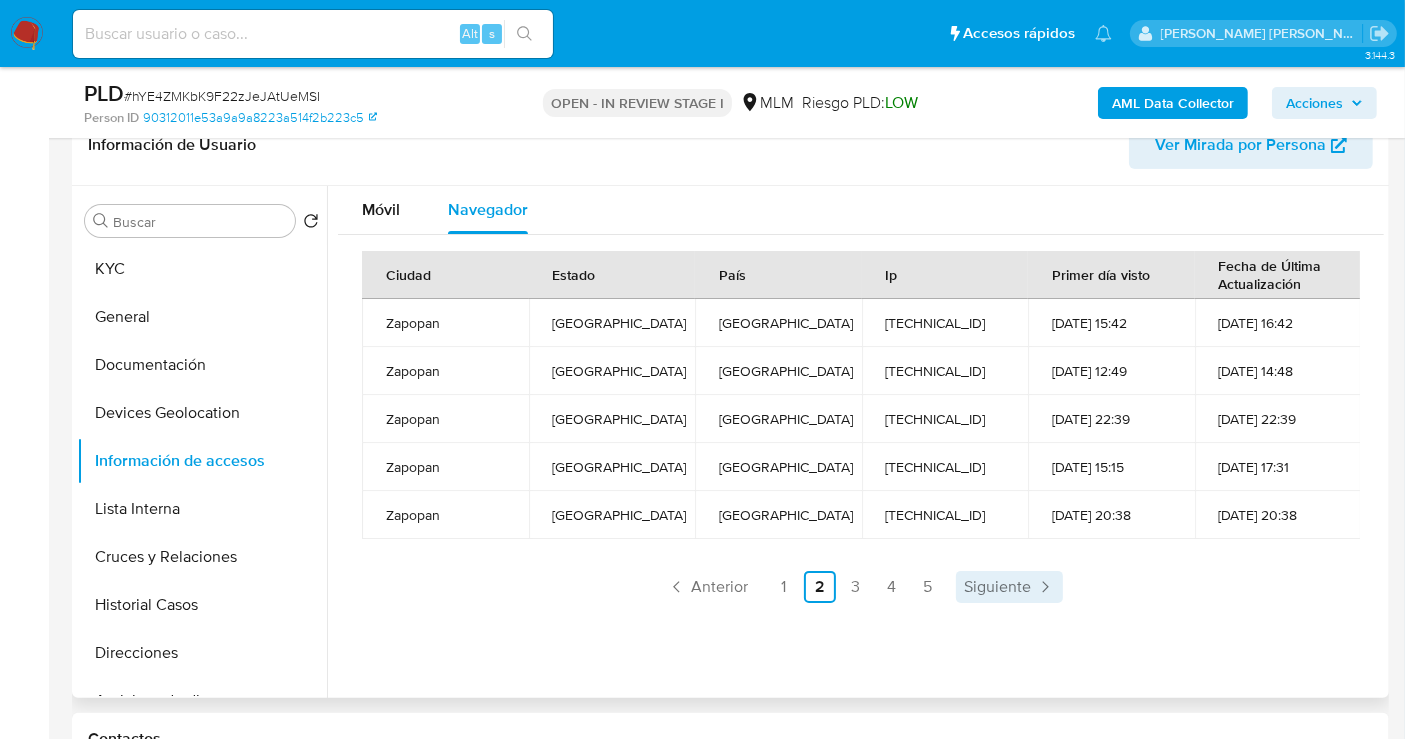 click on "Siguiente" at bounding box center [997, 587] 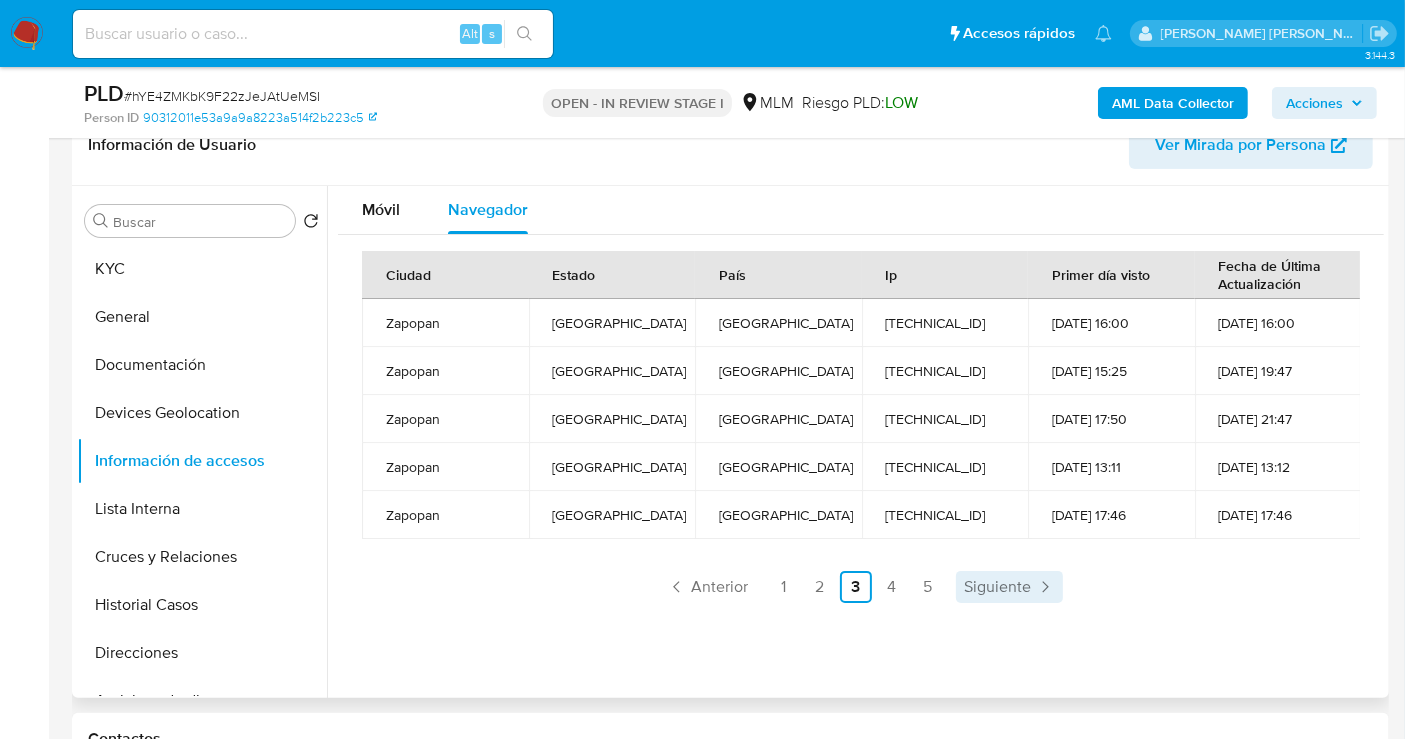 click on "Siguiente" at bounding box center [997, 587] 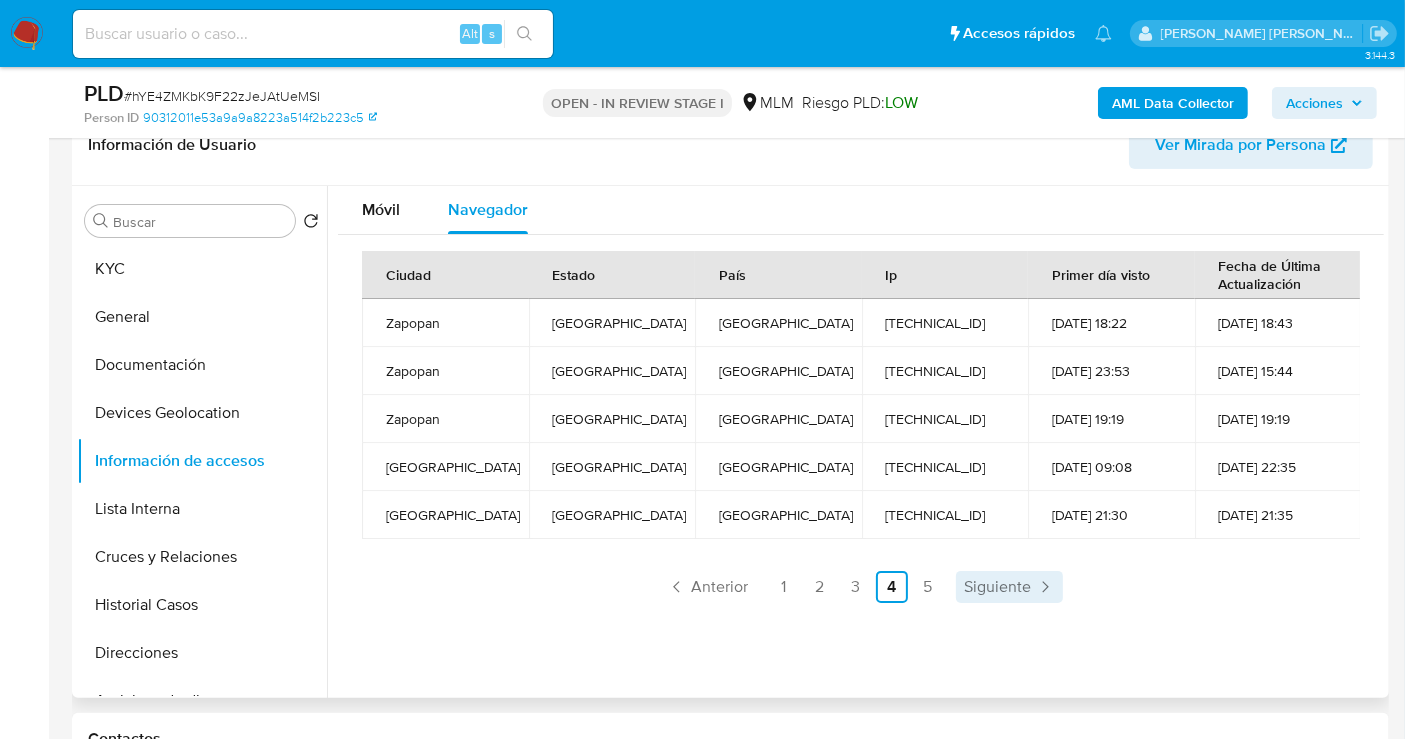 click on "Siguiente" at bounding box center (997, 587) 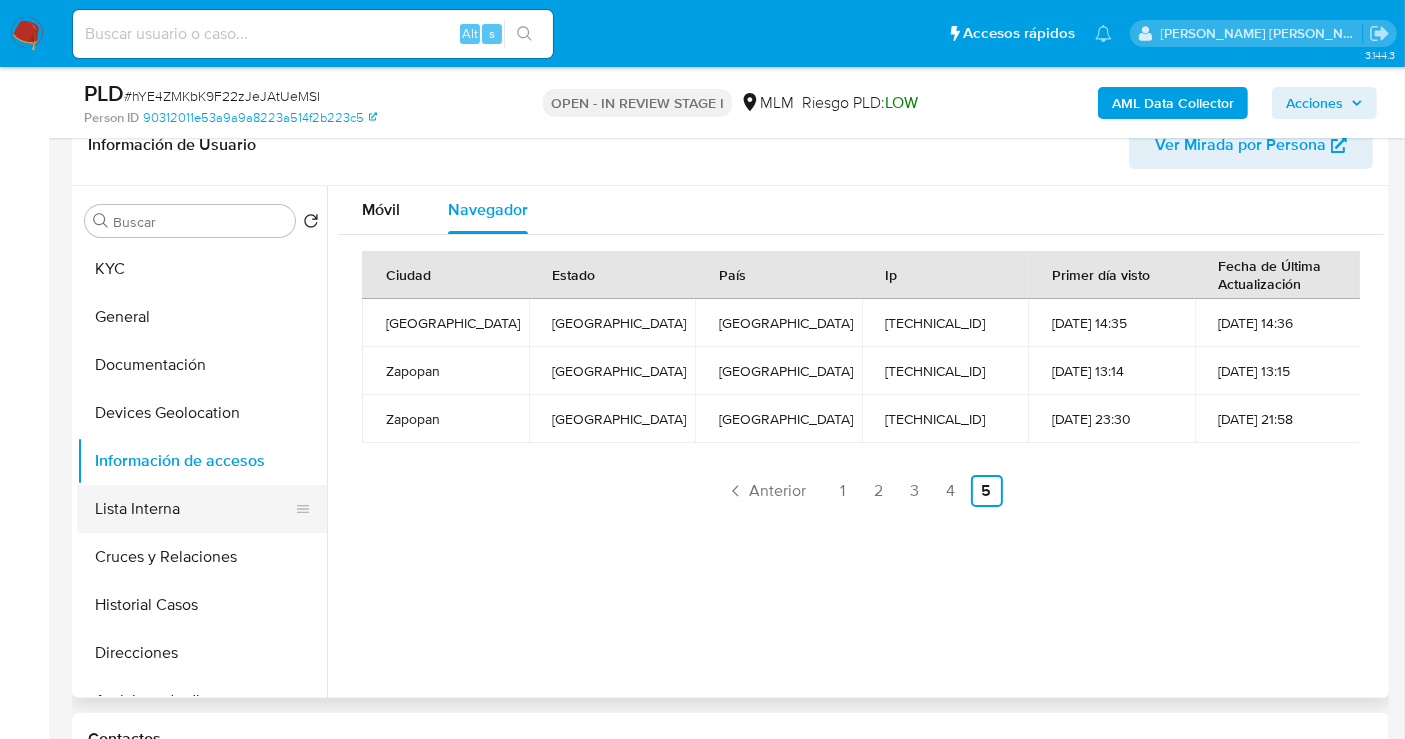 click on "Lista Interna" at bounding box center (194, 509) 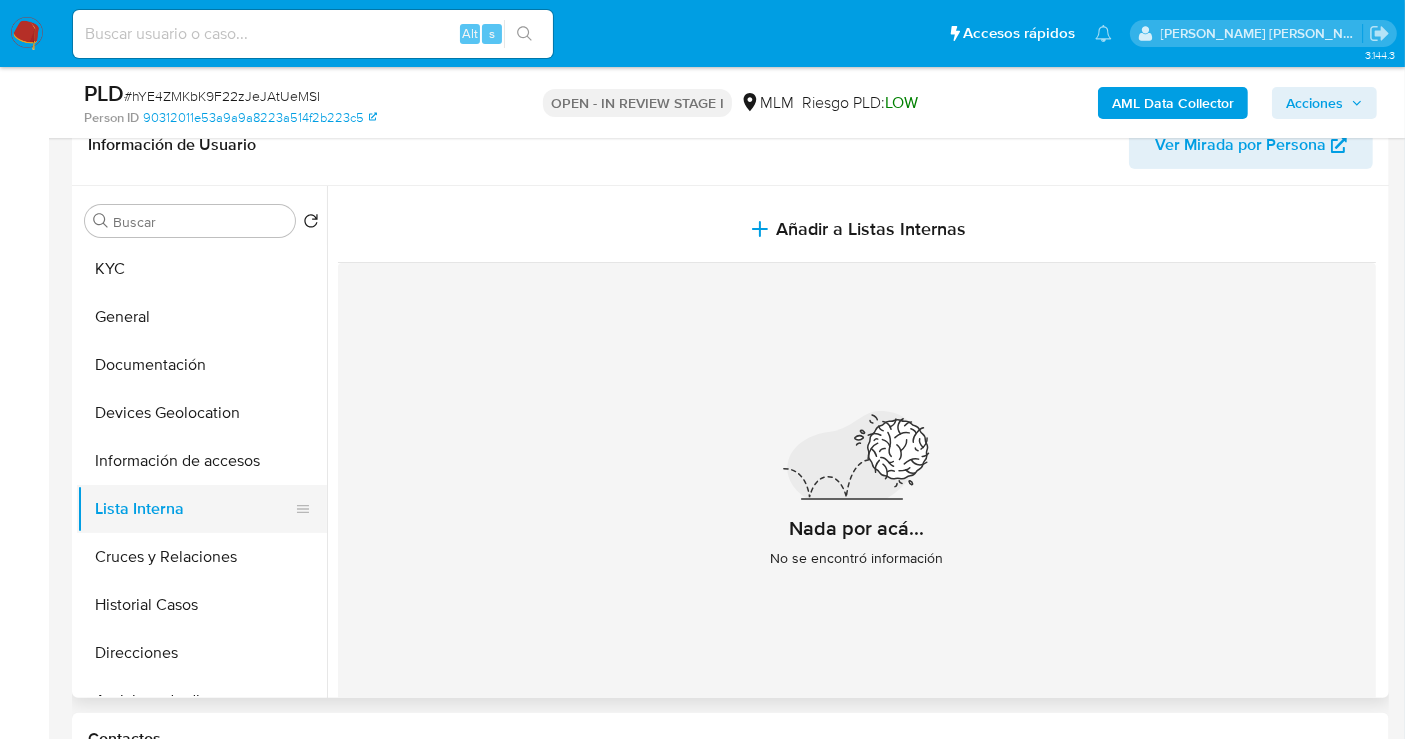 type 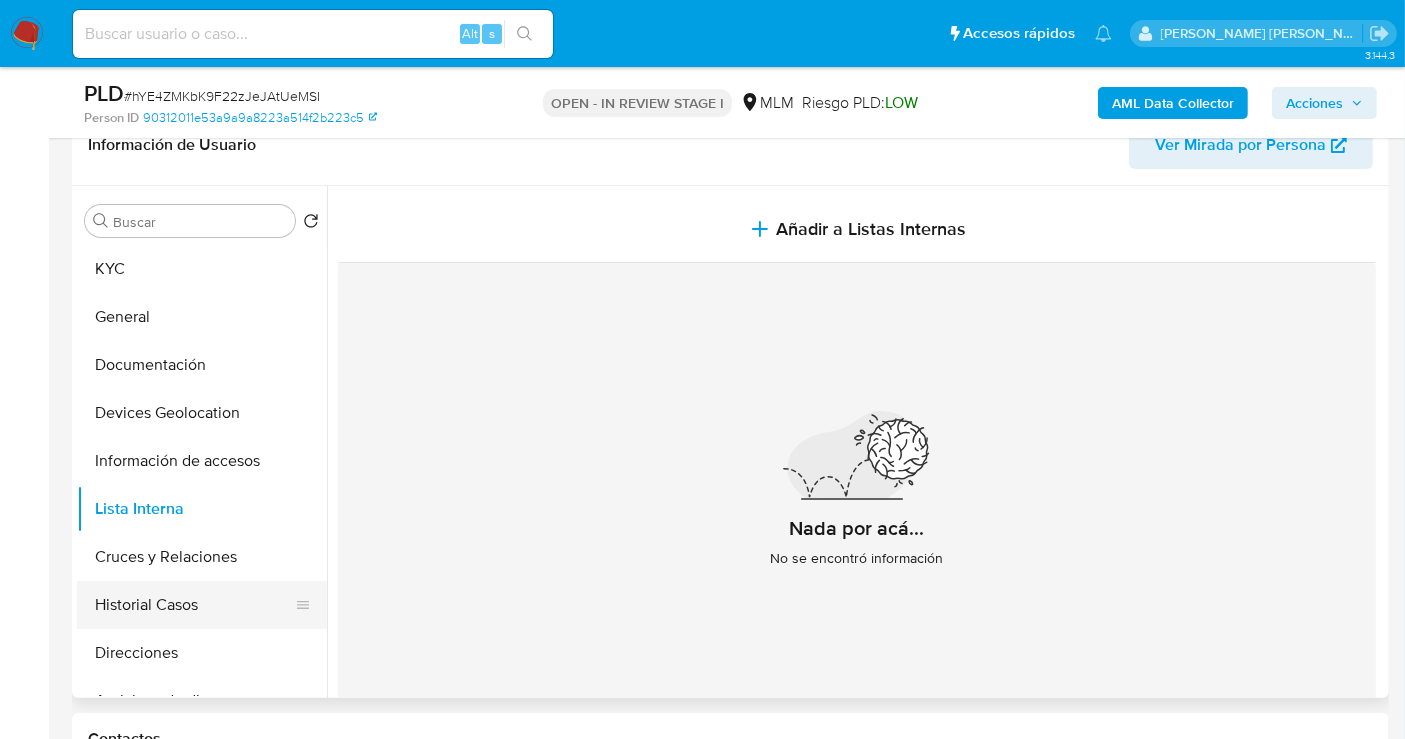 click on "Historial Casos" at bounding box center (194, 605) 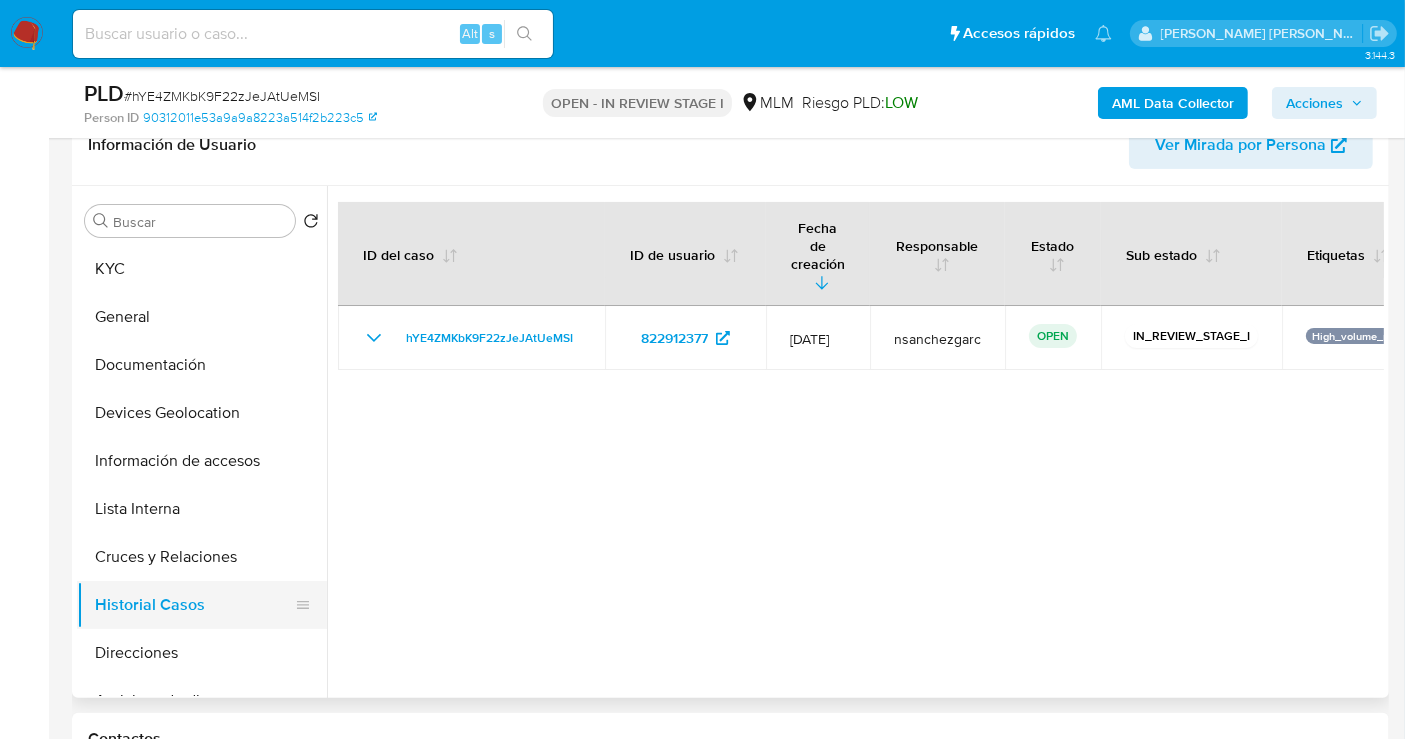 type 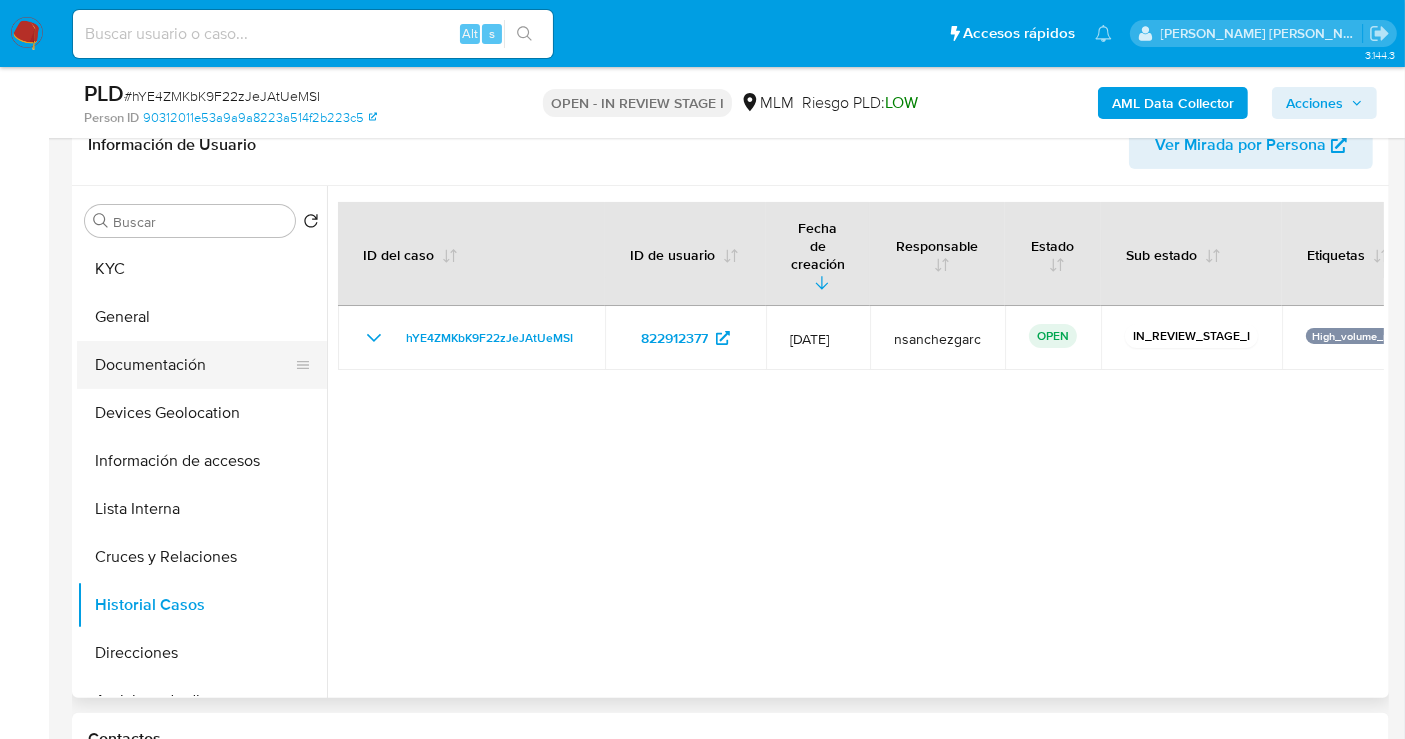 click on "Documentación" at bounding box center [194, 365] 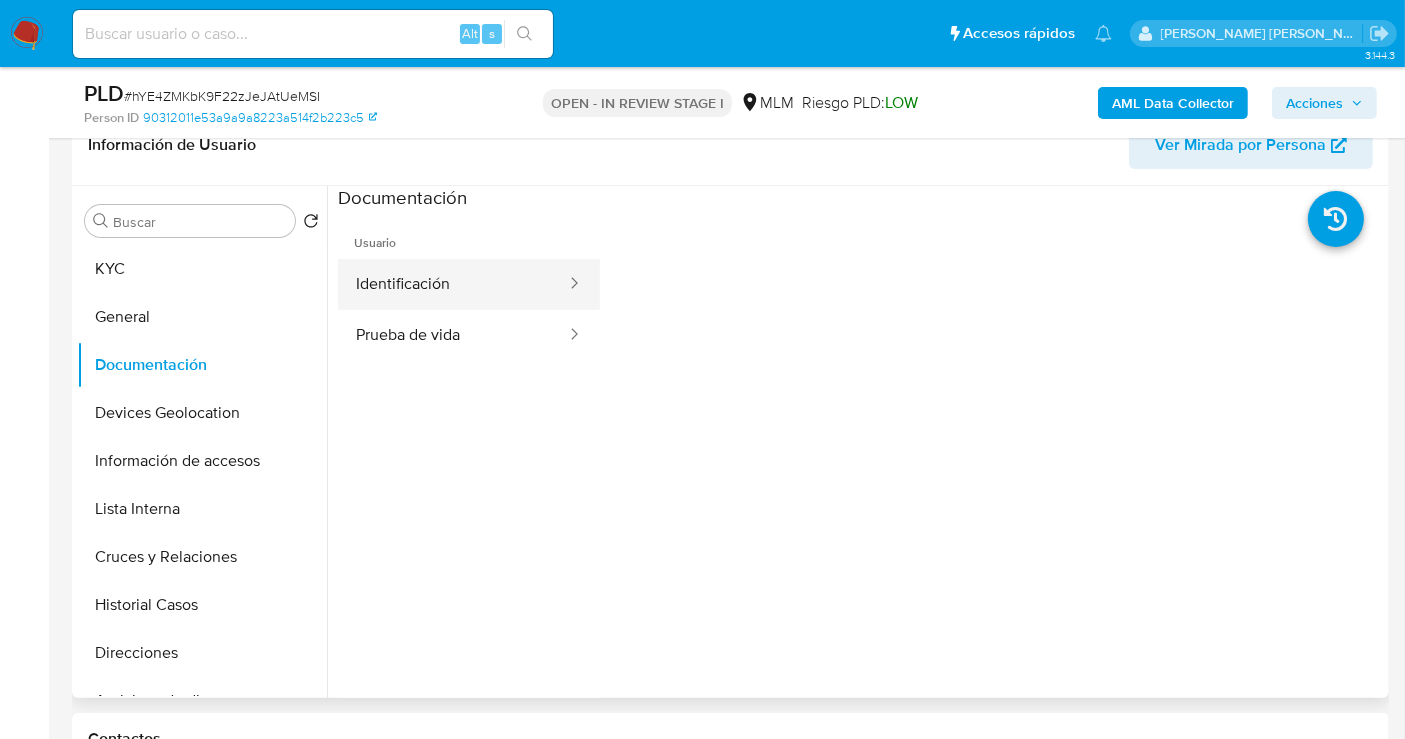 click on "Identificación" at bounding box center [453, 284] 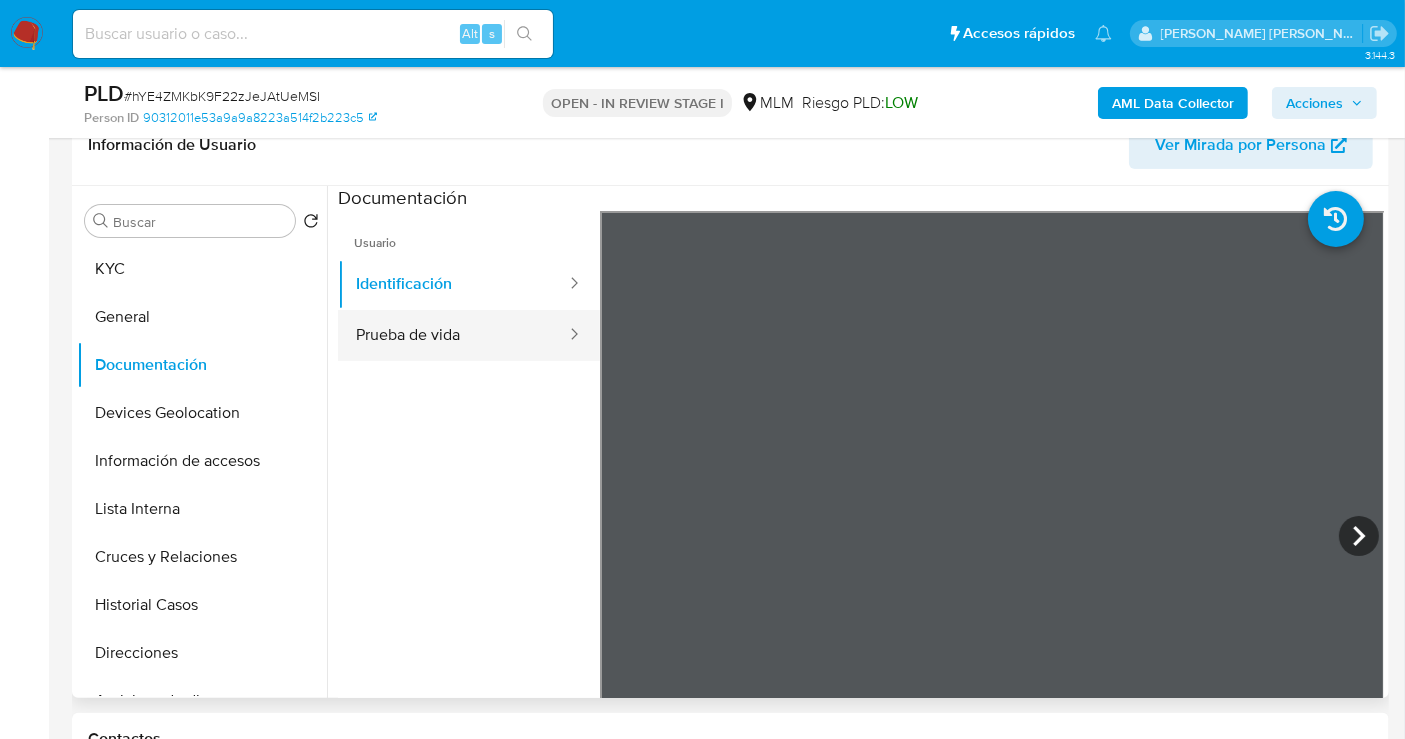 click on "Prueba de vida" at bounding box center (453, 335) 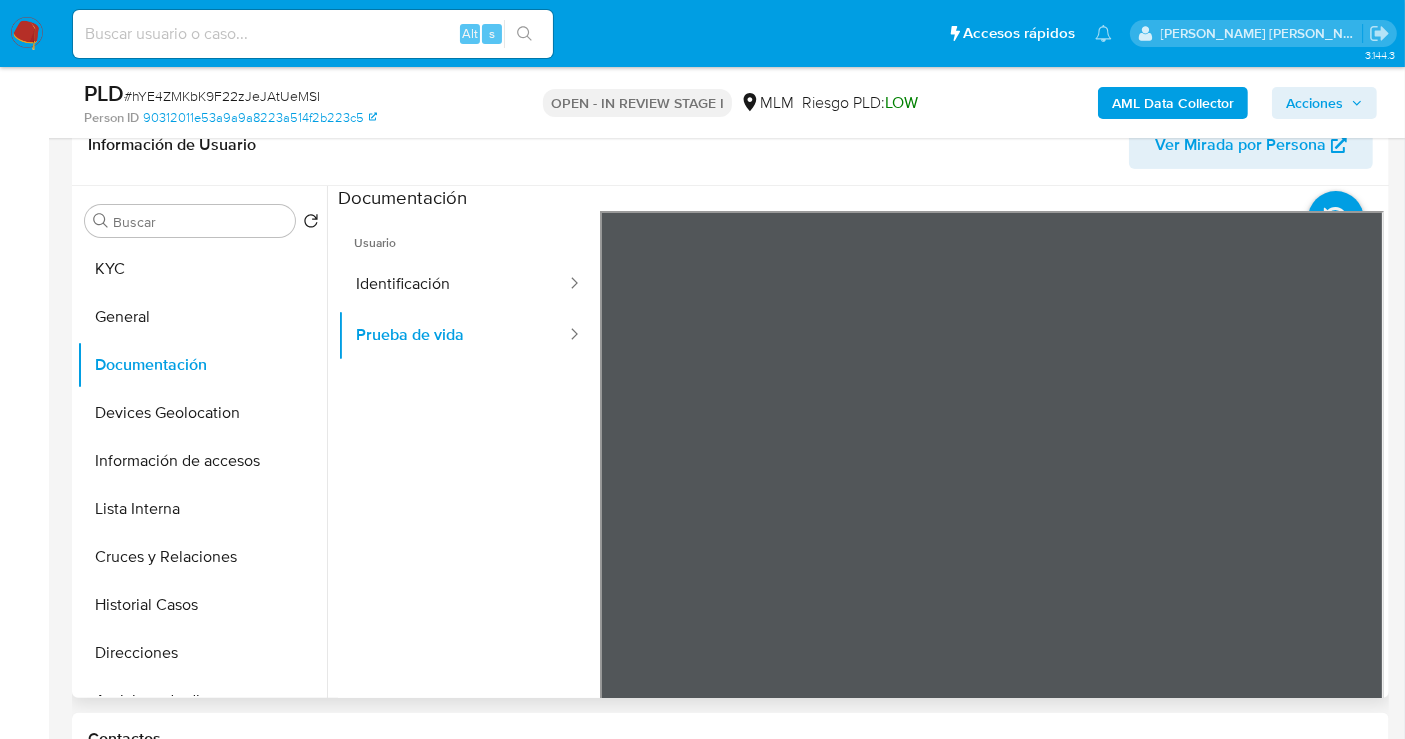 type 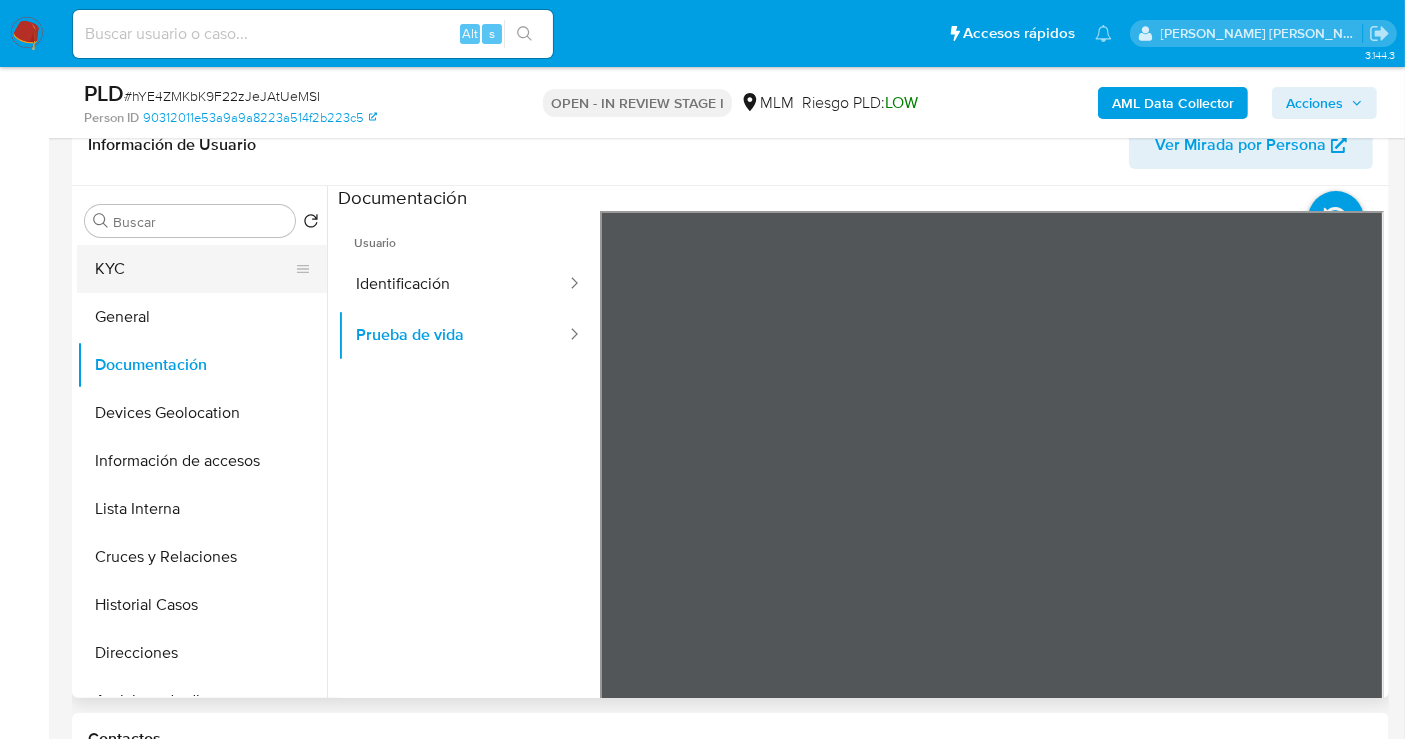 click on "KYC" at bounding box center [194, 269] 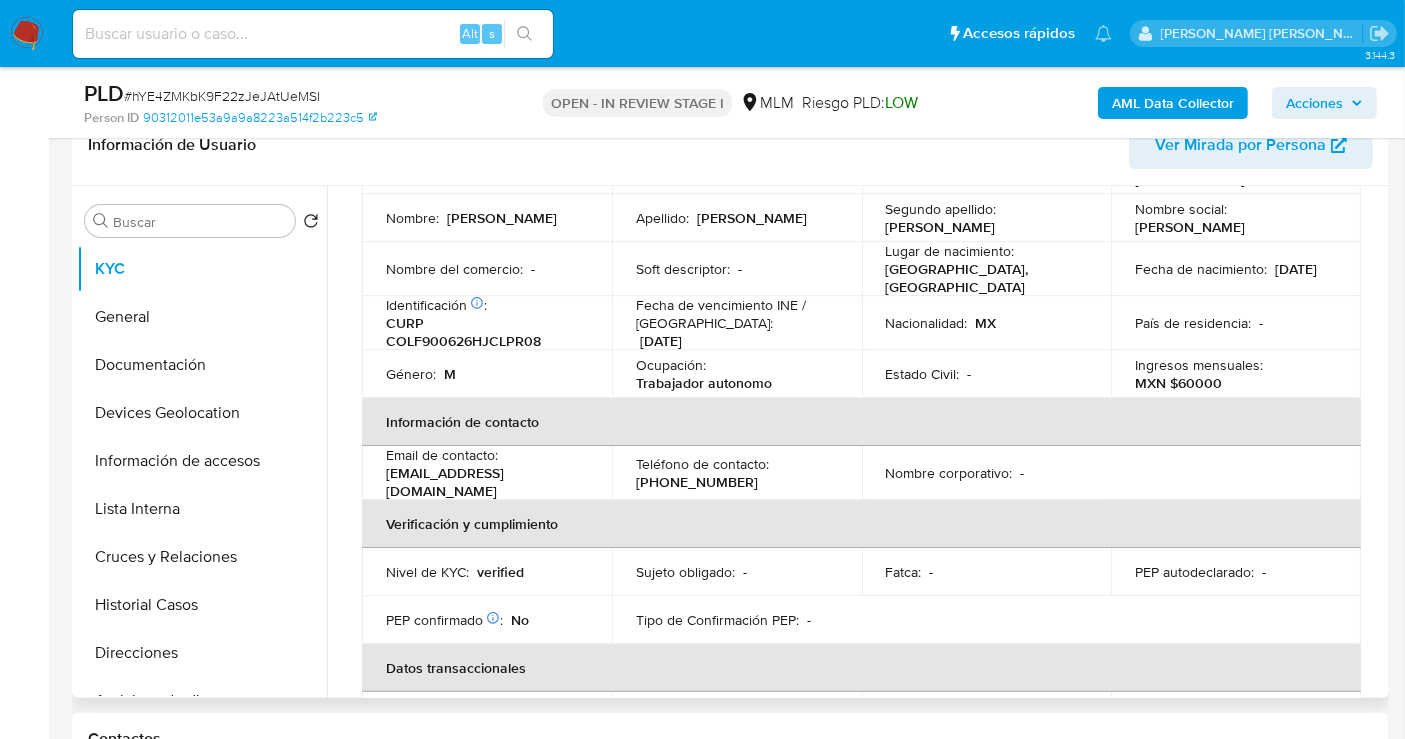 scroll, scrollTop: 150, scrollLeft: 0, axis: vertical 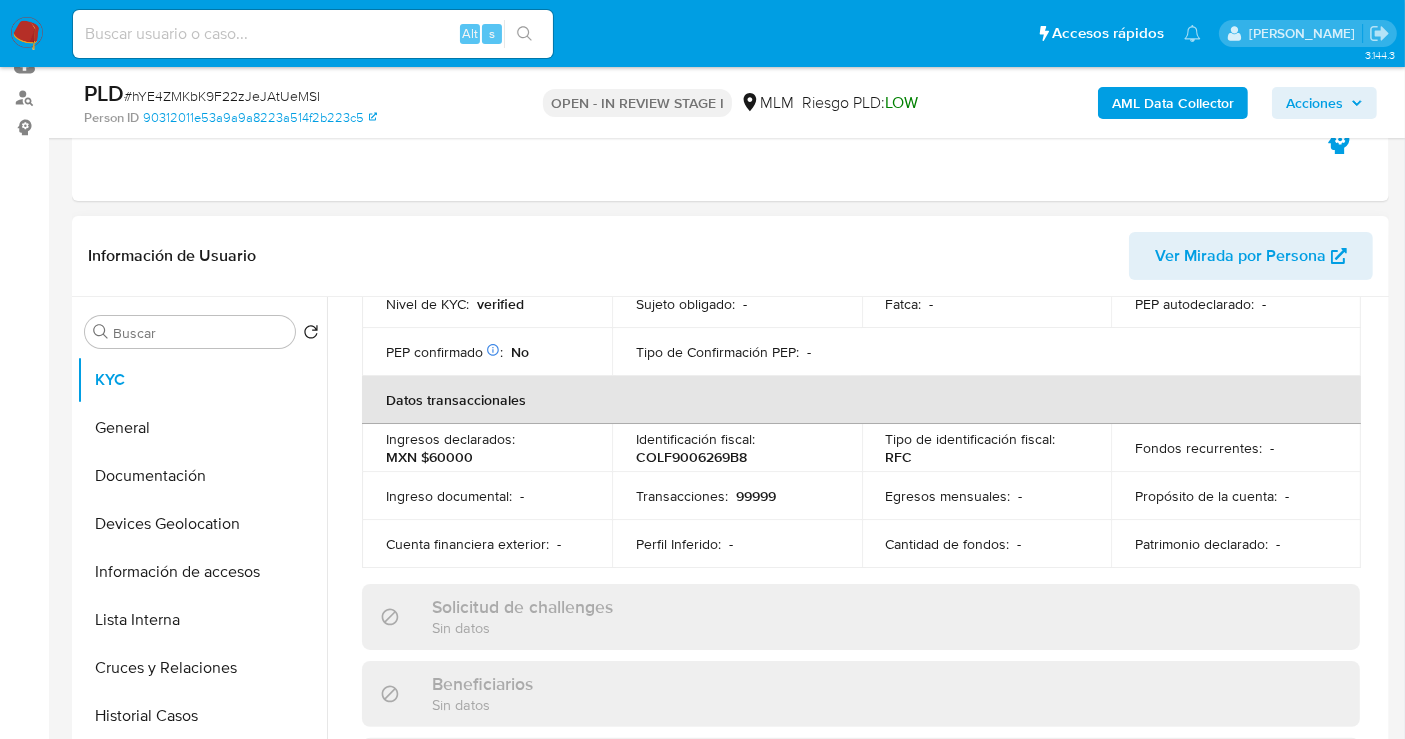 select on "10" 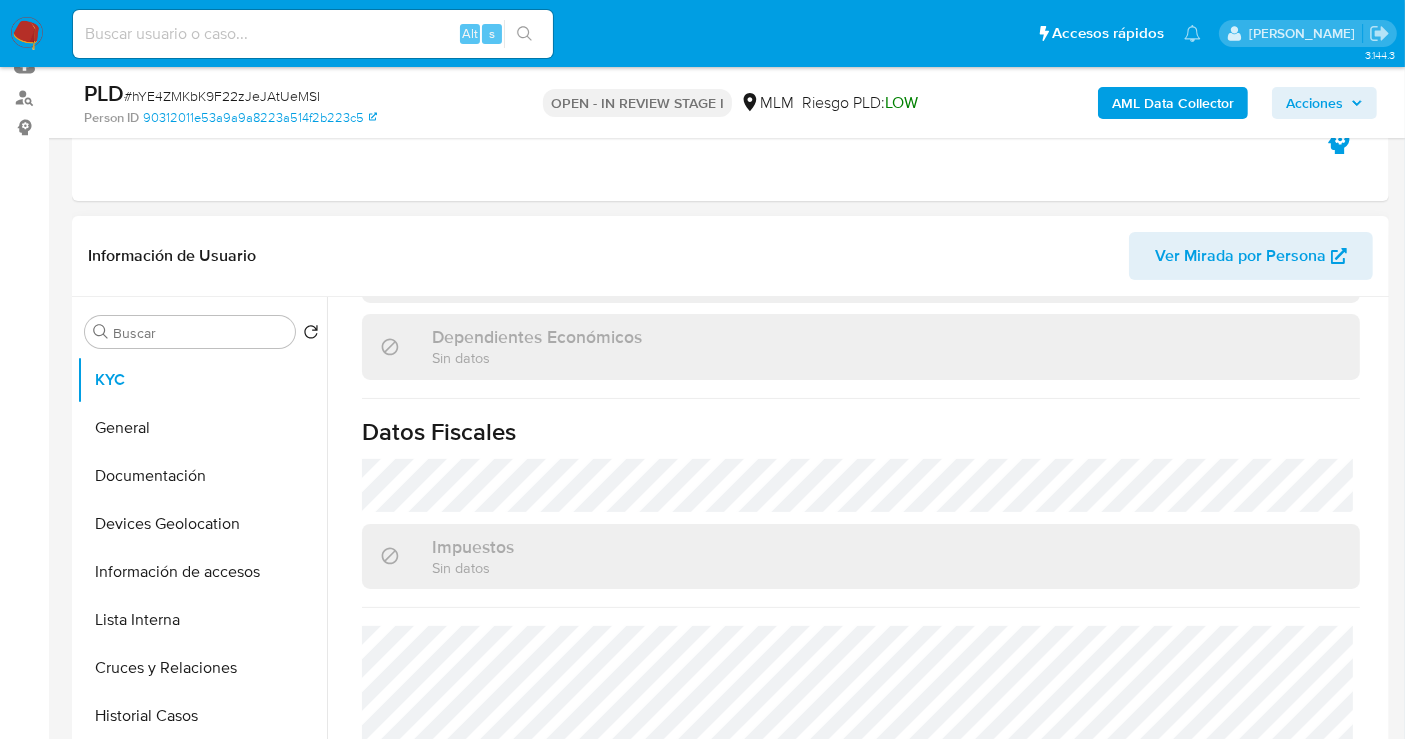 scroll, scrollTop: 1268, scrollLeft: 0, axis: vertical 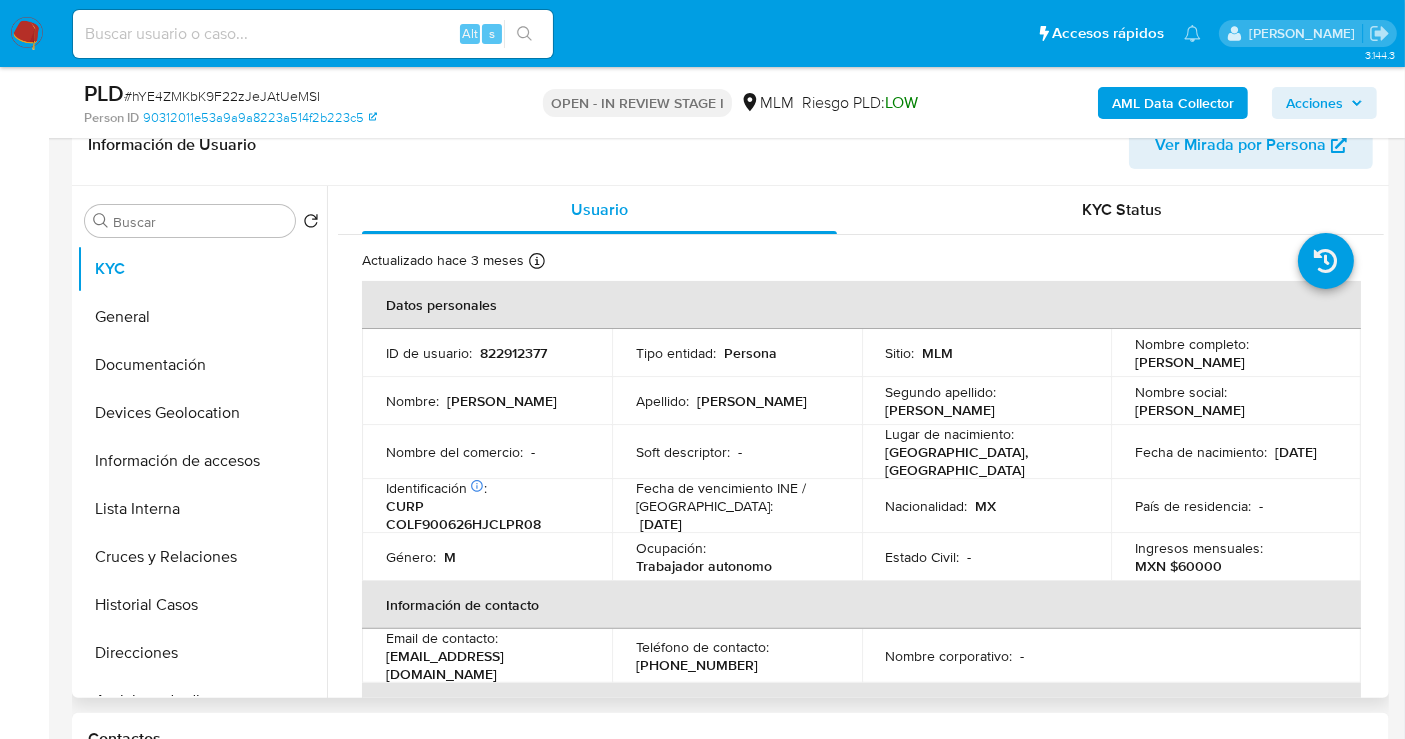 click on "822912377" at bounding box center [513, 353] 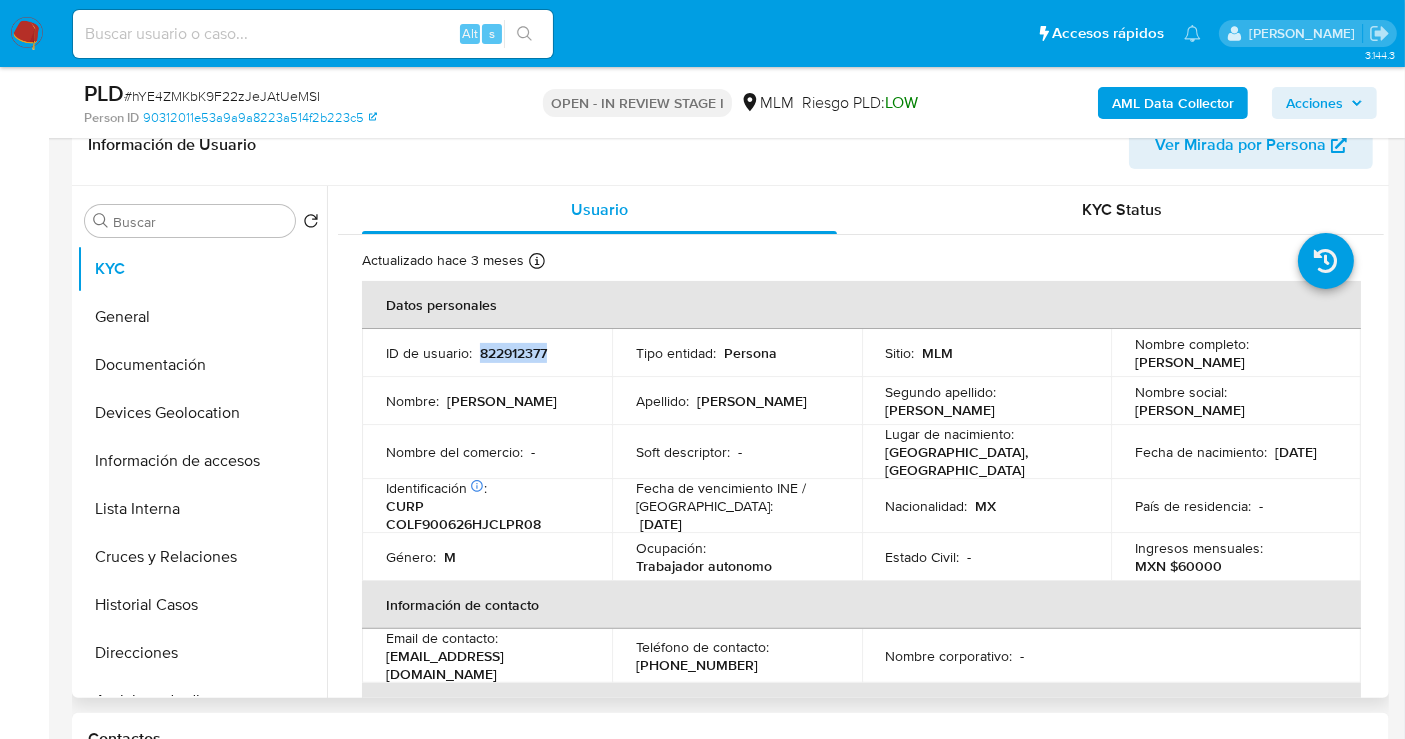 click on "822912377" at bounding box center [513, 353] 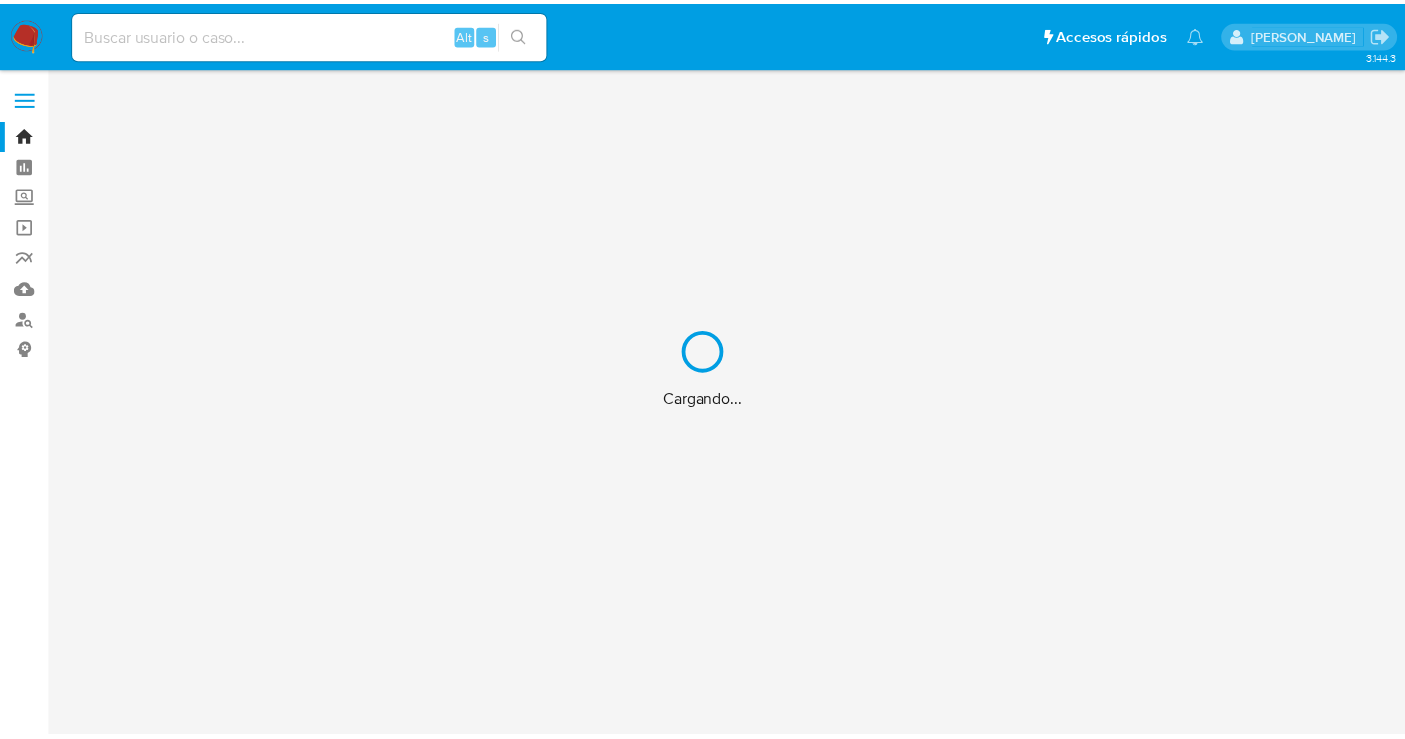 scroll, scrollTop: 0, scrollLeft: 0, axis: both 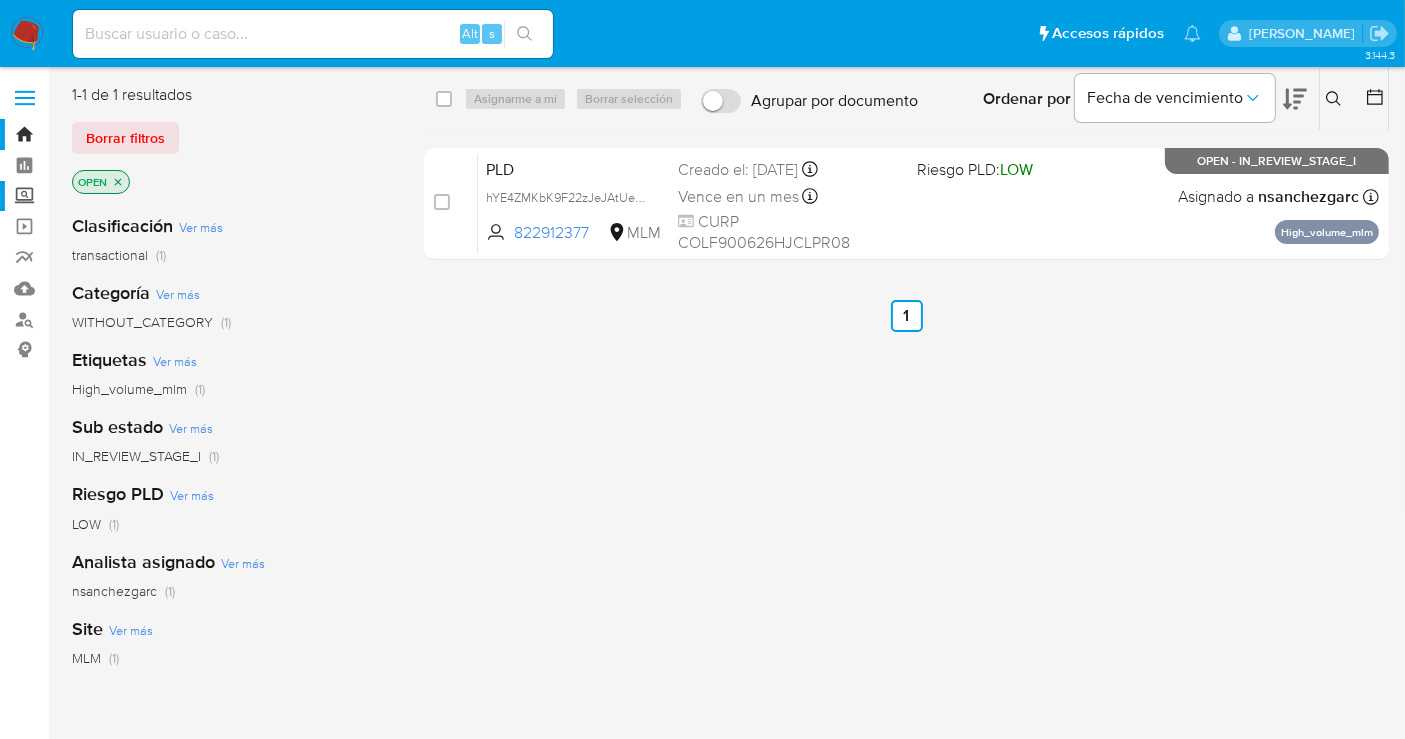 click on "Screening" at bounding box center [119, 196] 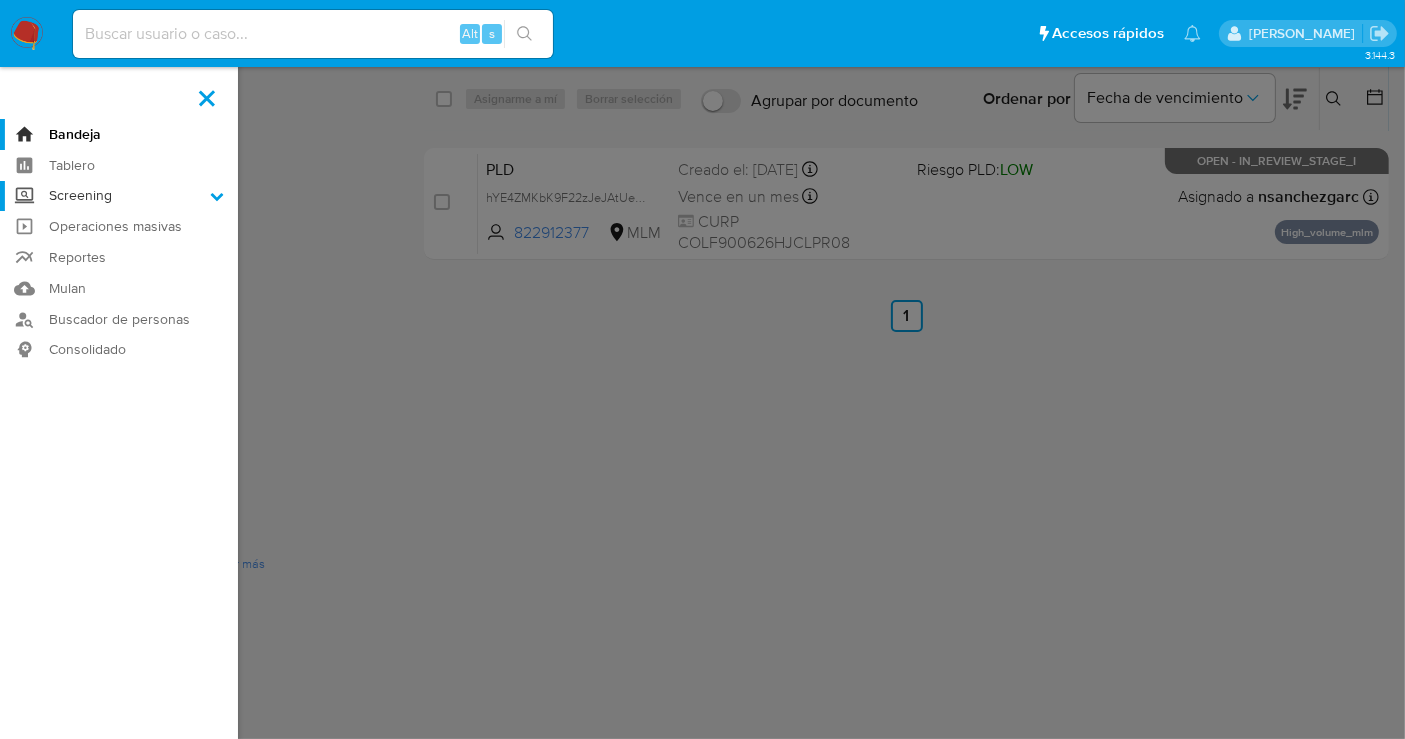 click on "Screening" at bounding box center [0, 0] 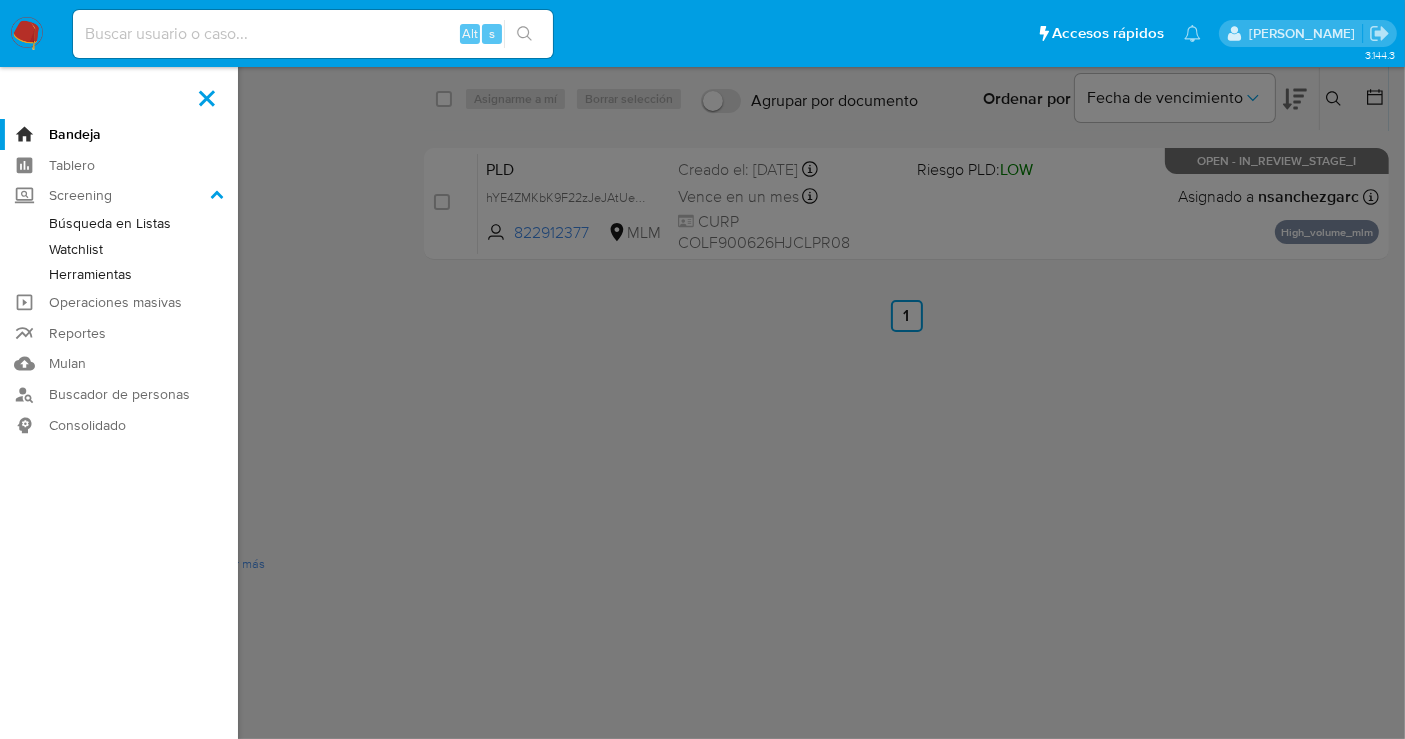 click on "Herramientas" at bounding box center (119, 274) 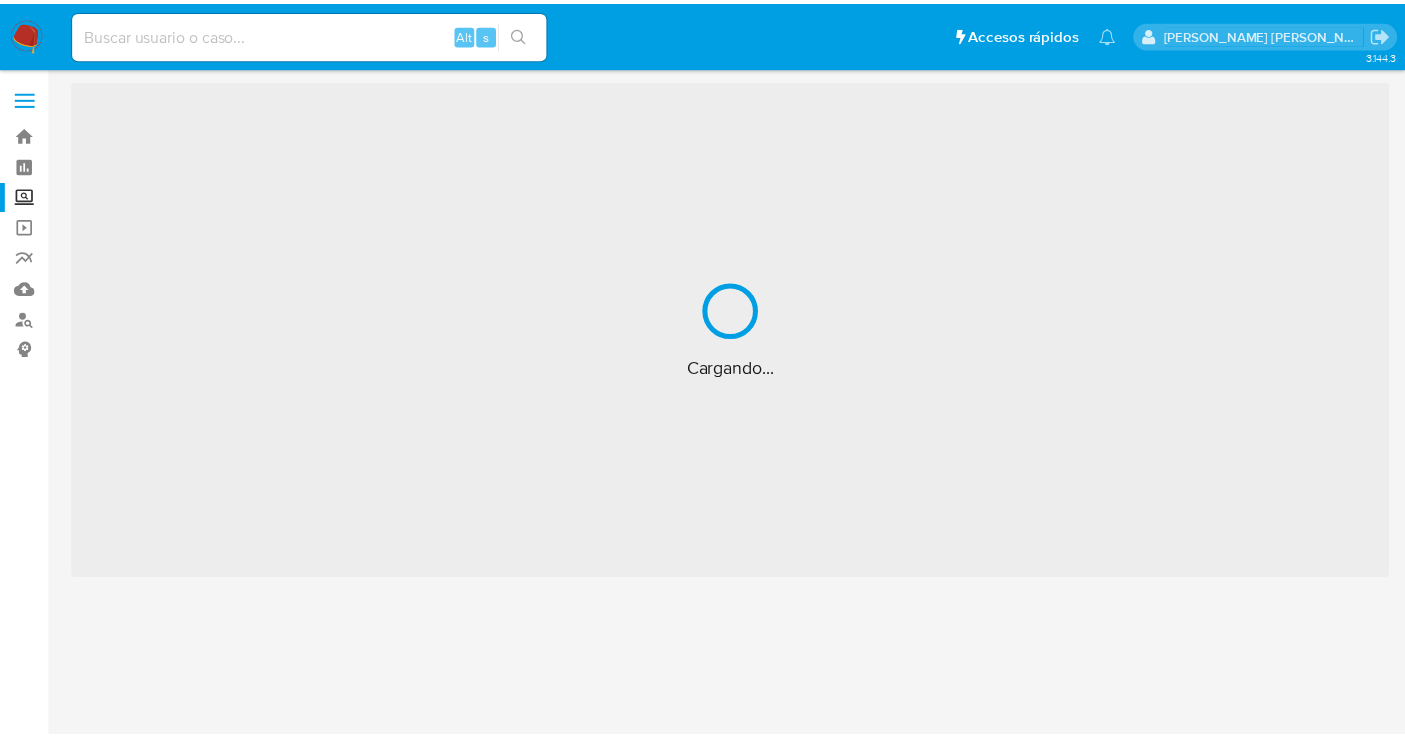 scroll, scrollTop: 0, scrollLeft: 0, axis: both 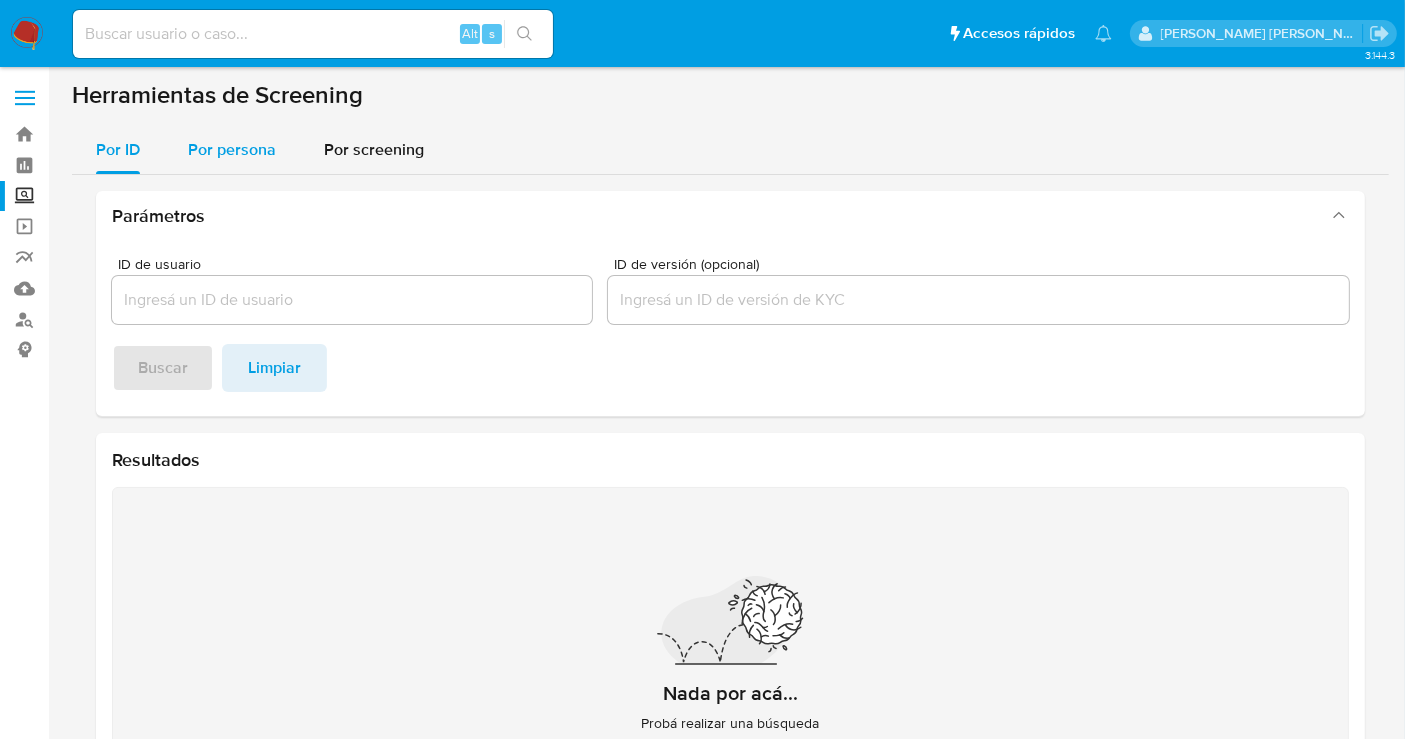 click on "Por persona" at bounding box center [232, 149] 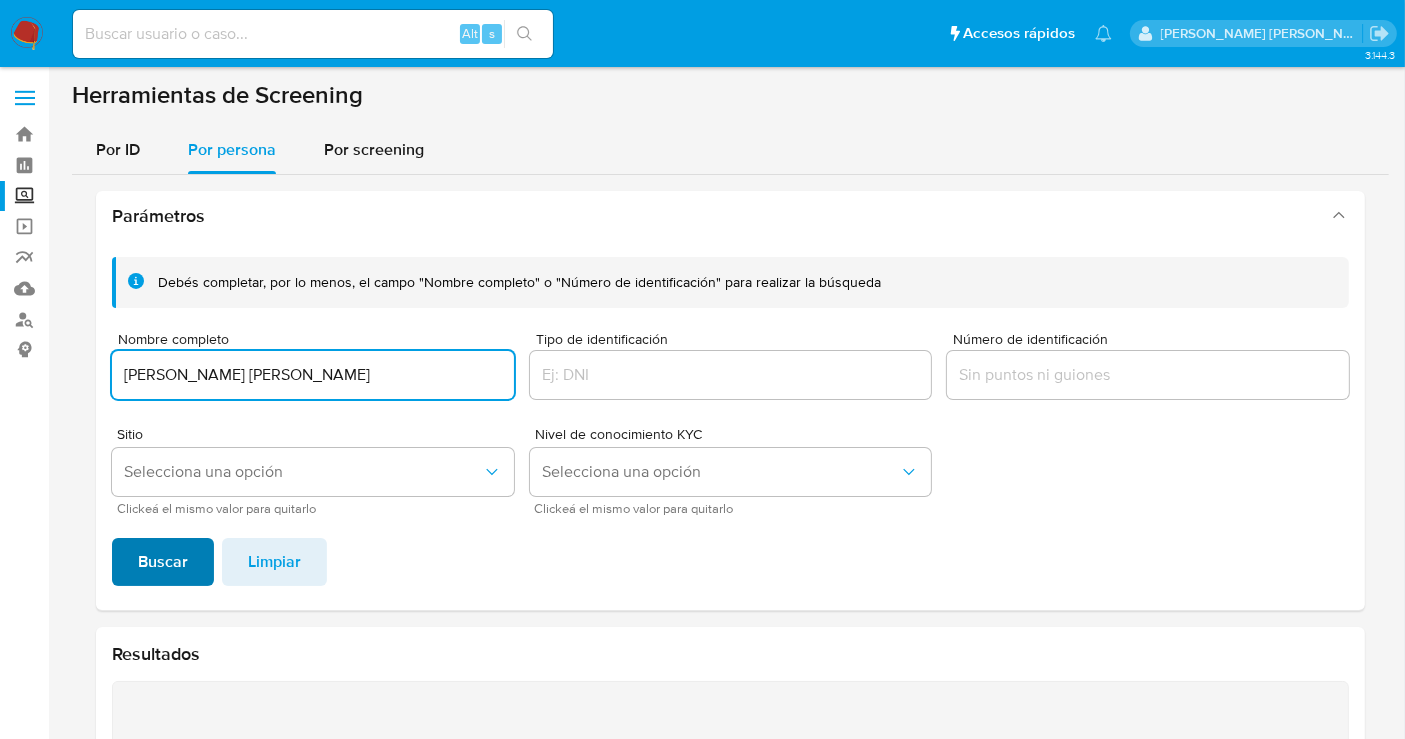 type on "[PERSON_NAME] [PERSON_NAME]" 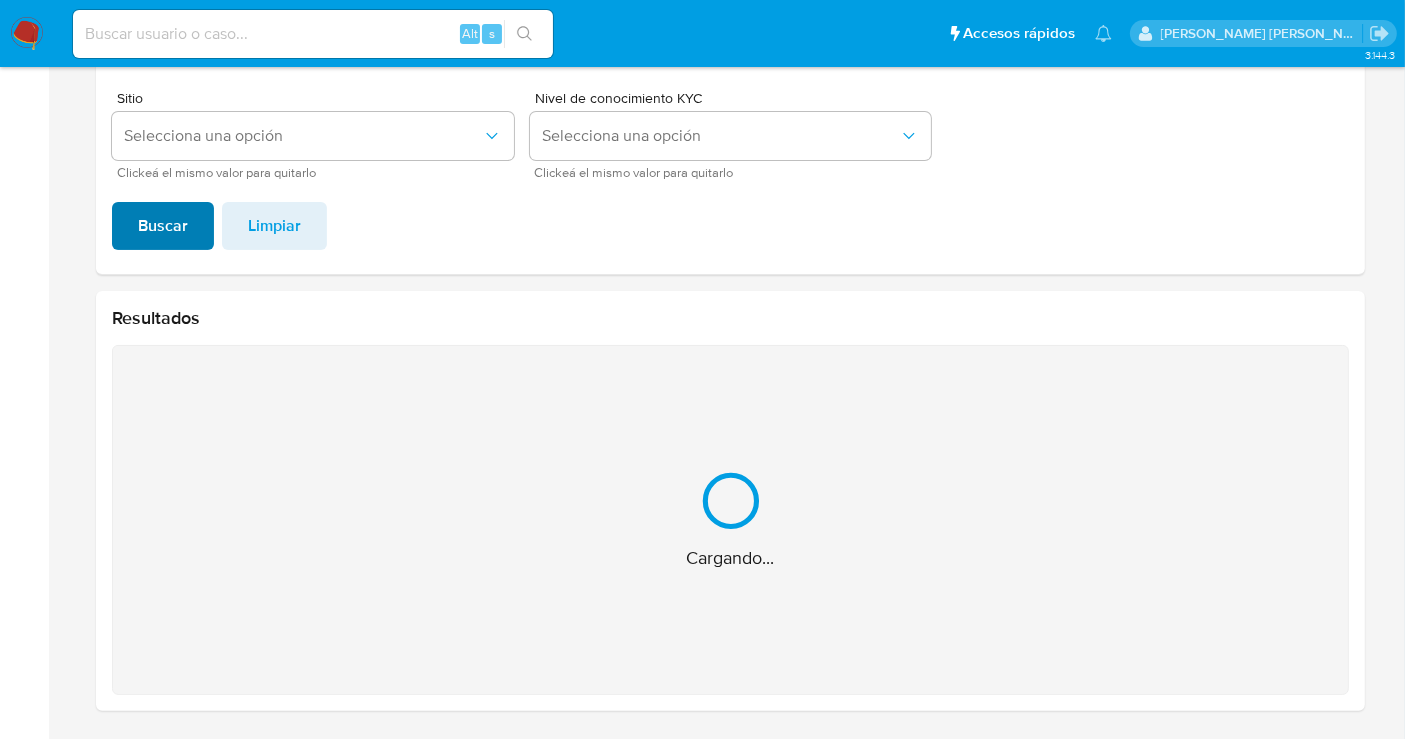 scroll, scrollTop: 17, scrollLeft: 0, axis: vertical 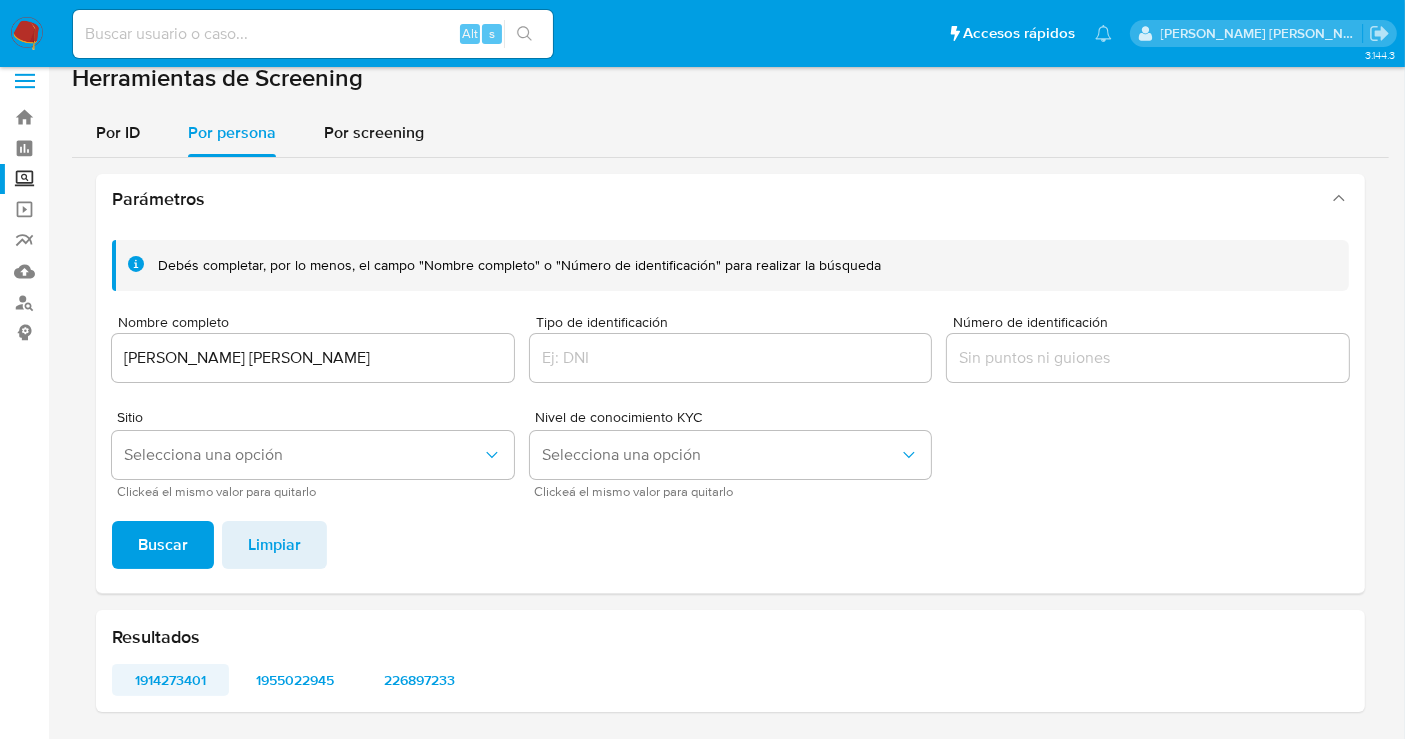 click on "1914273401" at bounding box center [170, 680] 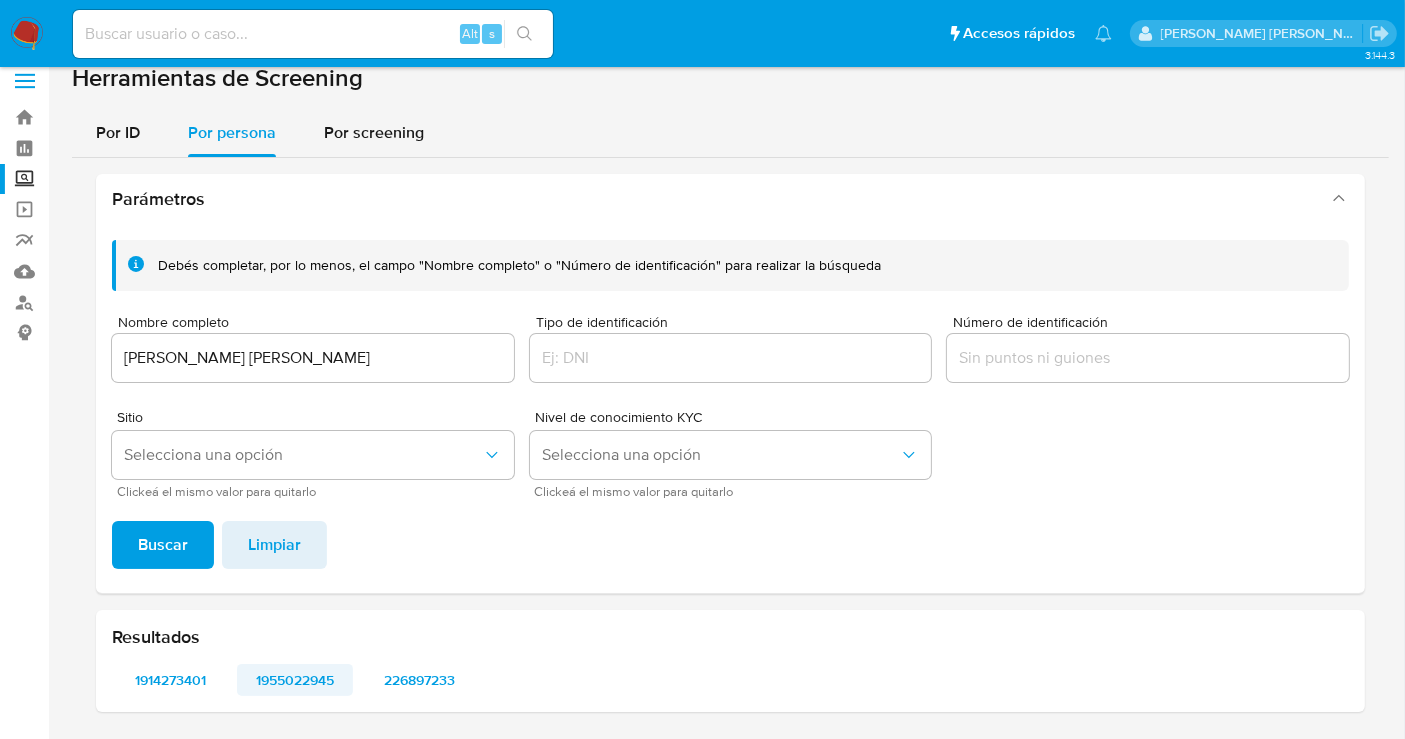 click on "1955022945" at bounding box center (295, 680) 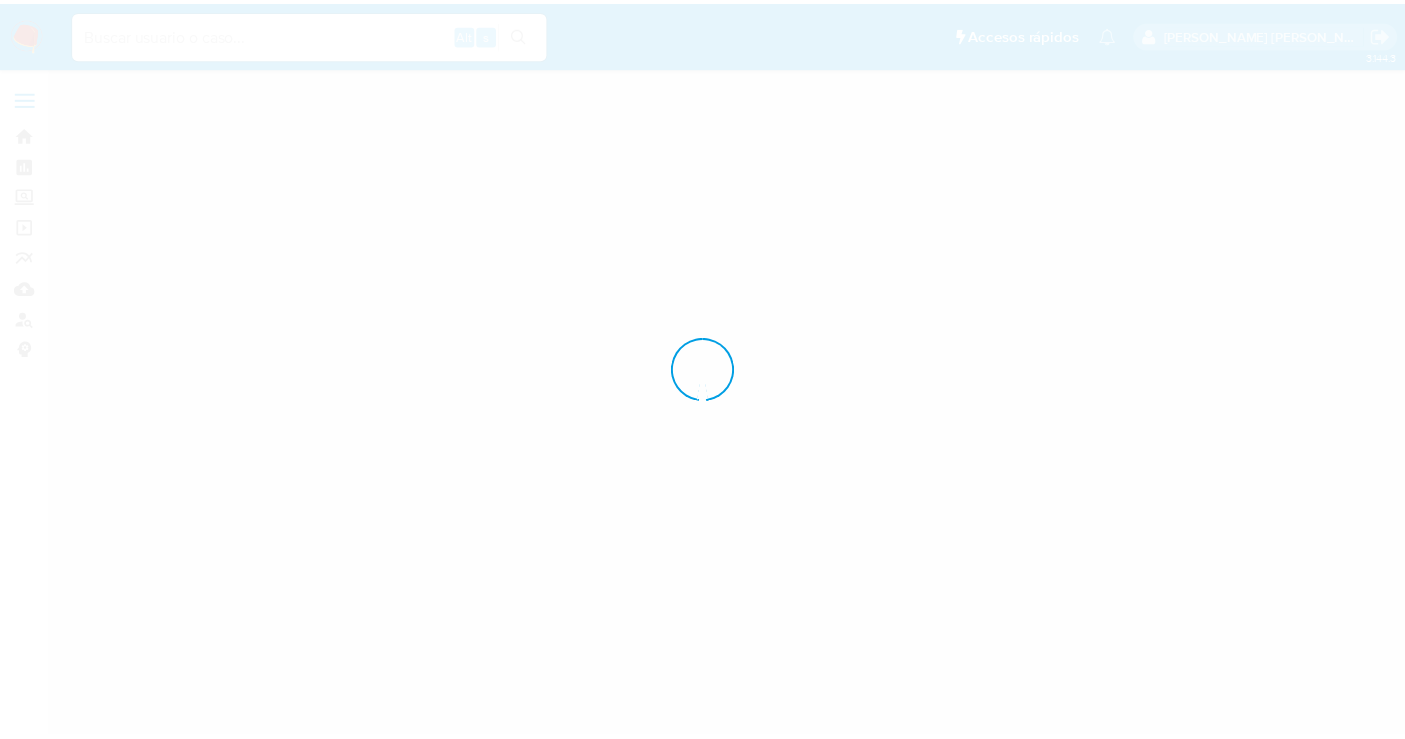 scroll, scrollTop: 0, scrollLeft: 0, axis: both 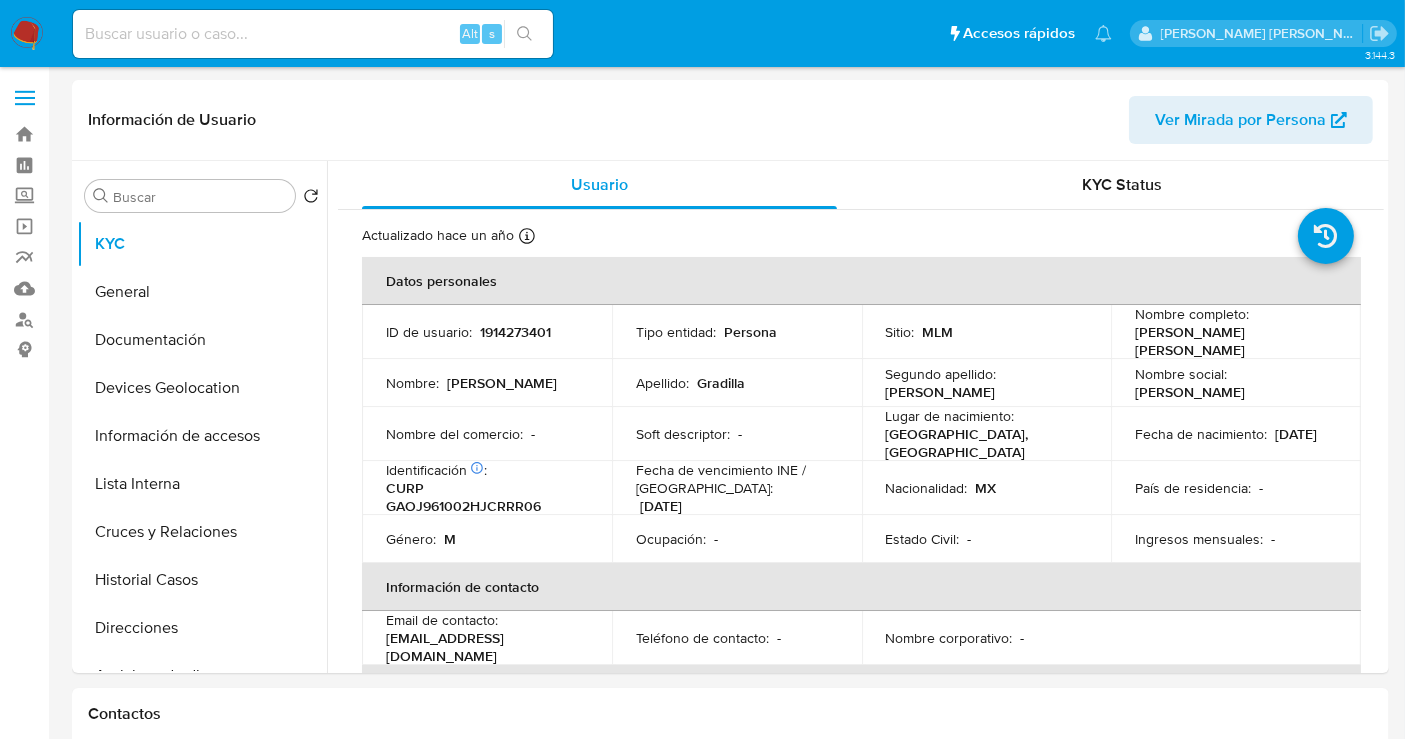 select on "10" 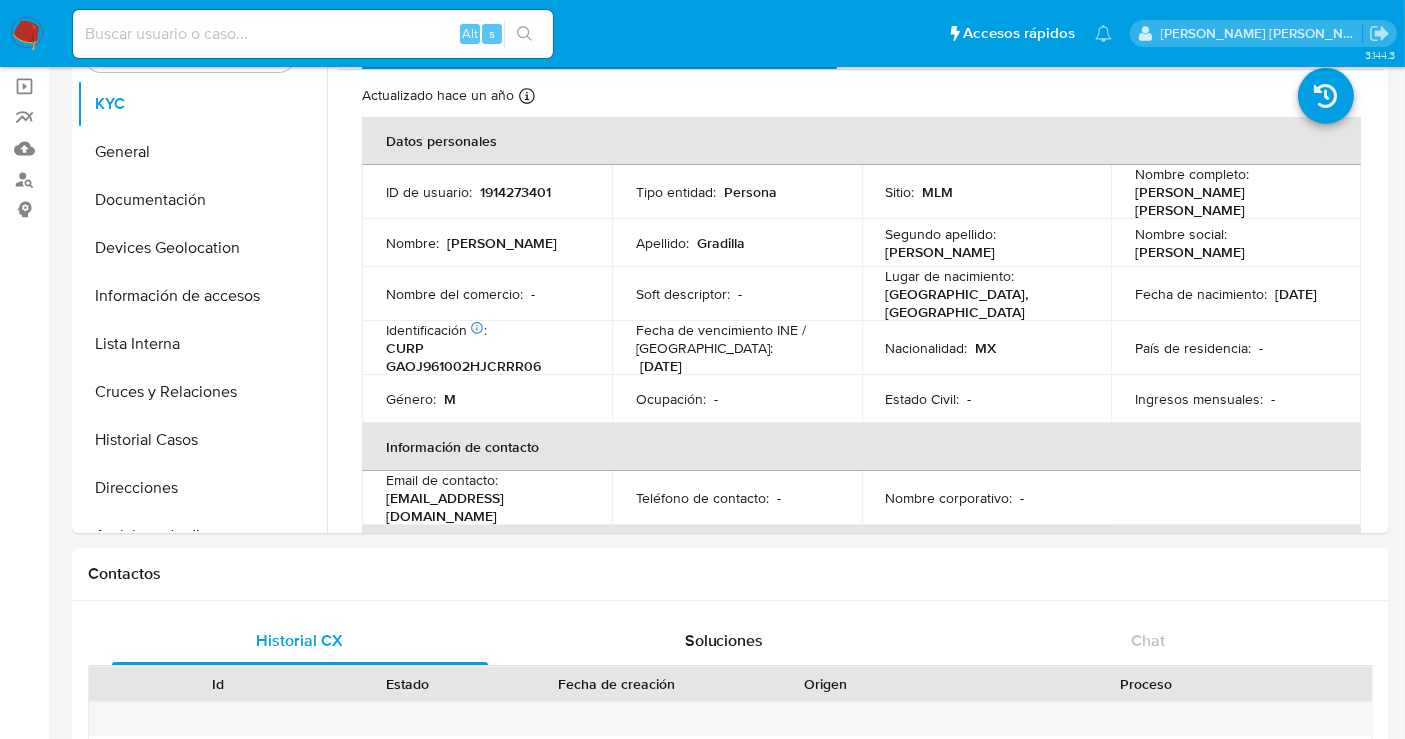 scroll, scrollTop: 0, scrollLeft: 0, axis: both 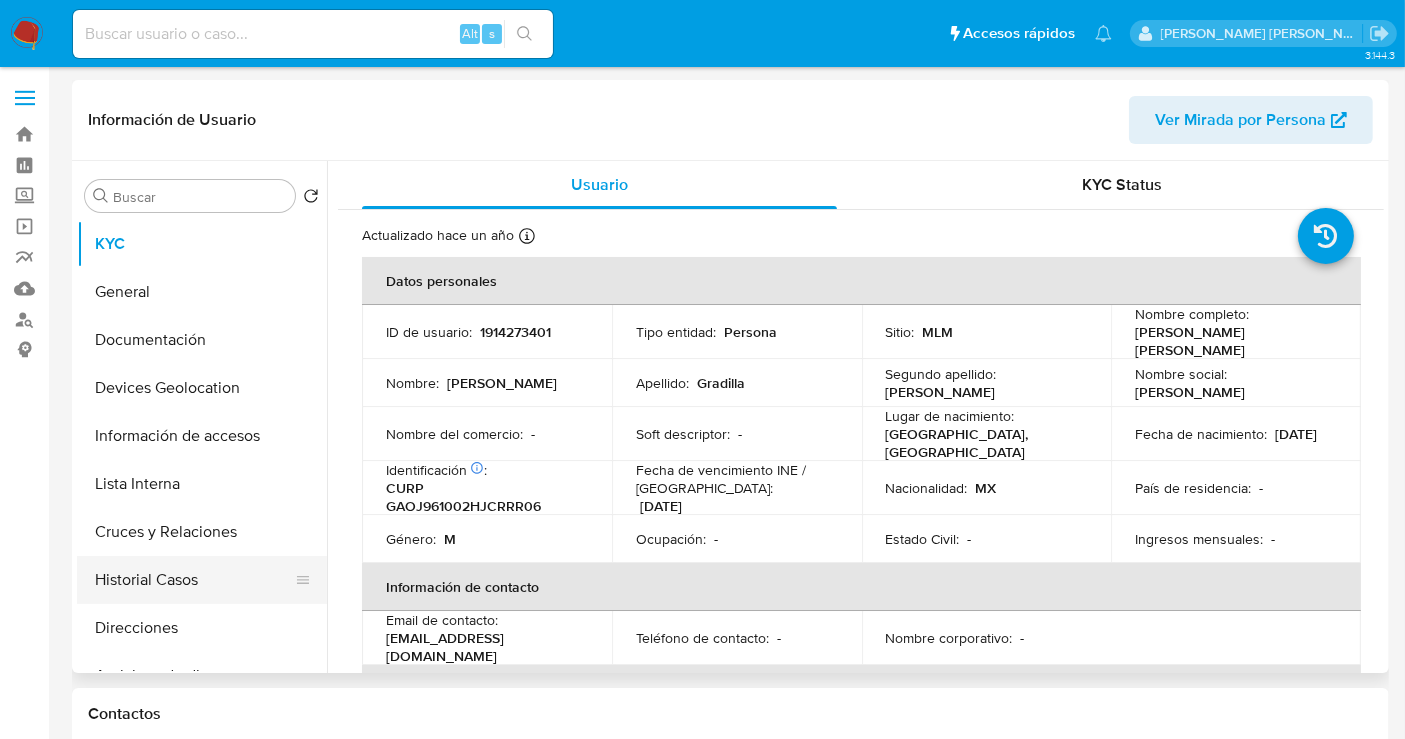 click on "Historial Casos" at bounding box center (194, 580) 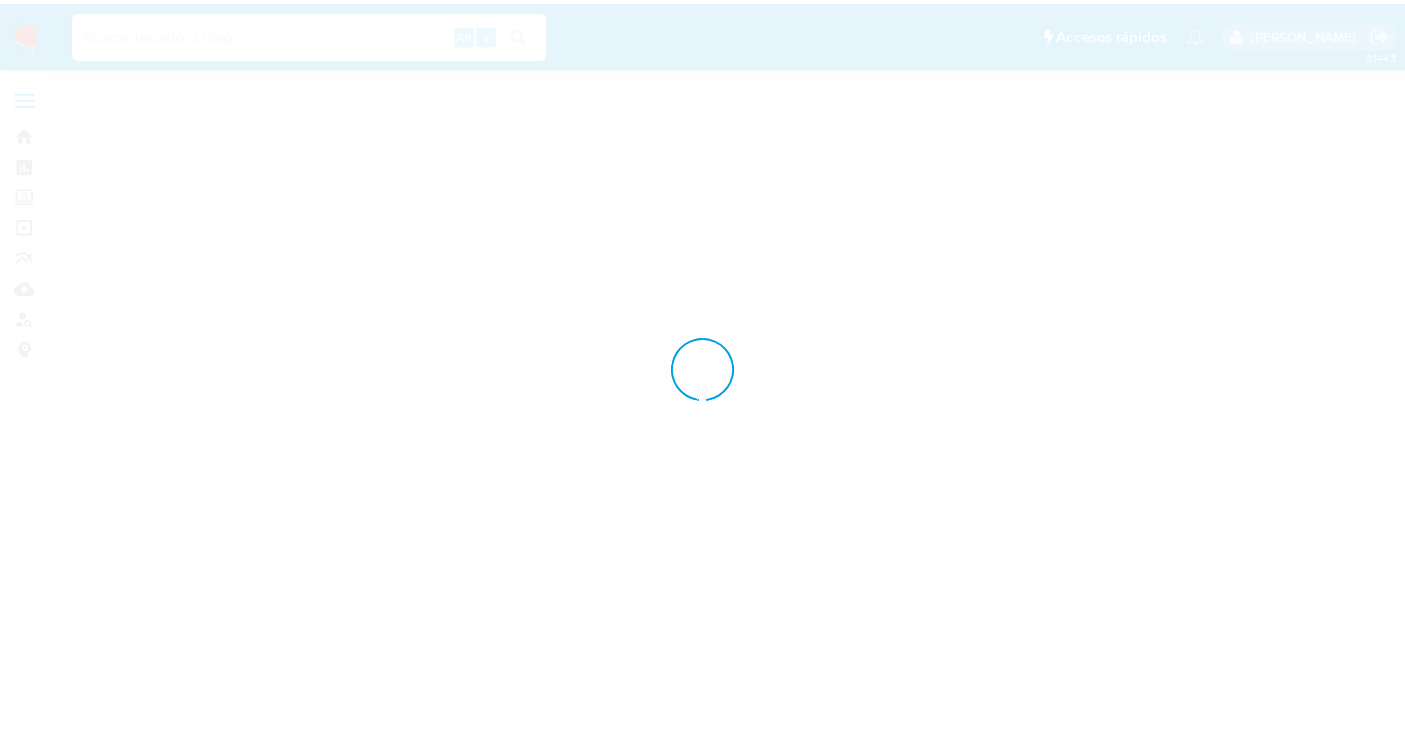 scroll, scrollTop: 0, scrollLeft: 0, axis: both 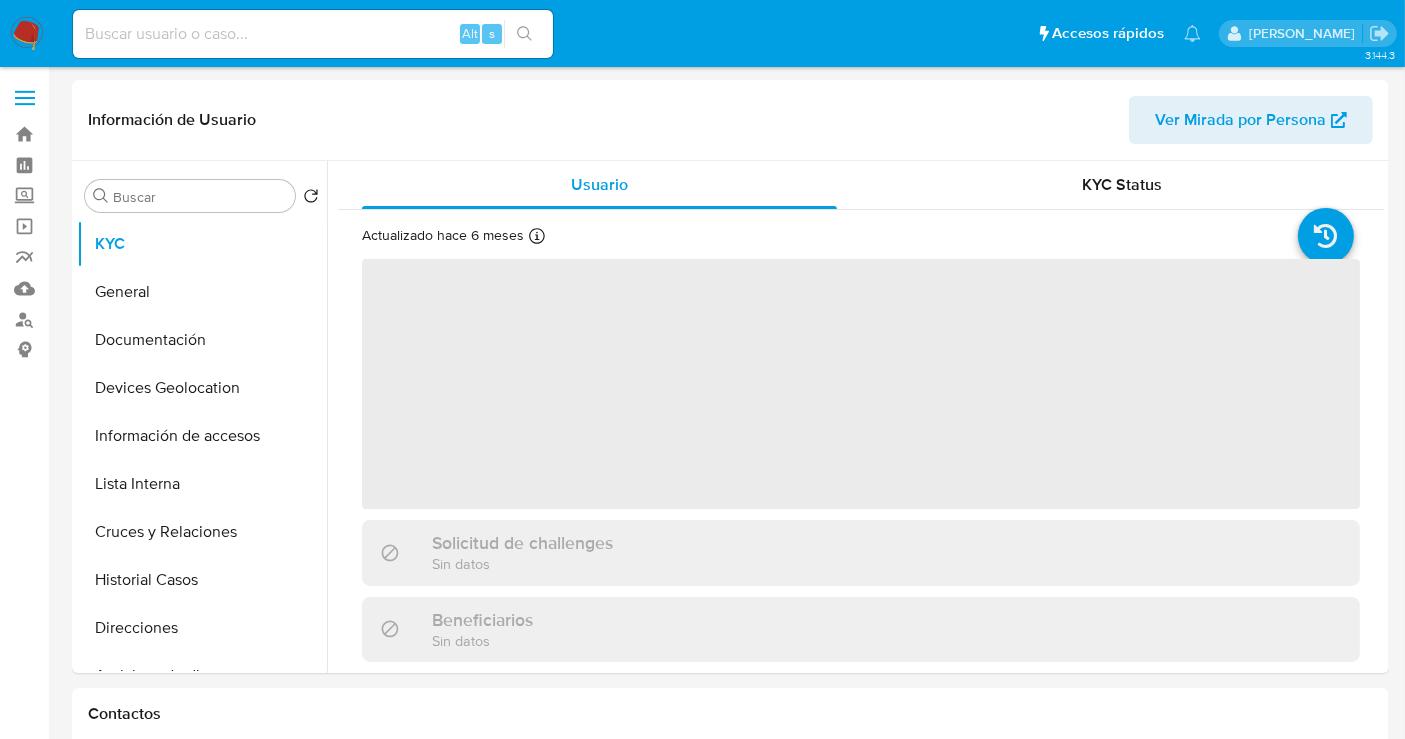 select on "10" 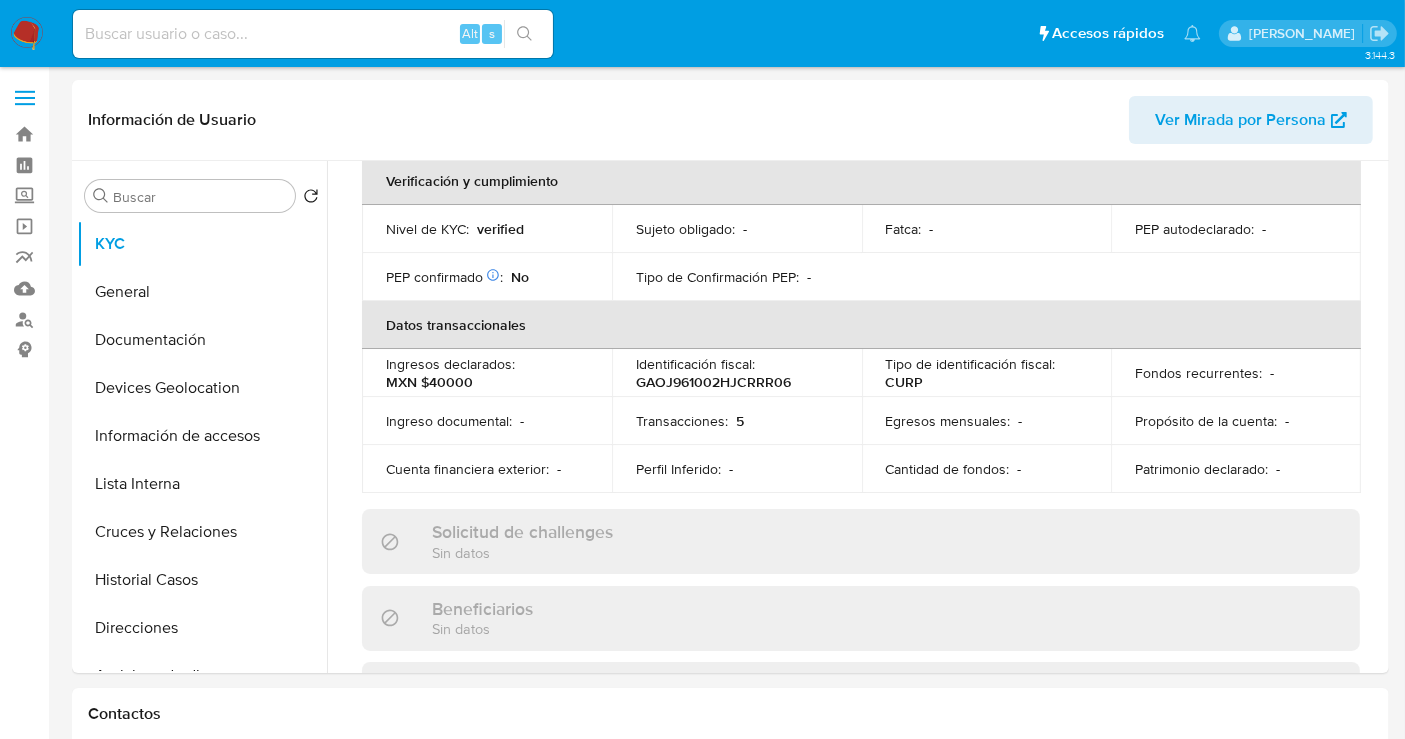 scroll, scrollTop: 555, scrollLeft: 0, axis: vertical 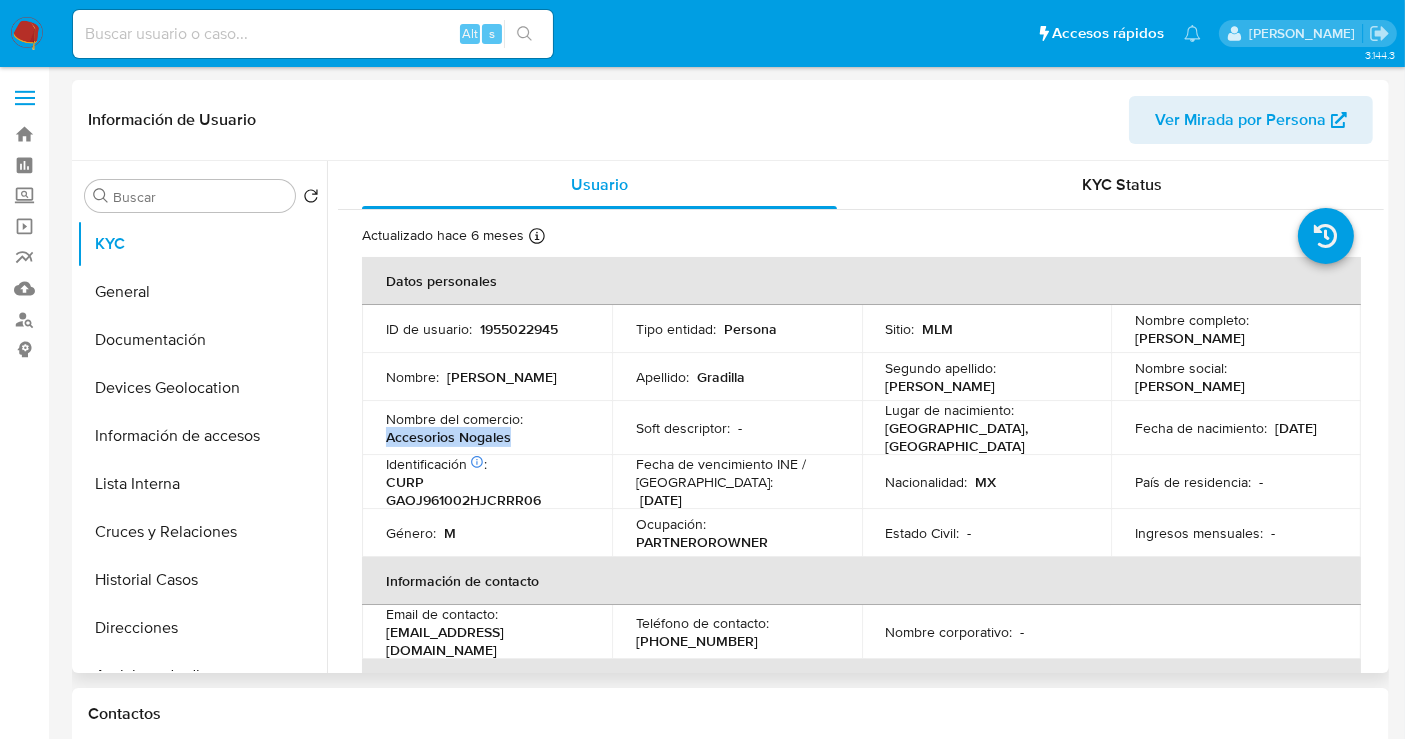 drag, startPoint x: 517, startPoint y: 438, endPoint x: 382, endPoint y: 444, distance: 135.13327 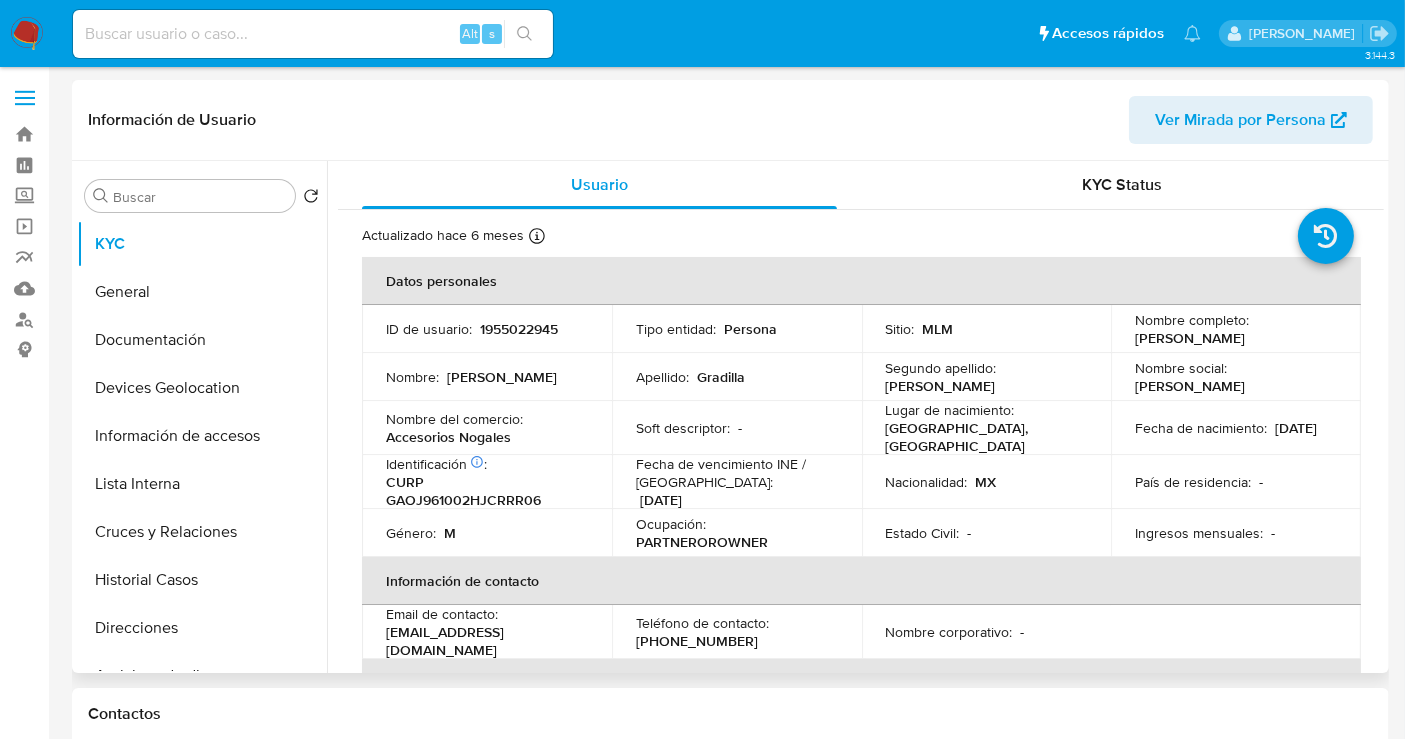 click on "1955022945" at bounding box center (519, 329) 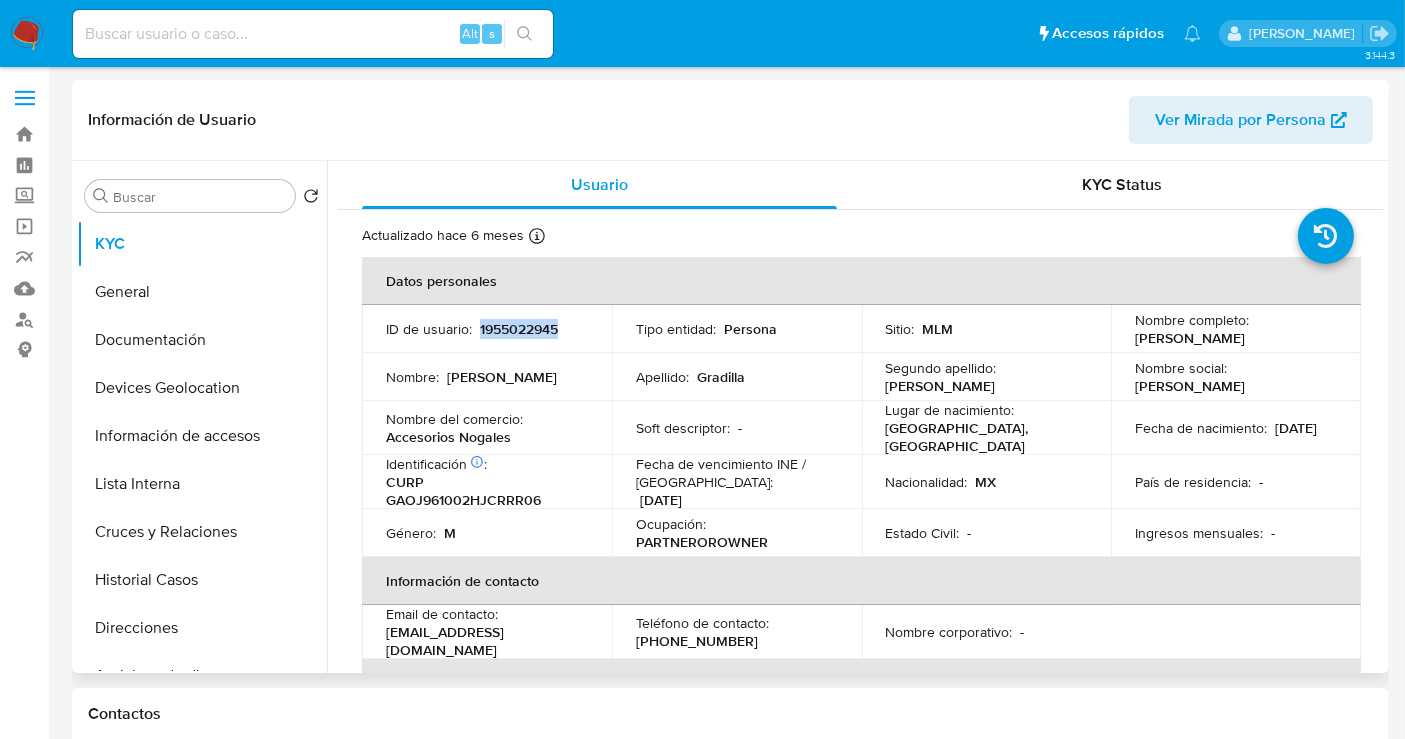 click on "1955022945" at bounding box center (519, 329) 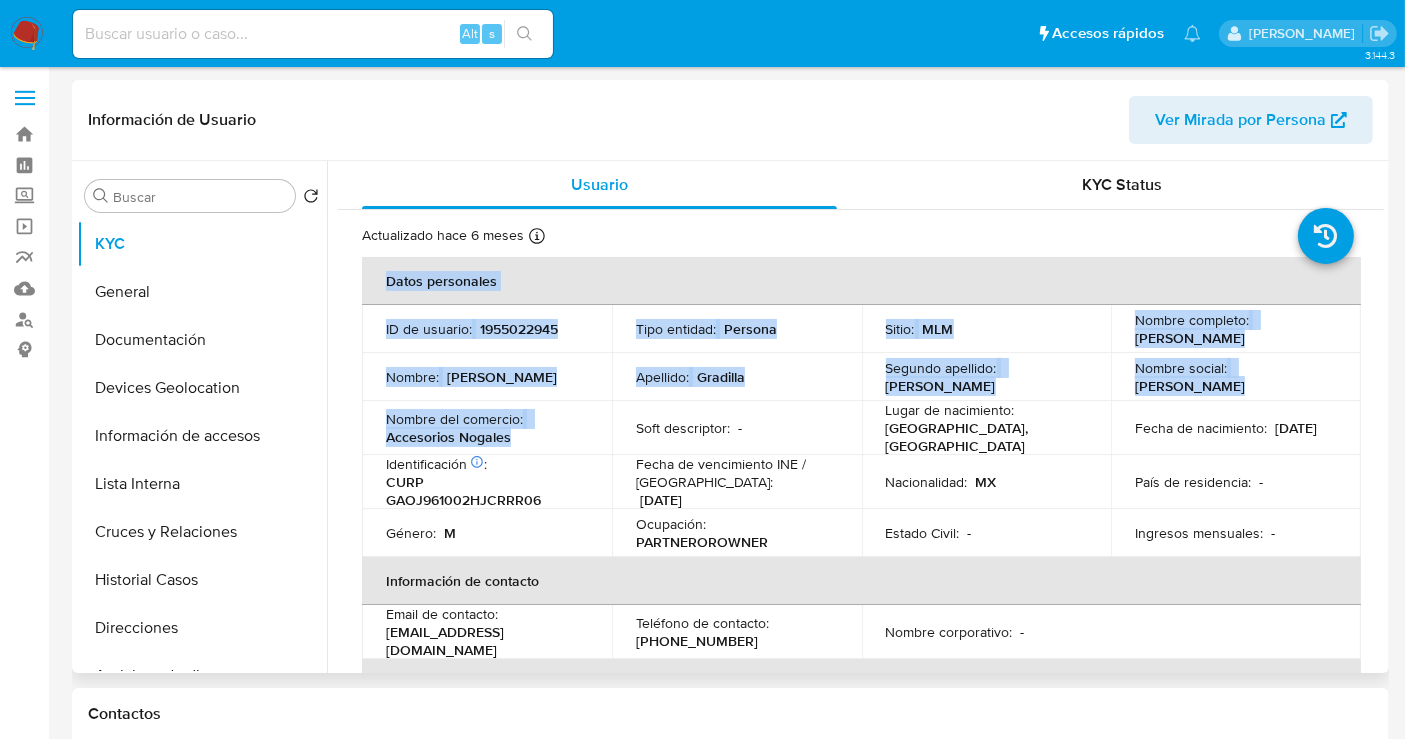 drag, startPoint x: 506, startPoint y: 436, endPoint x: 359, endPoint y: 436, distance: 147 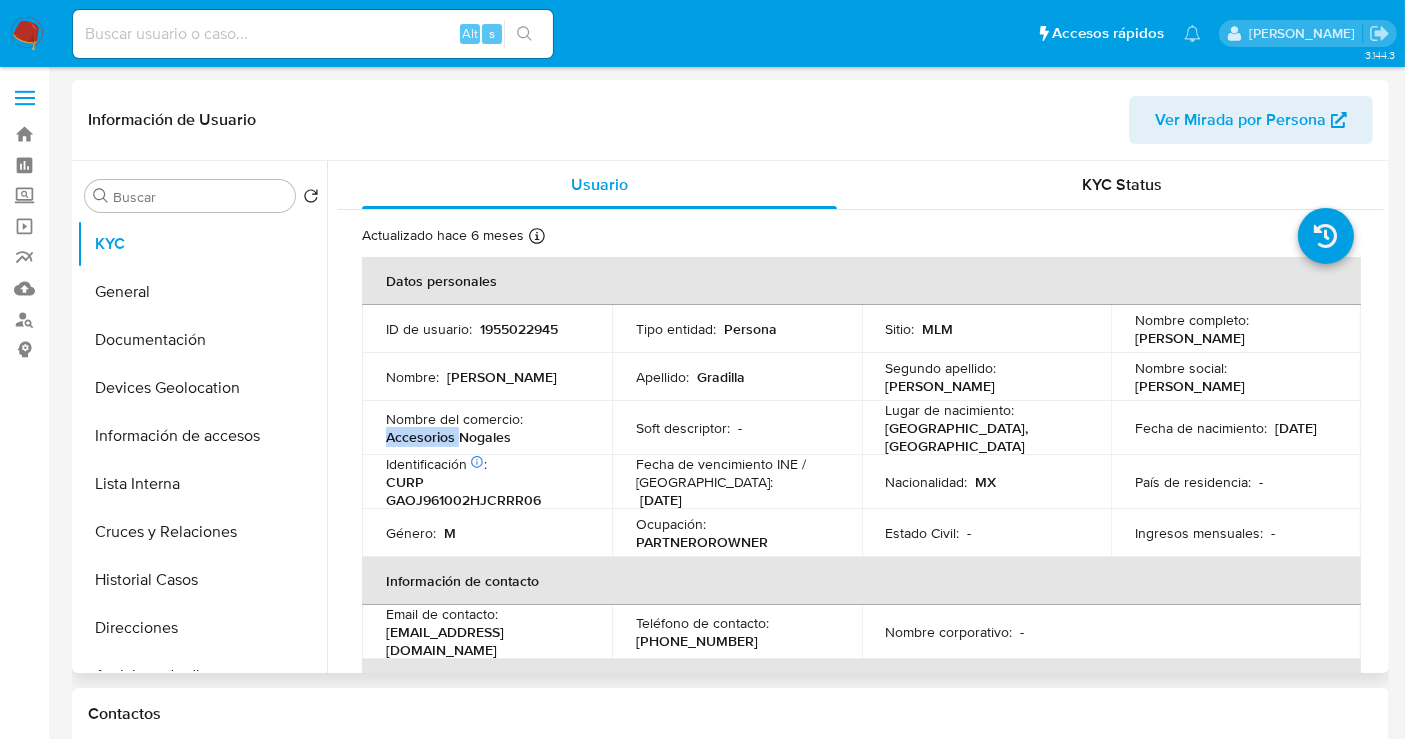 click on "Accesorios Nogales" at bounding box center (448, 437) 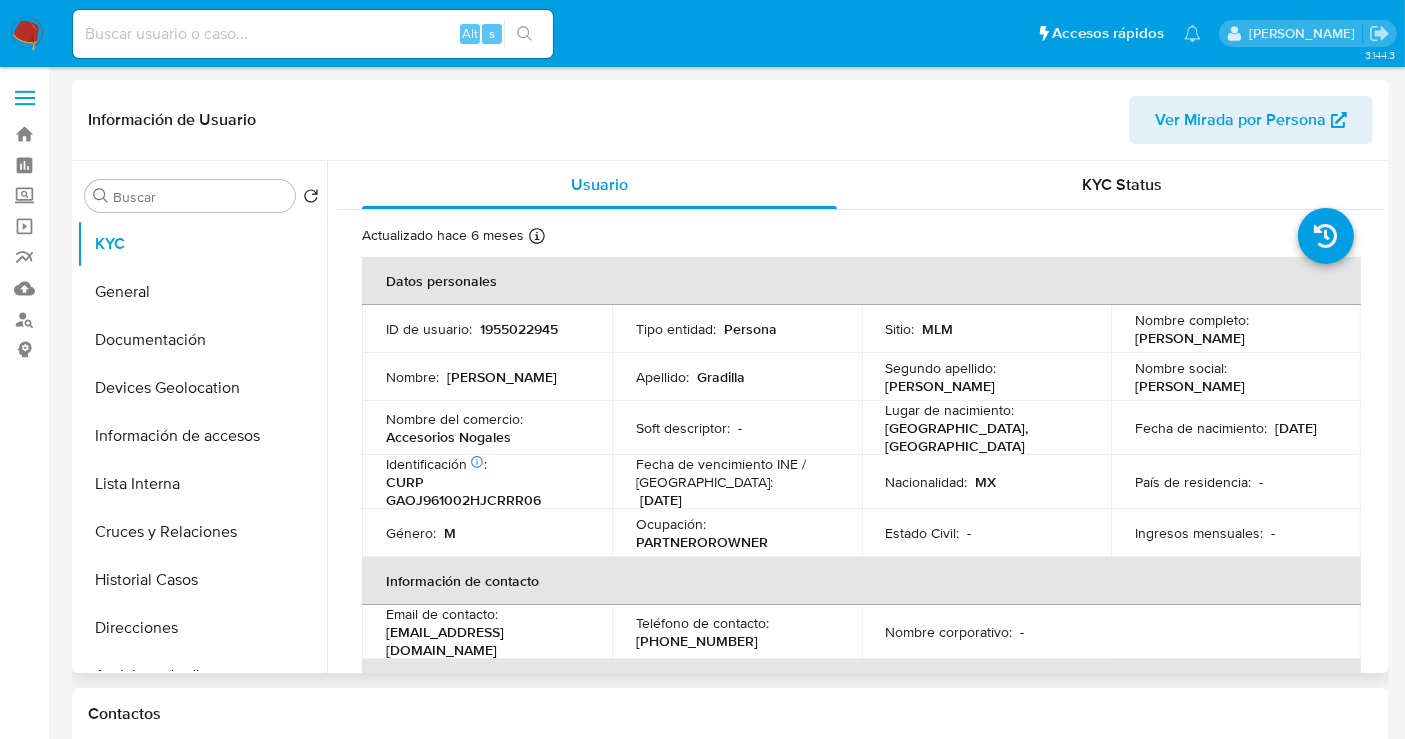 click on "Accesorios Nogales" at bounding box center (448, 437) 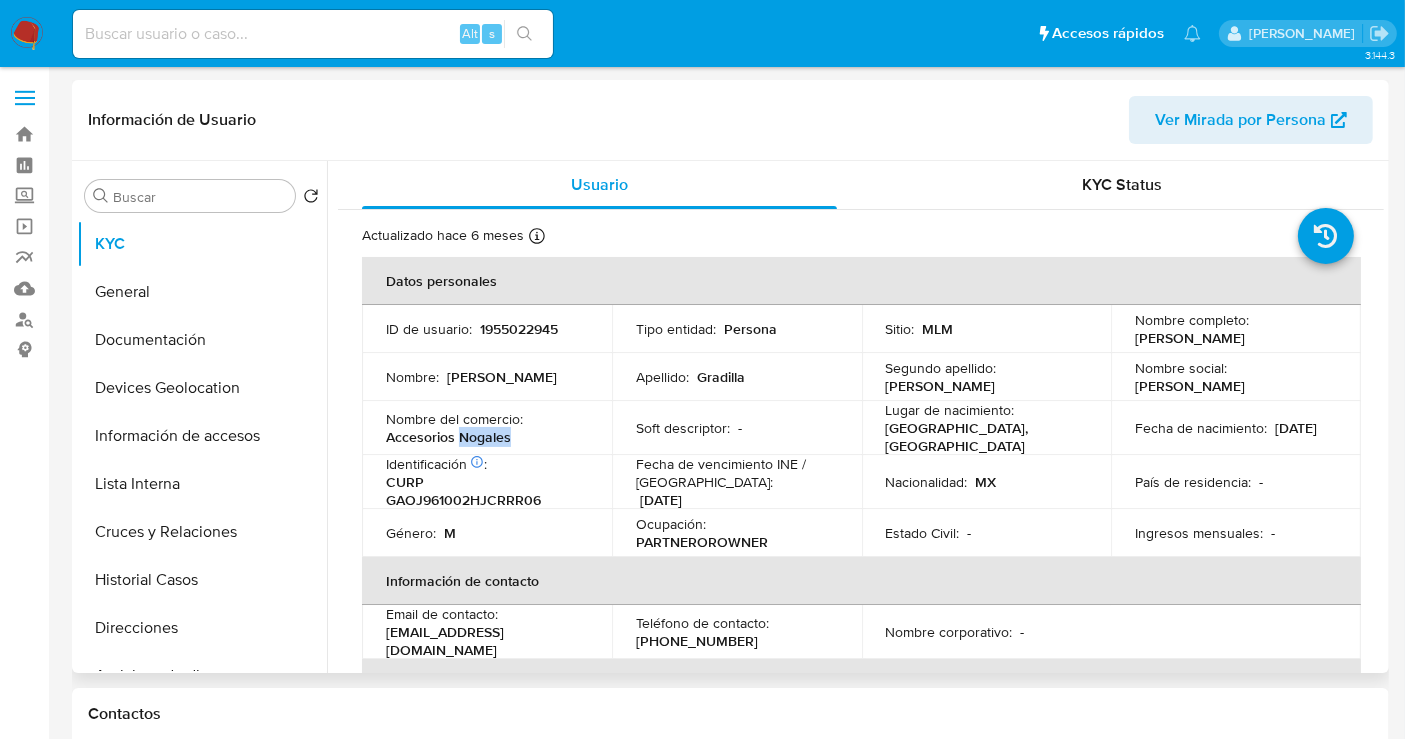 click on "Accesorios Nogales" at bounding box center [448, 437] 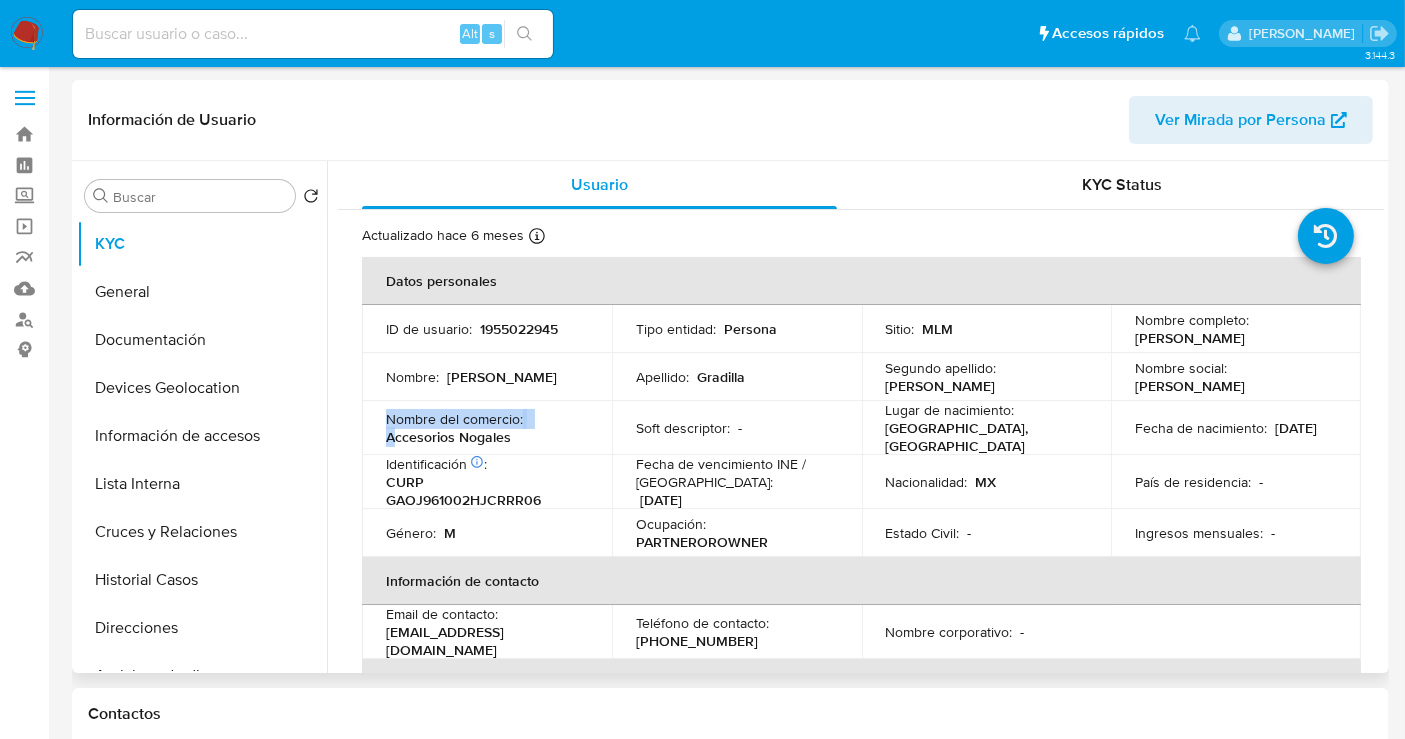 click on "Accesorios Nogales" at bounding box center (448, 437) 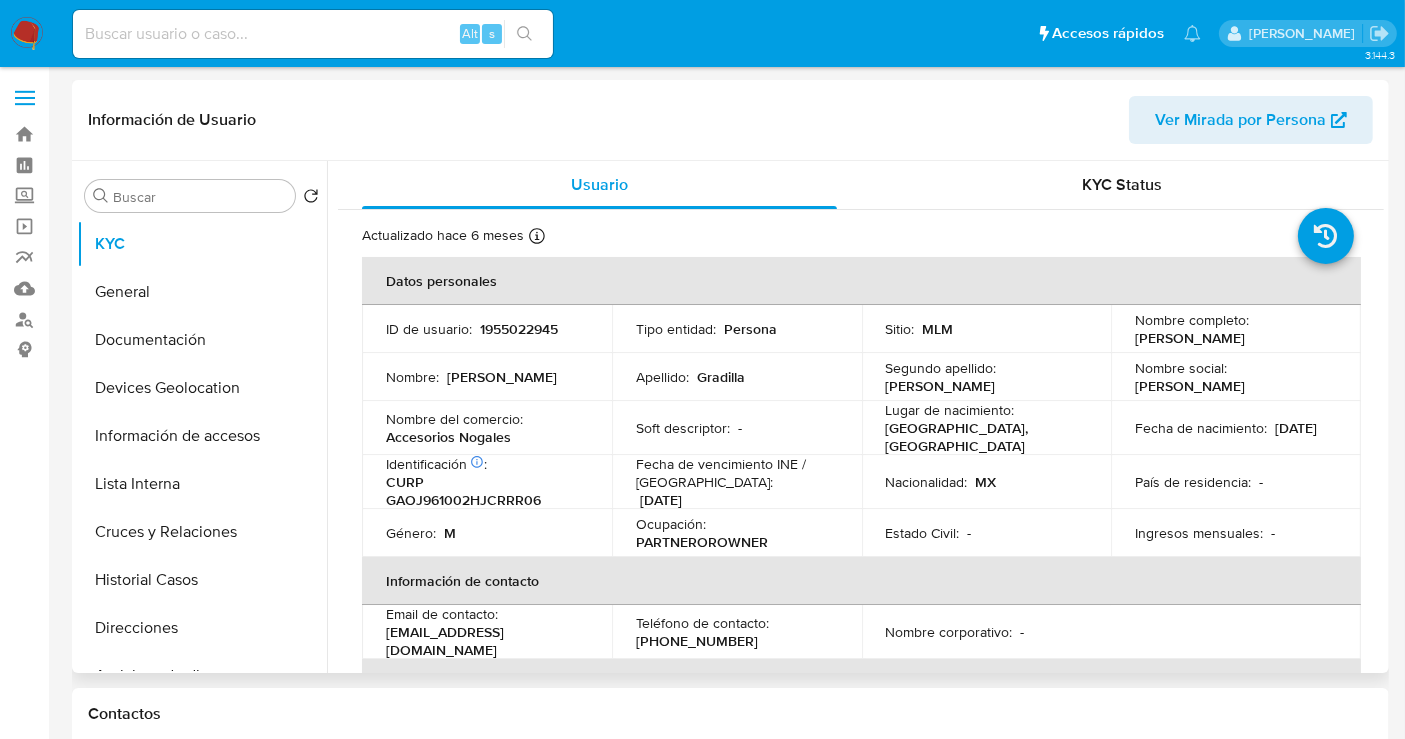 click on "Nombre del comercio :    Accesorios Nogales" at bounding box center (487, 428) 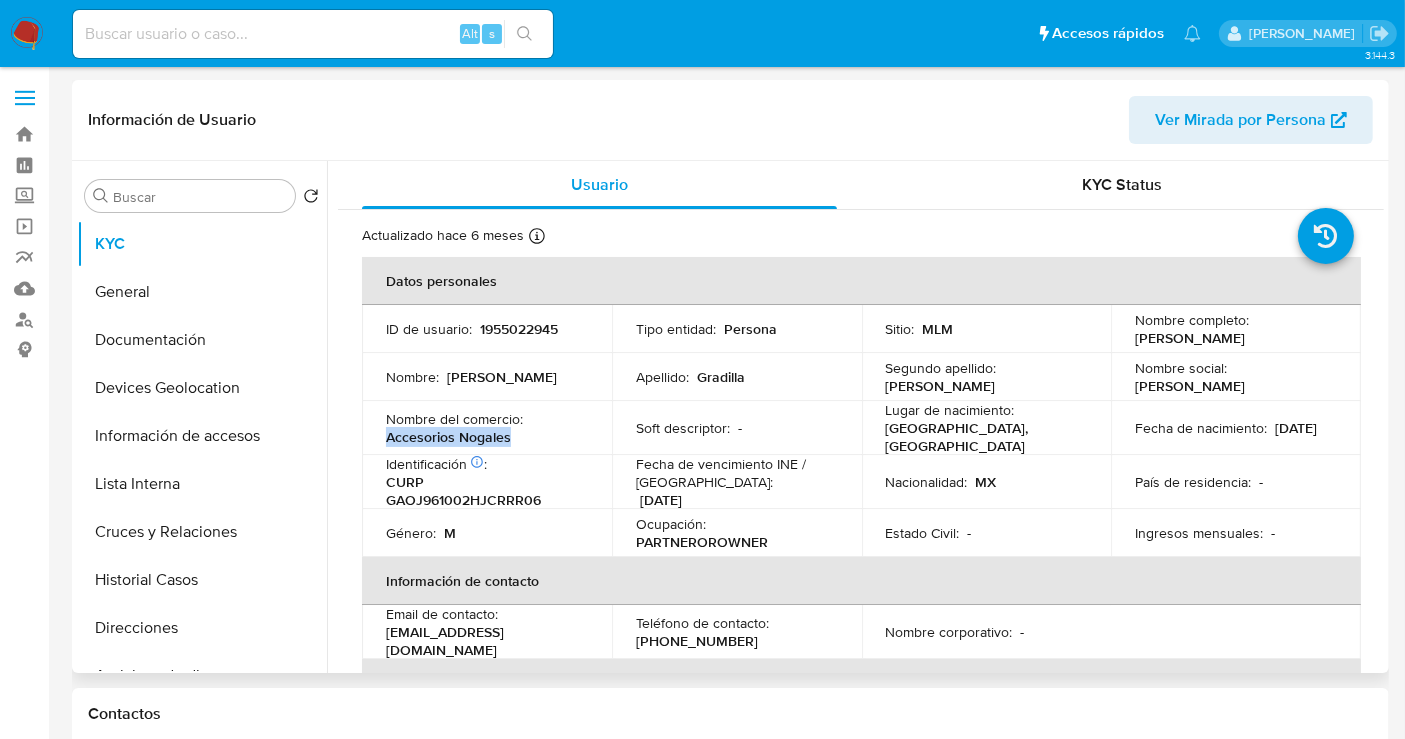 drag, startPoint x: 521, startPoint y: 434, endPoint x: 394, endPoint y: 436, distance: 127.01575 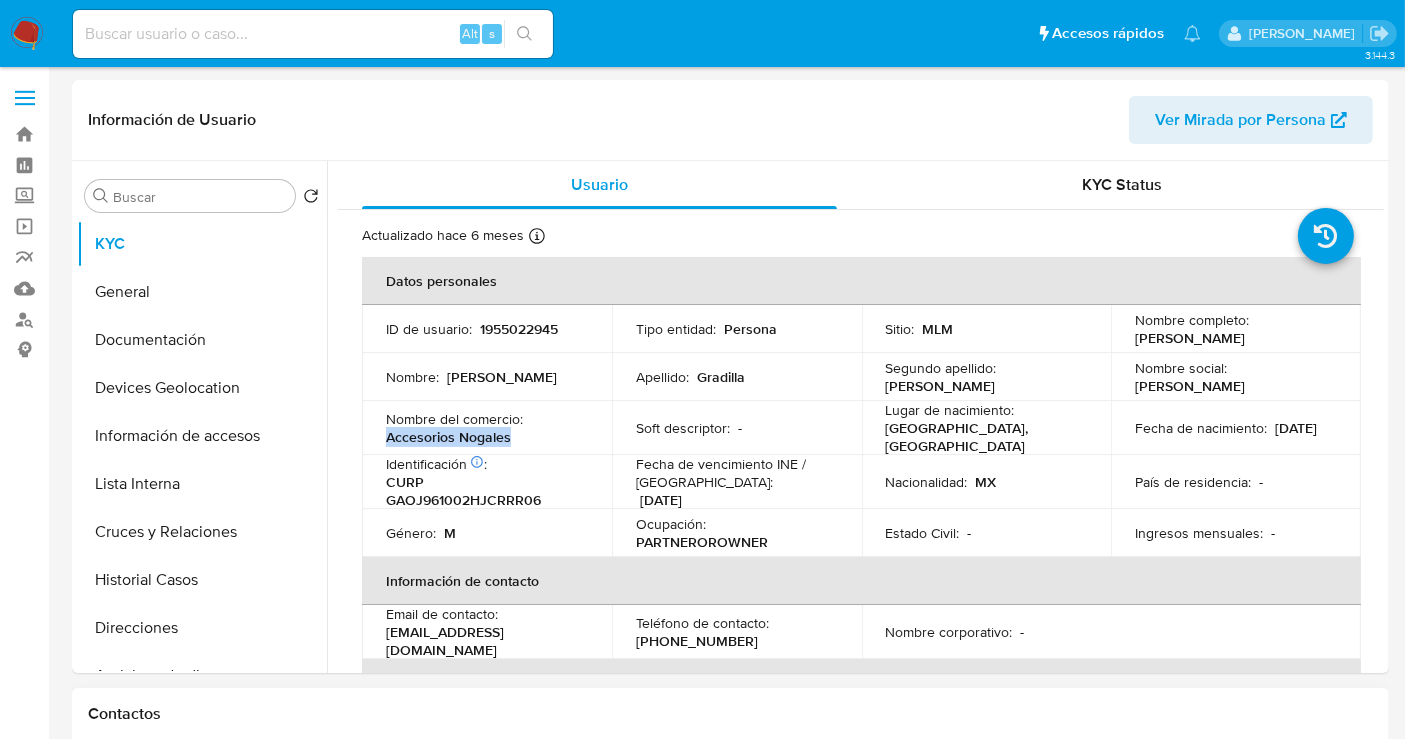 copy on "Accesorios Nogales" 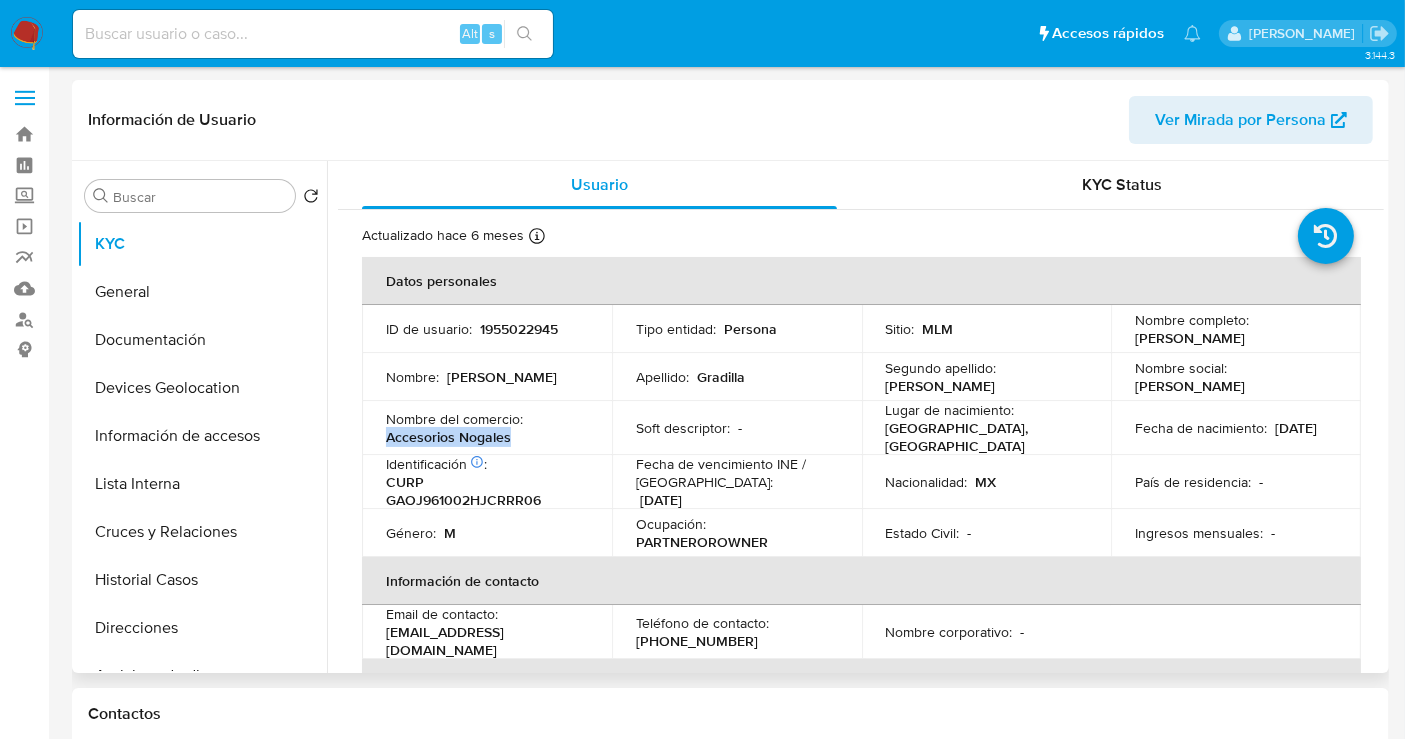 scroll, scrollTop: 111, scrollLeft: 0, axis: vertical 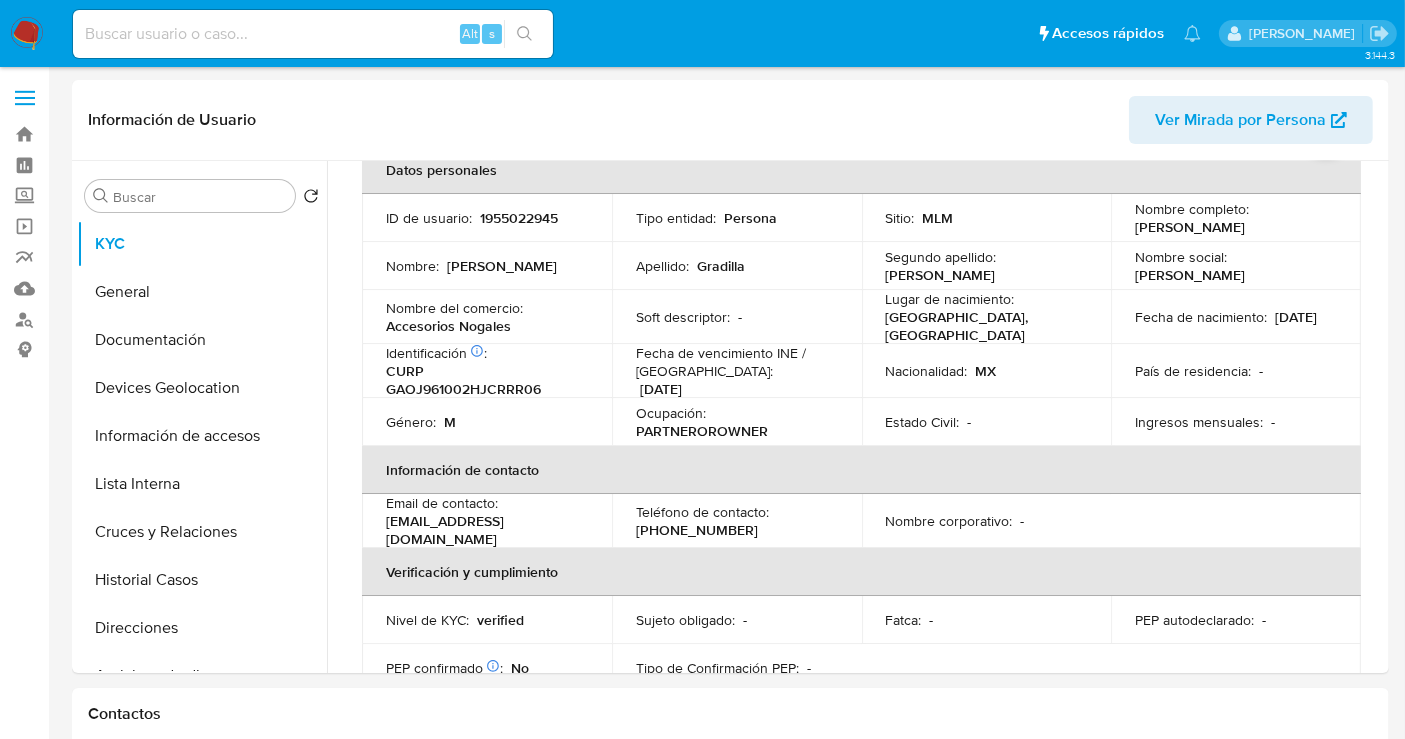 drag, startPoint x: 150, startPoint y: 53, endPoint x: 150, endPoint y: 42, distance: 11 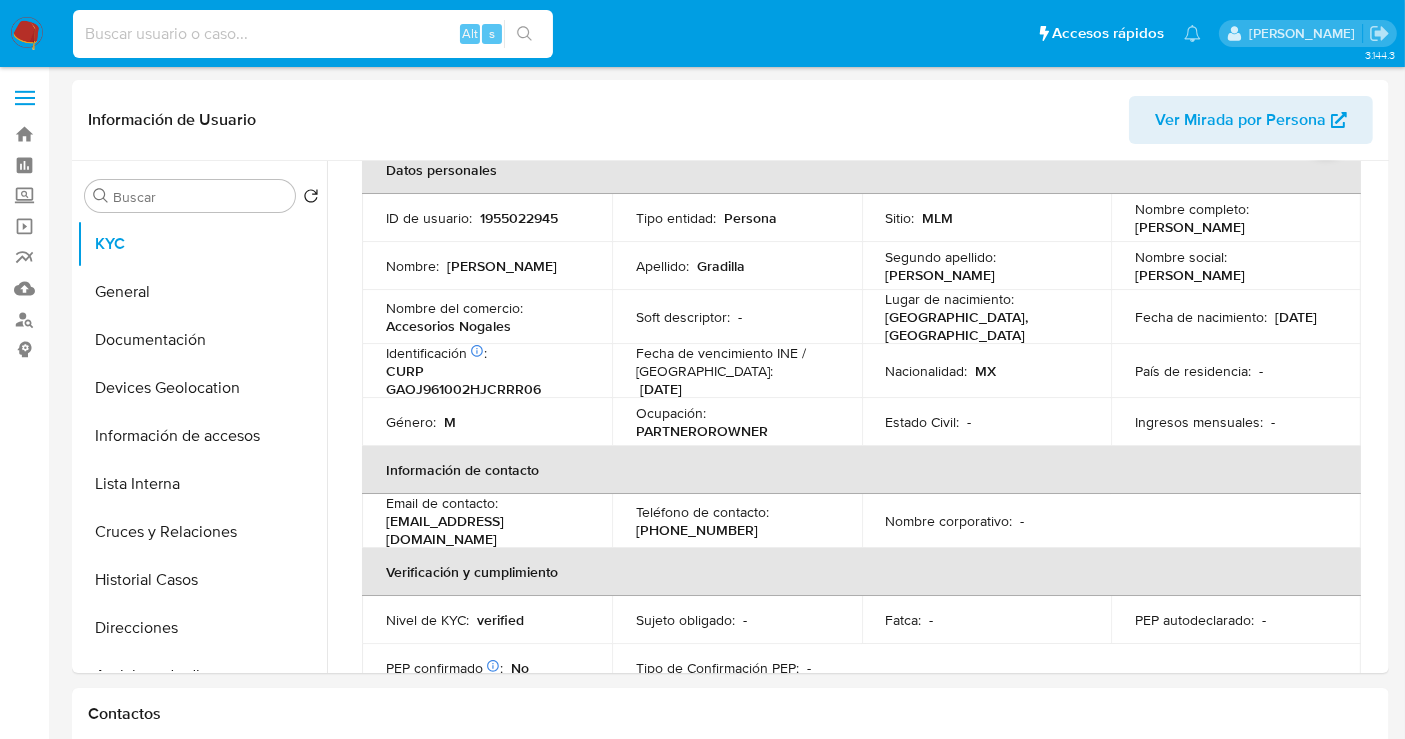 click at bounding box center (313, 34) 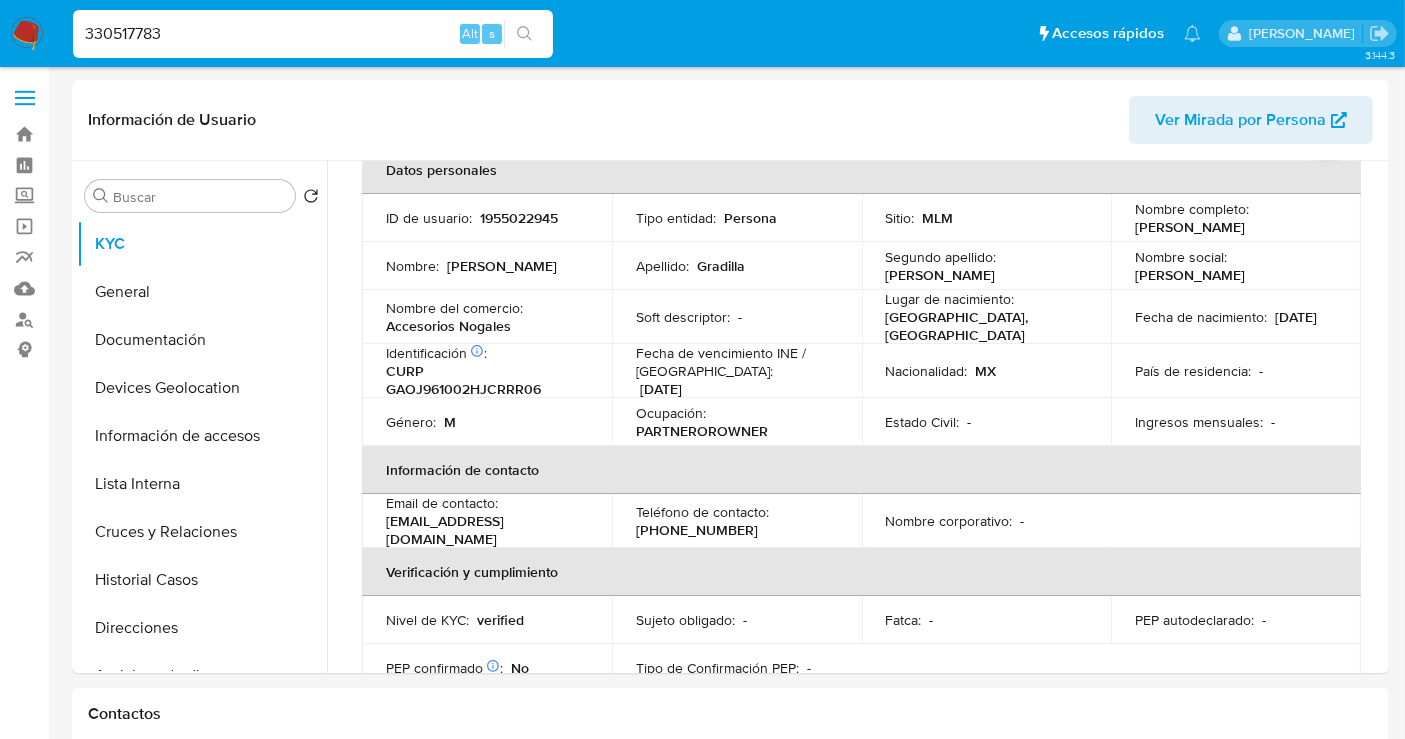 type on "330517783" 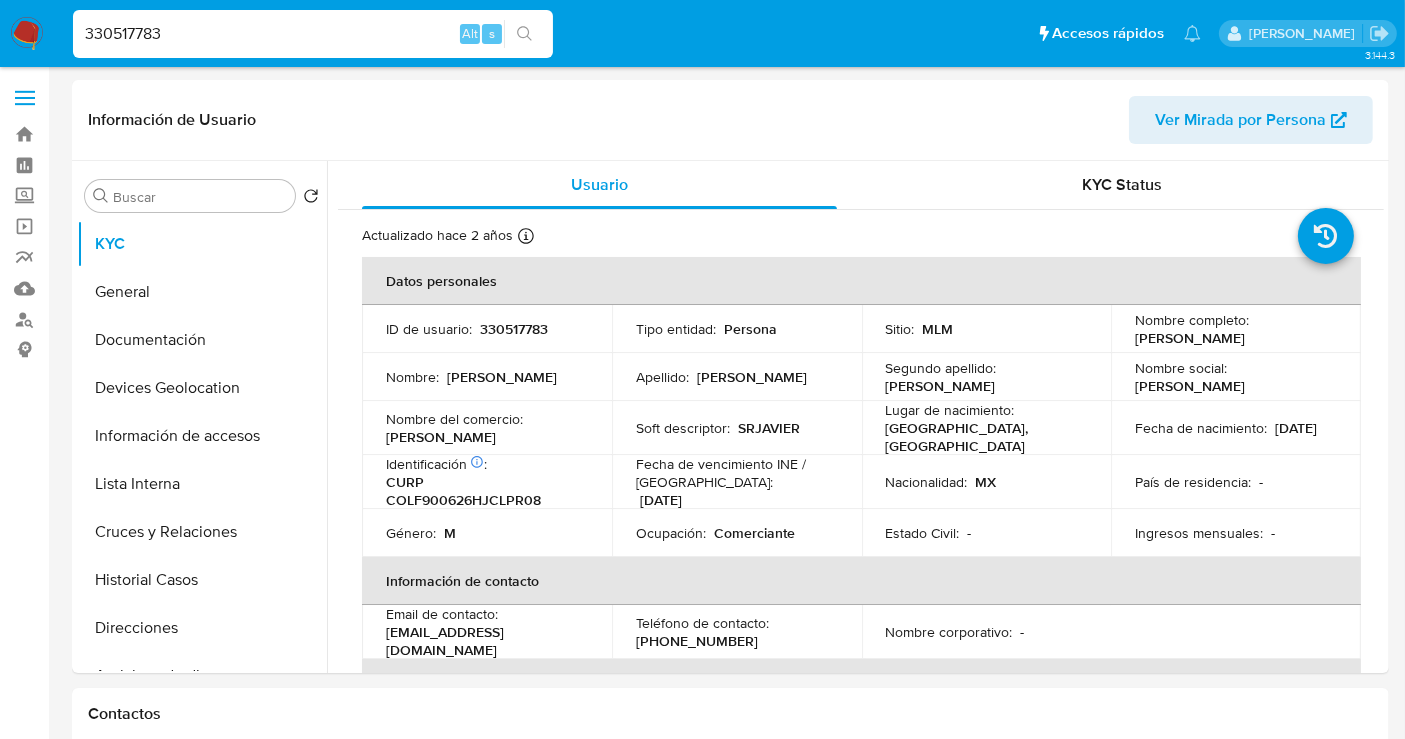 select on "10" 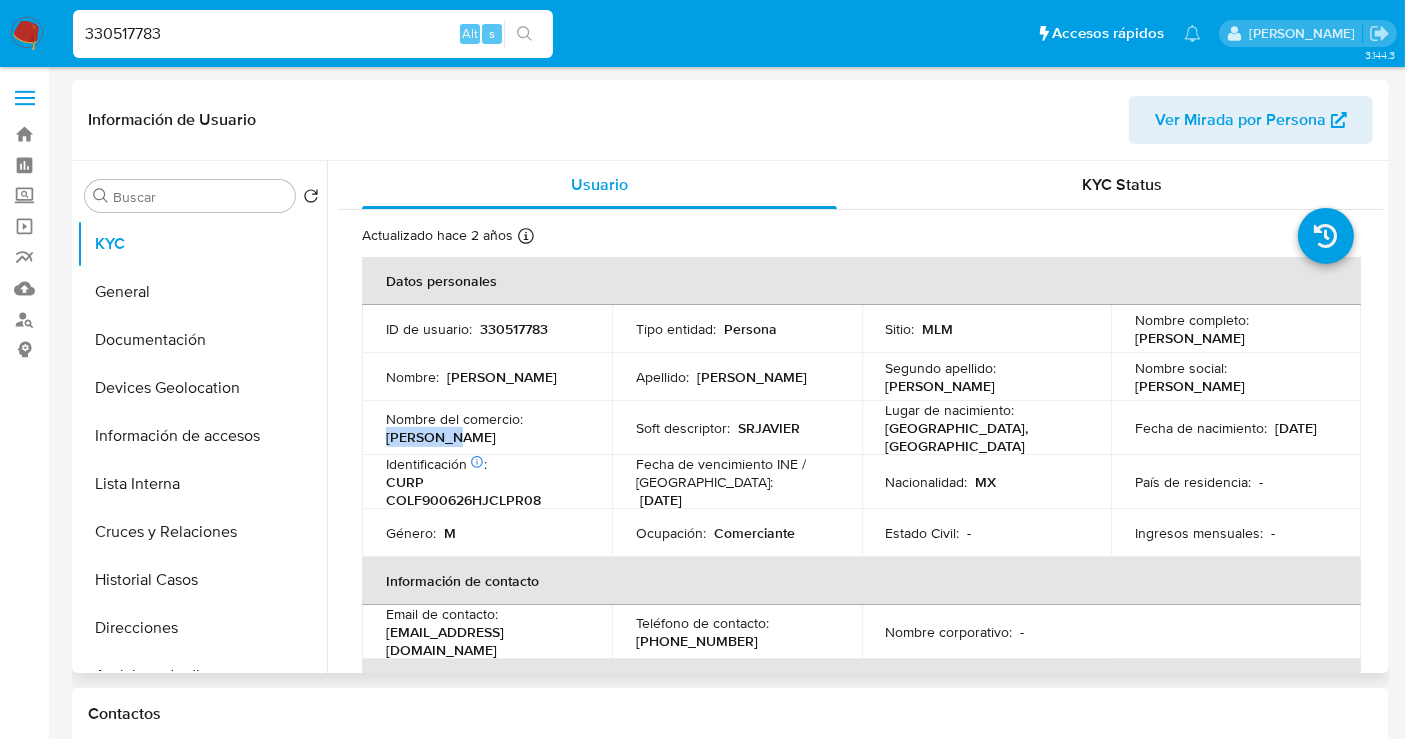 drag, startPoint x: 437, startPoint y: 437, endPoint x: 369, endPoint y: 444, distance: 68.359344 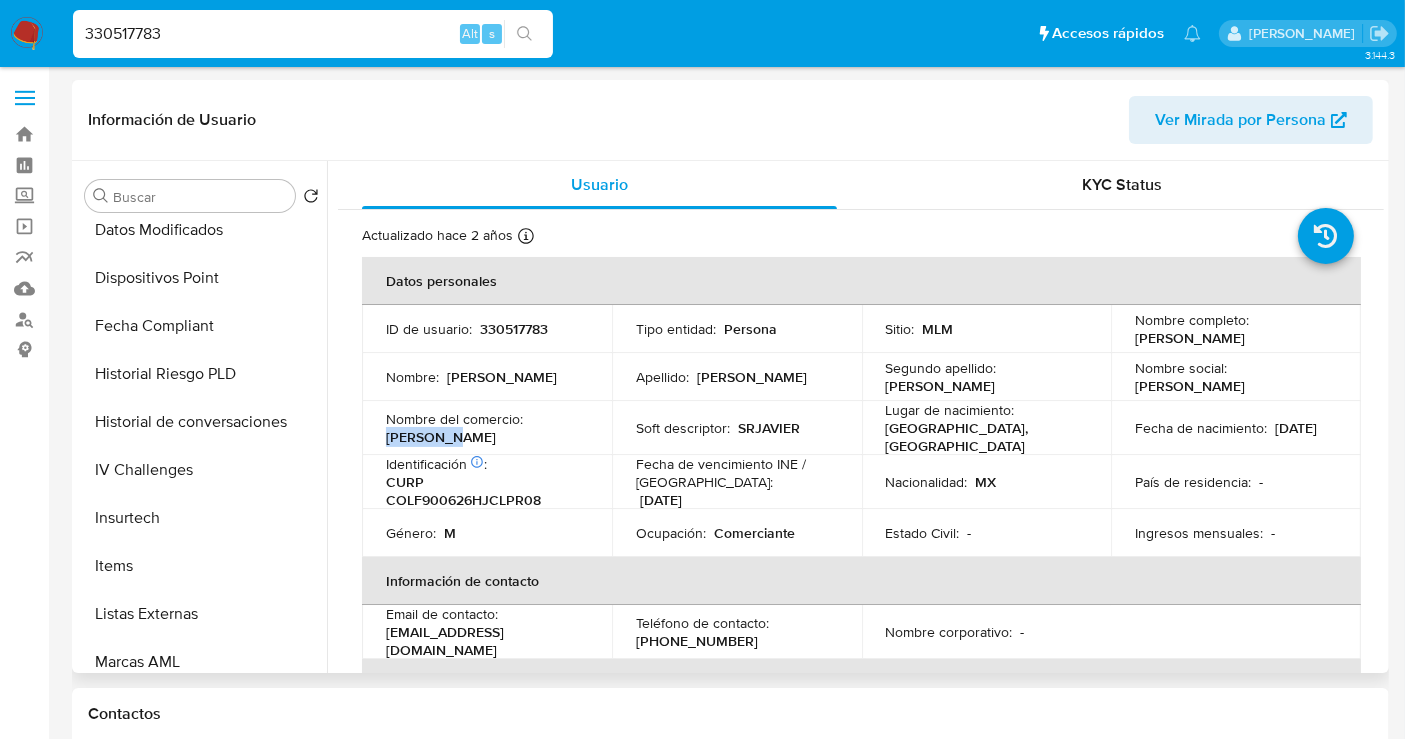 scroll, scrollTop: 666, scrollLeft: 0, axis: vertical 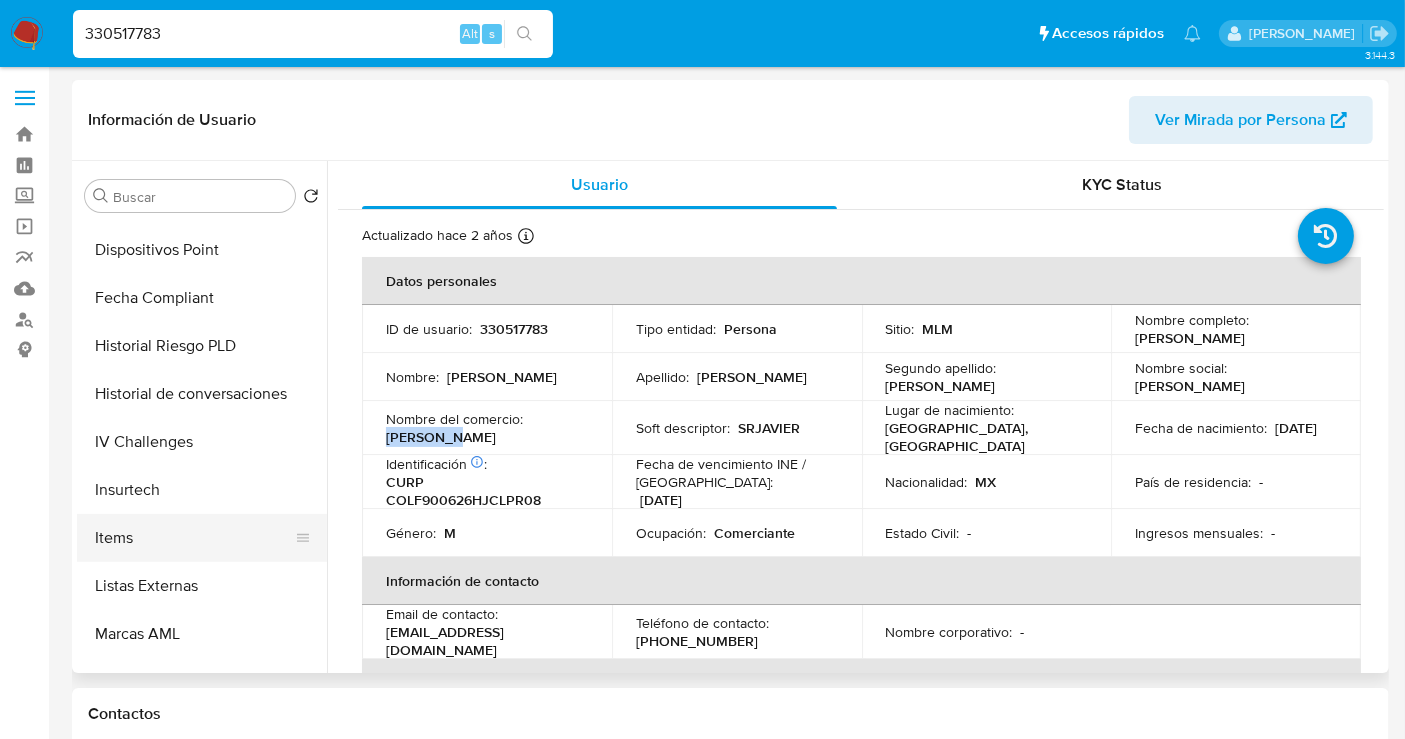 click on "Items" at bounding box center [194, 538] 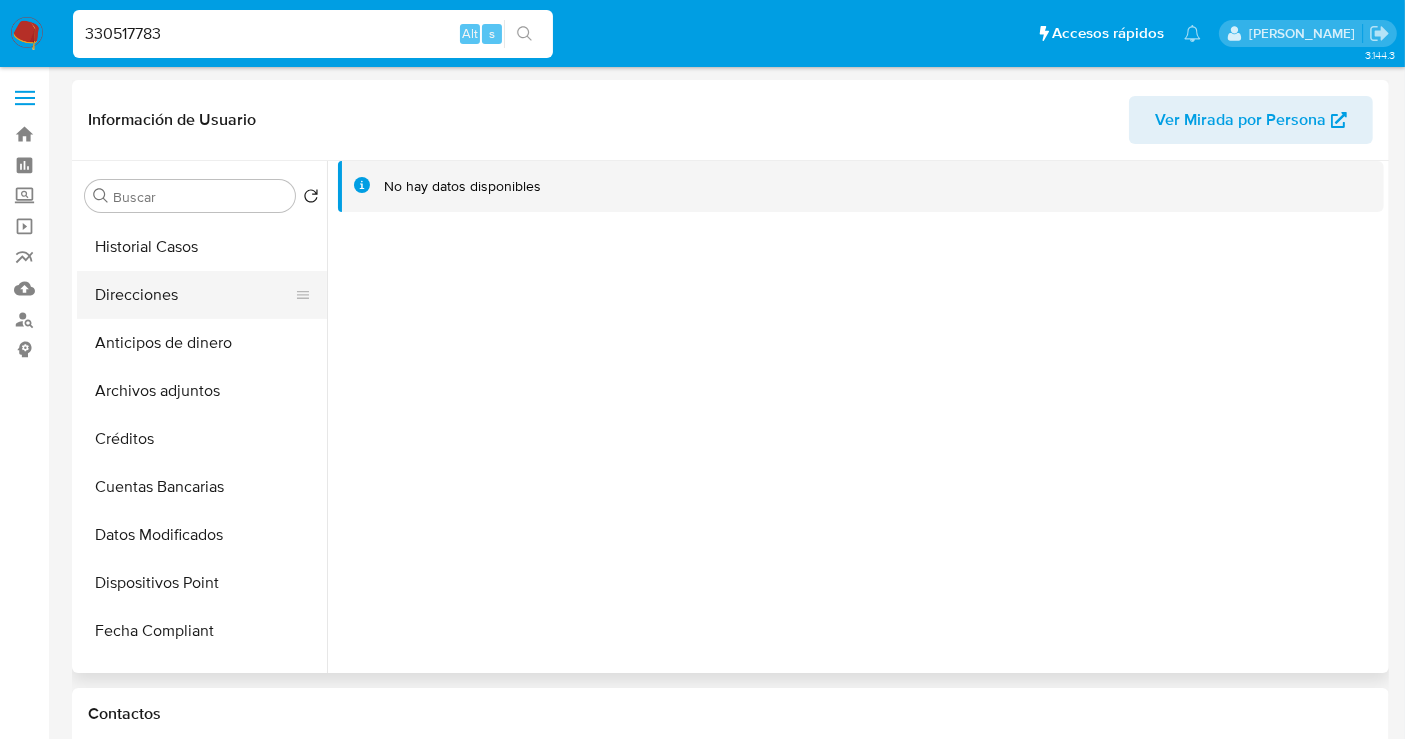 scroll, scrollTop: 305, scrollLeft: 0, axis: vertical 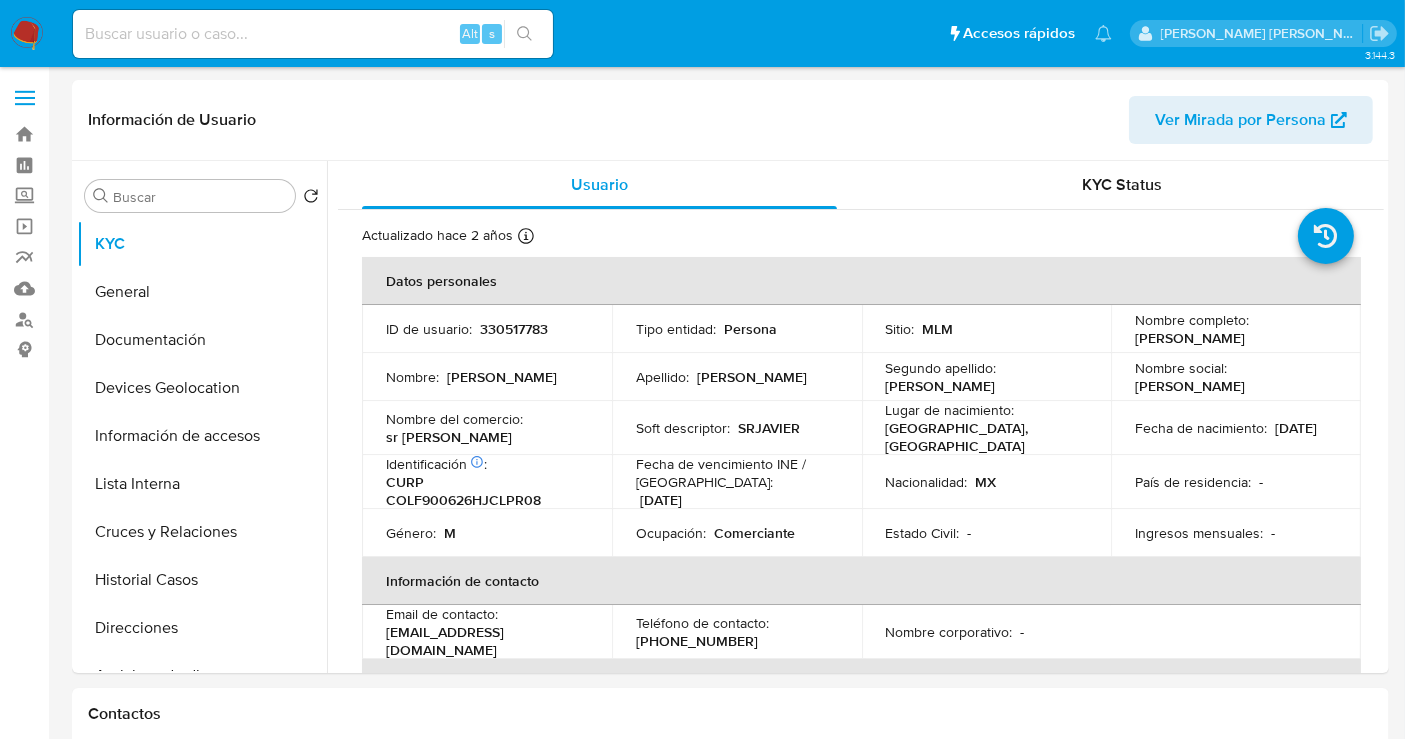 select on "10" 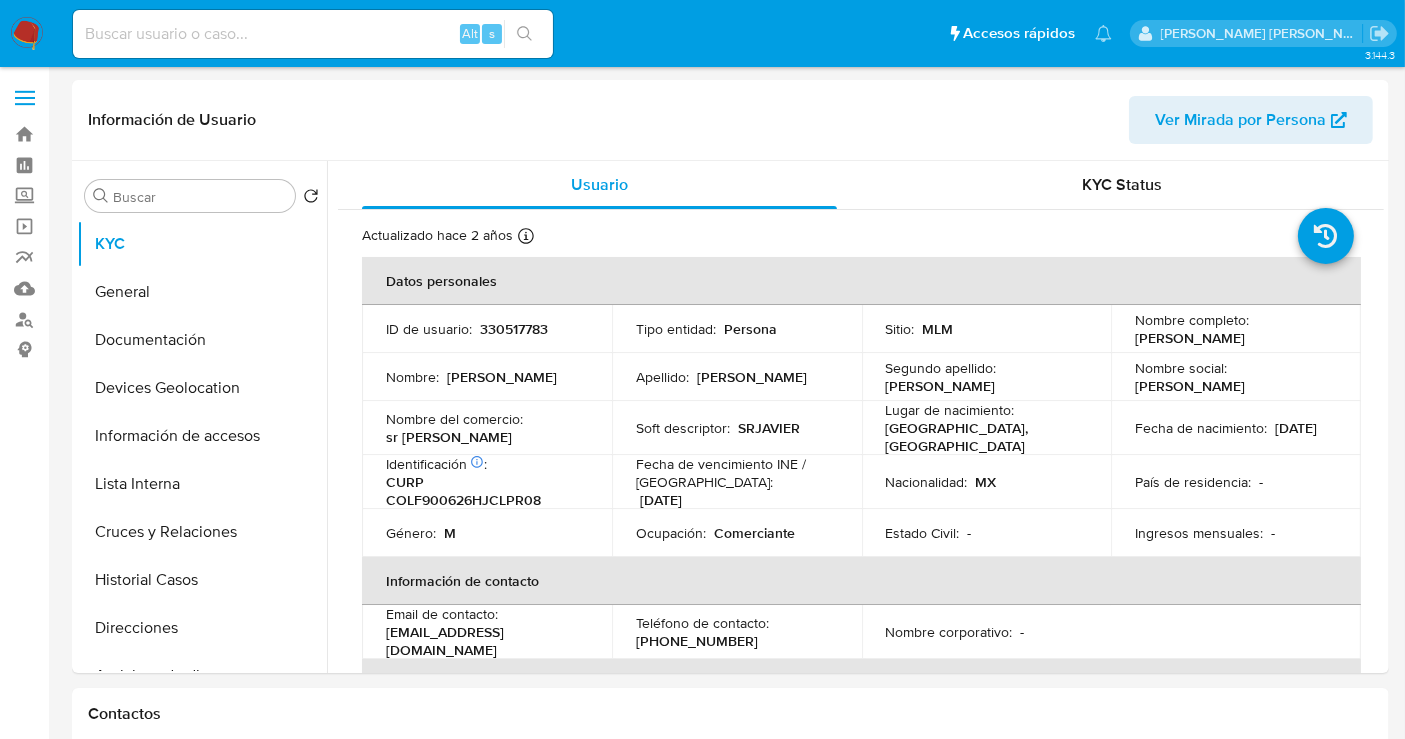 click at bounding box center (27, 34) 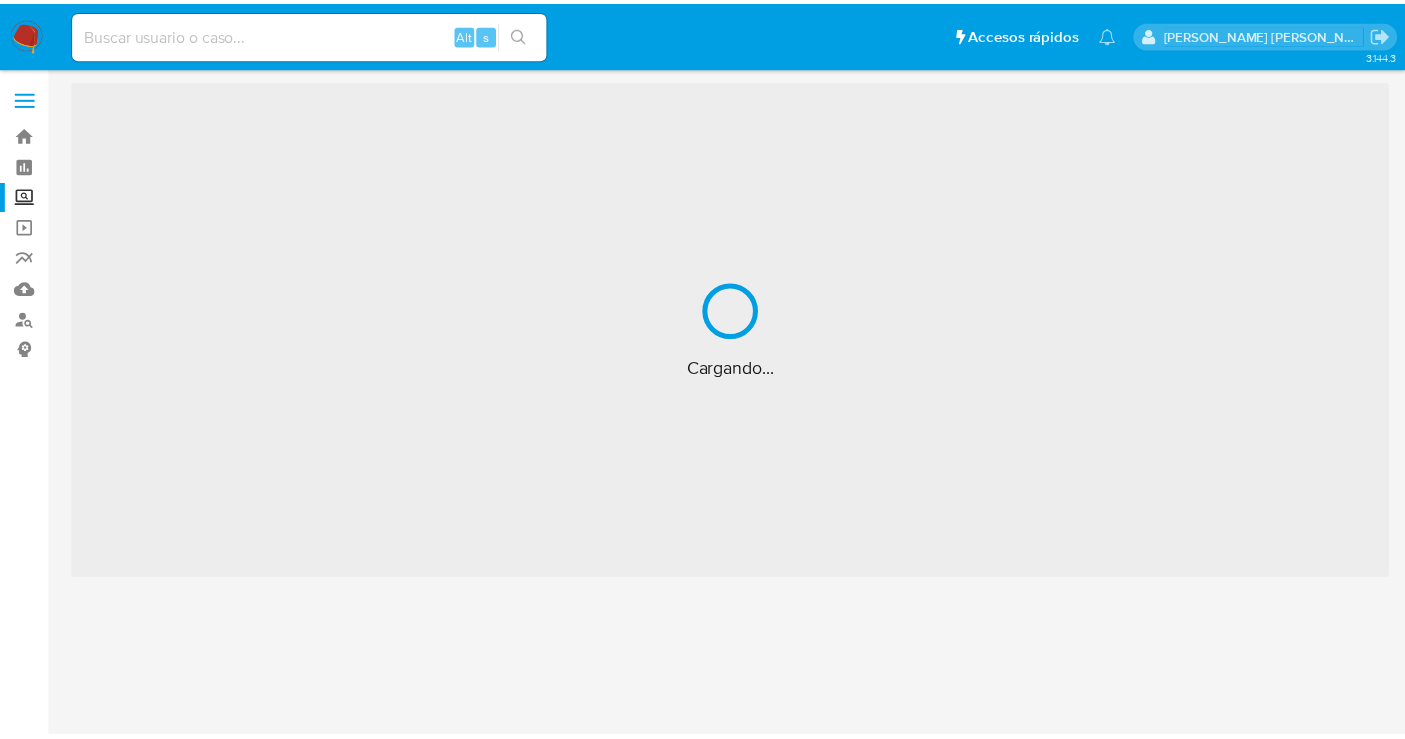 scroll, scrollTop: 0, scrollLeft: 0, axis: both 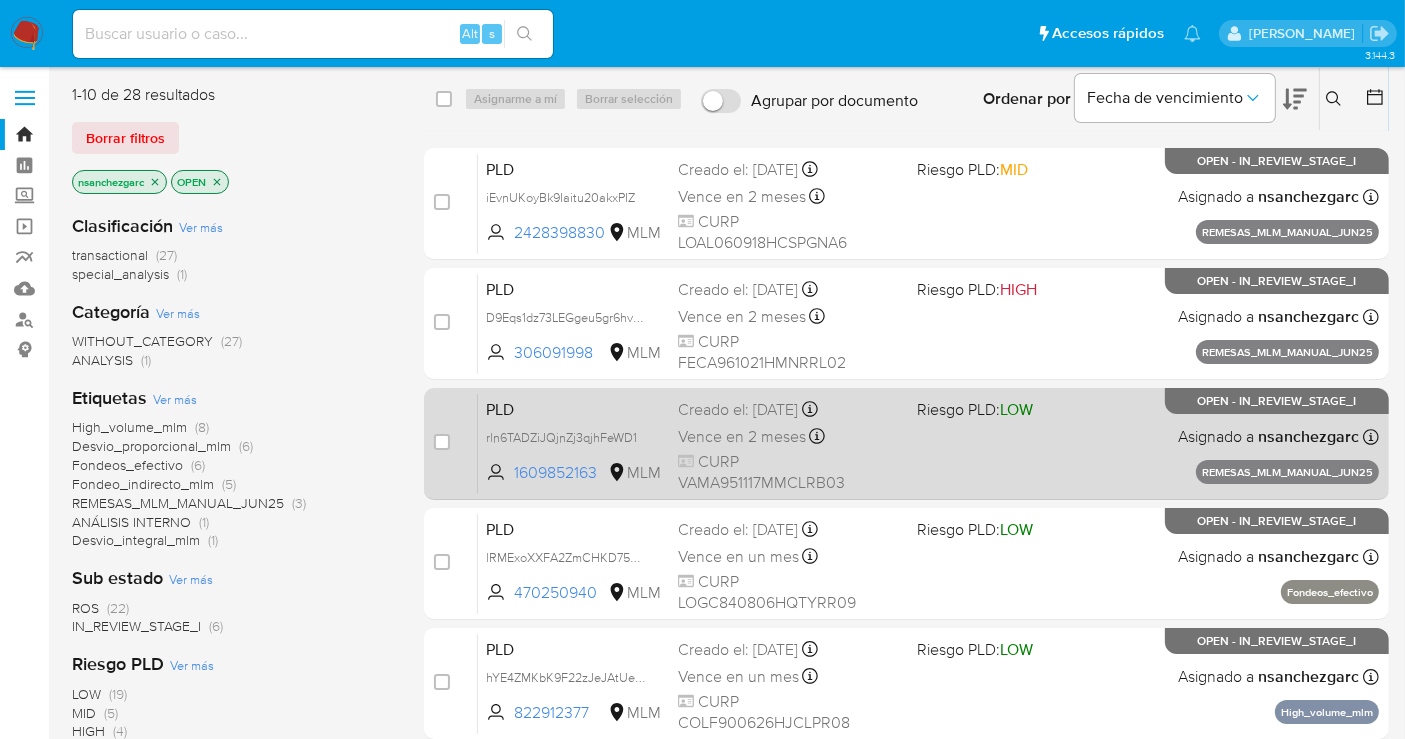 click on "Vence en 2 meses" at bounding box center (742, 437) 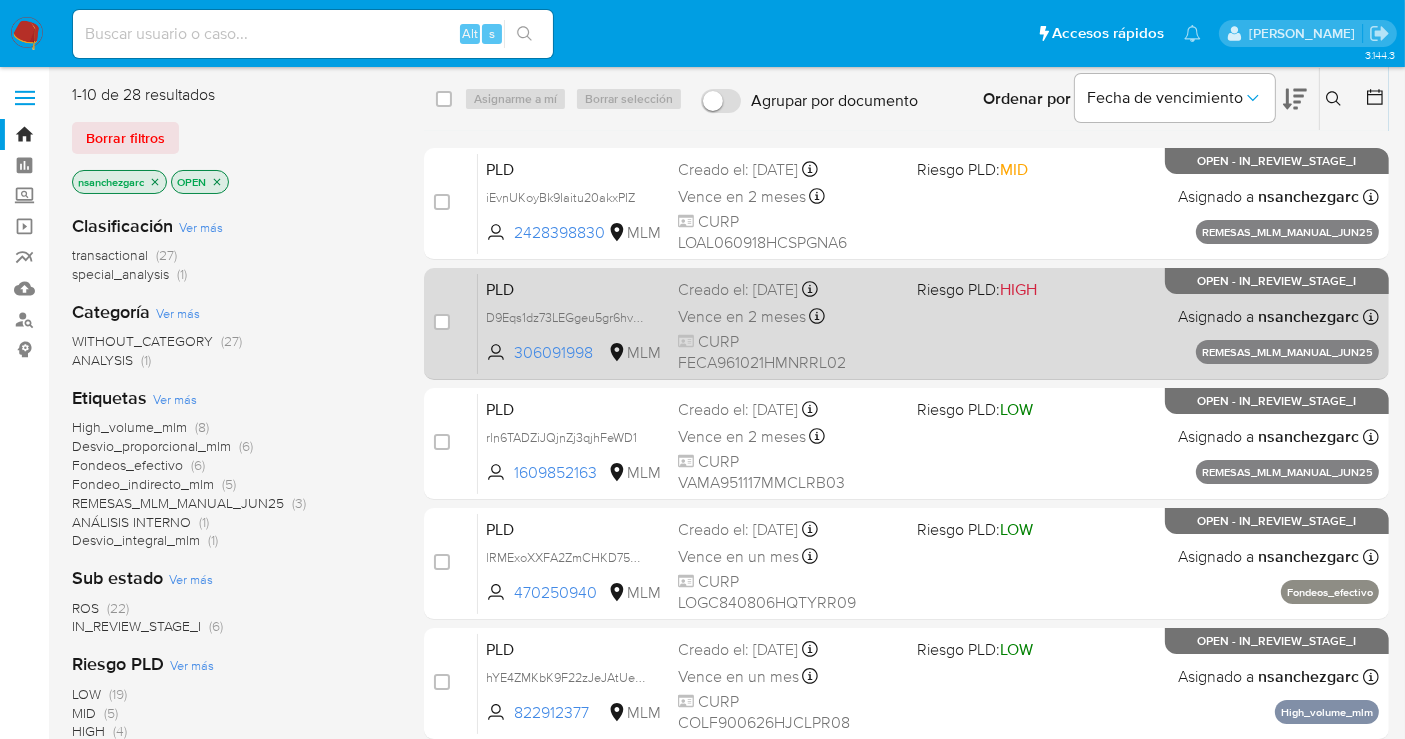 click on "Vence en 2 meses" at bounding box center [742, 317] 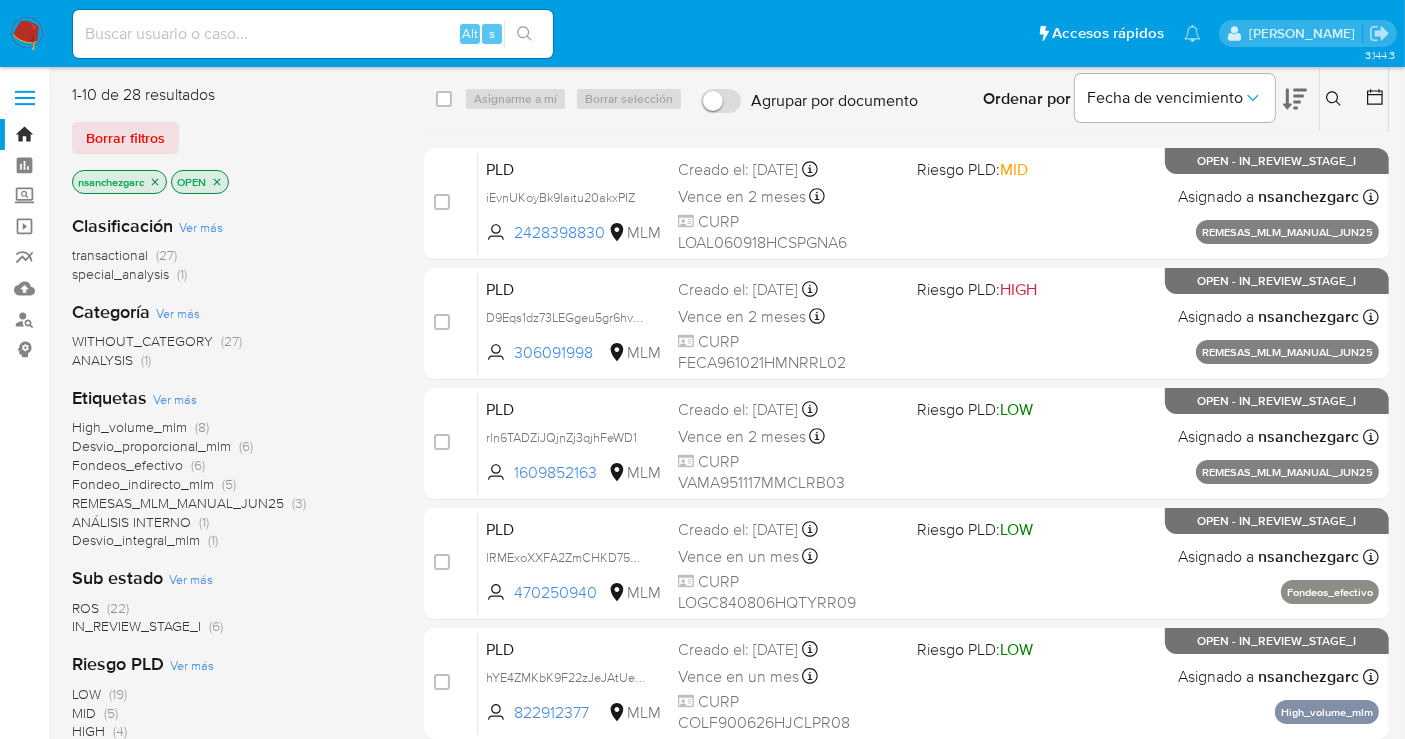 click on "ANALYSIS" at bounding box center [102, 360] 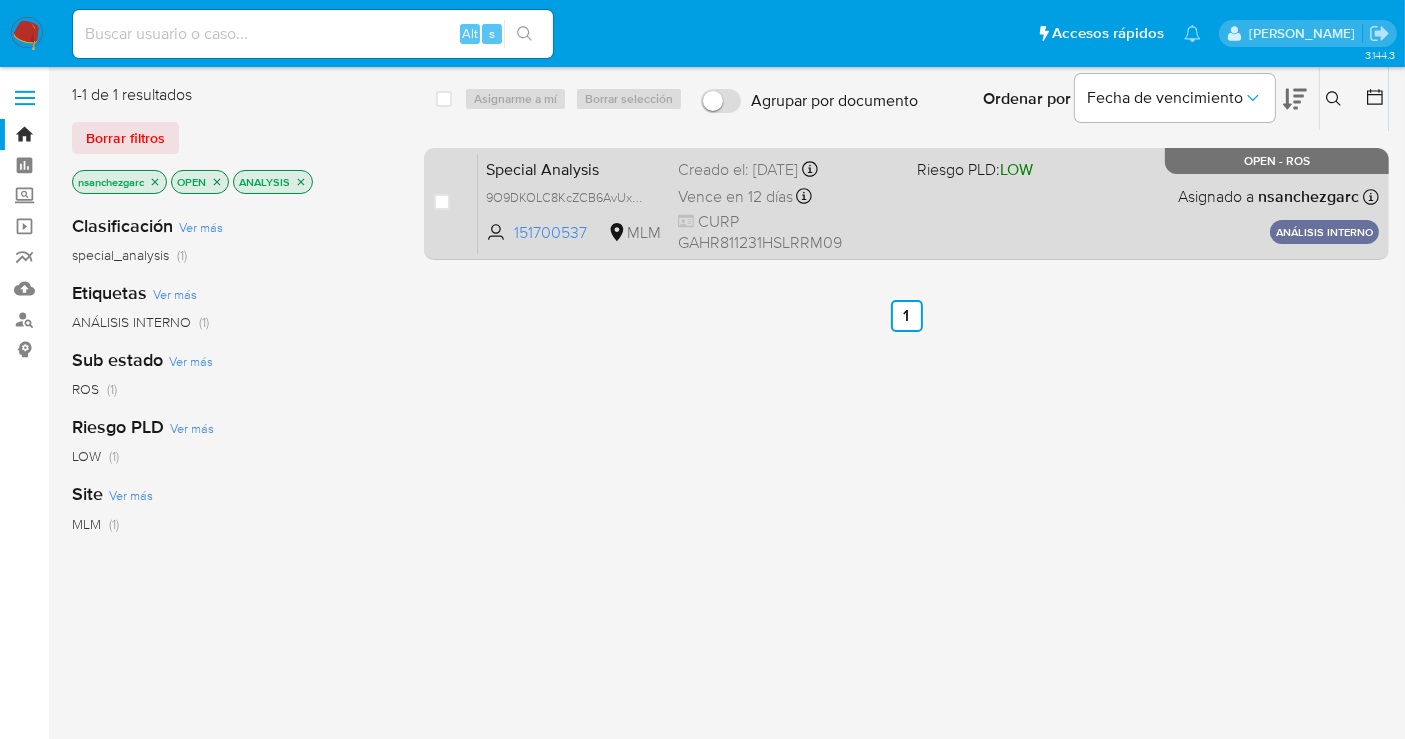 click on "Creado el: 20/05/2025   Creado el: 20/05/2025 11:17:13" at bounding box center [789, 170] 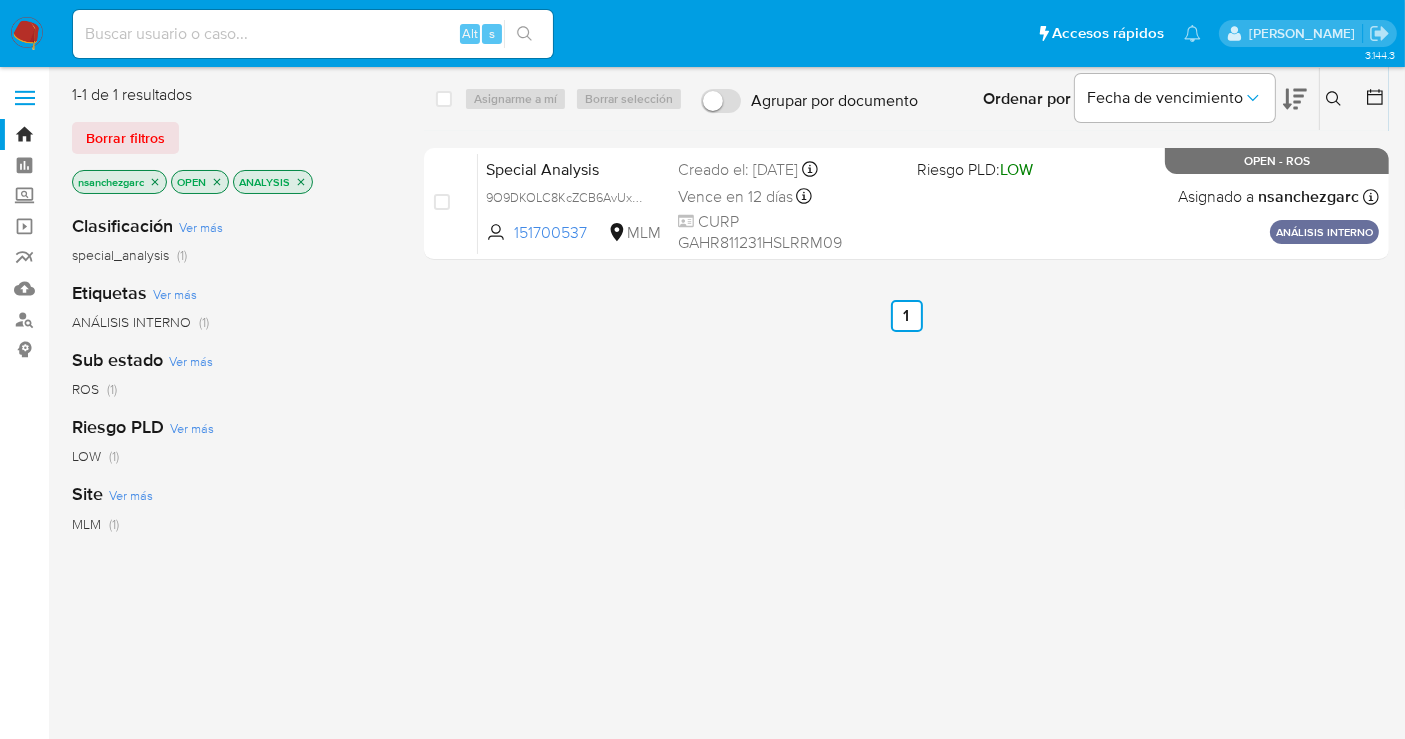 click 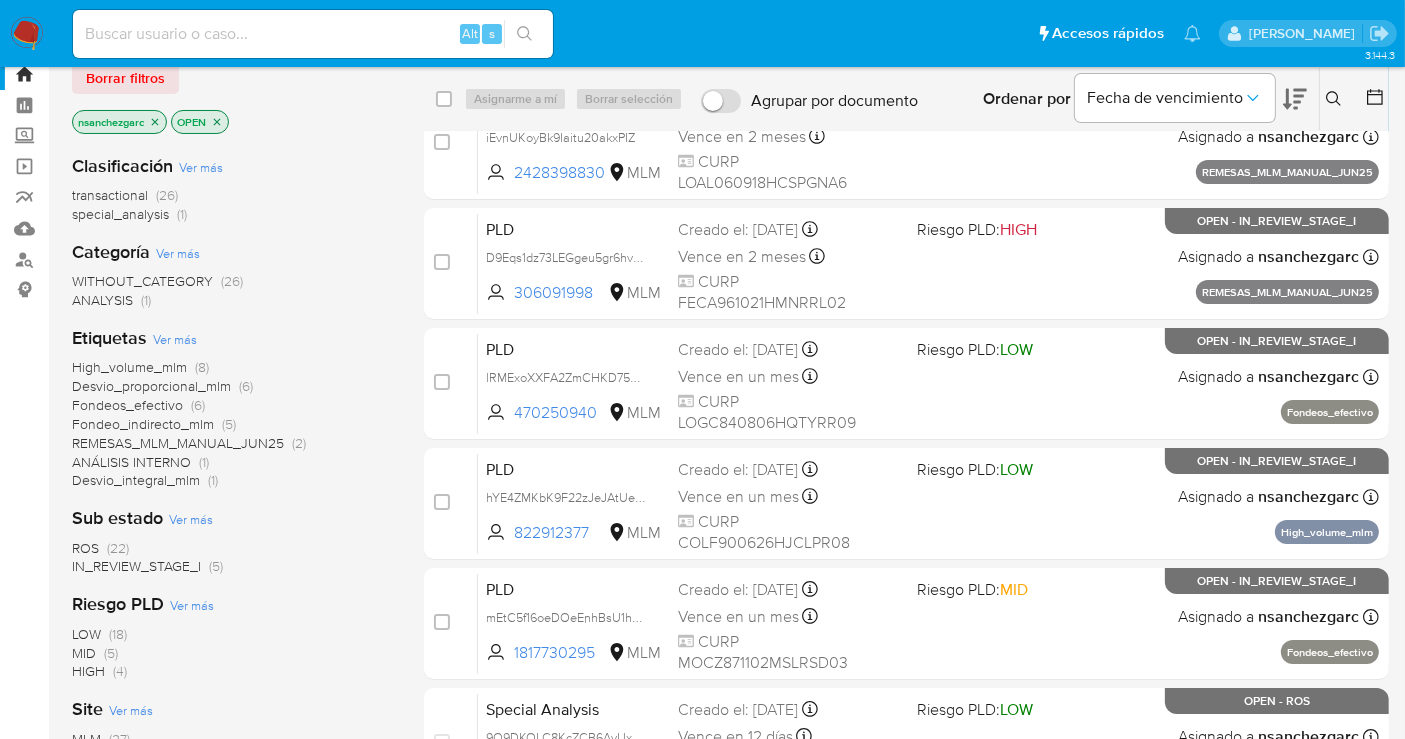 scroll, scrollTop: 111, scrollLeft: 0, axis: vertical 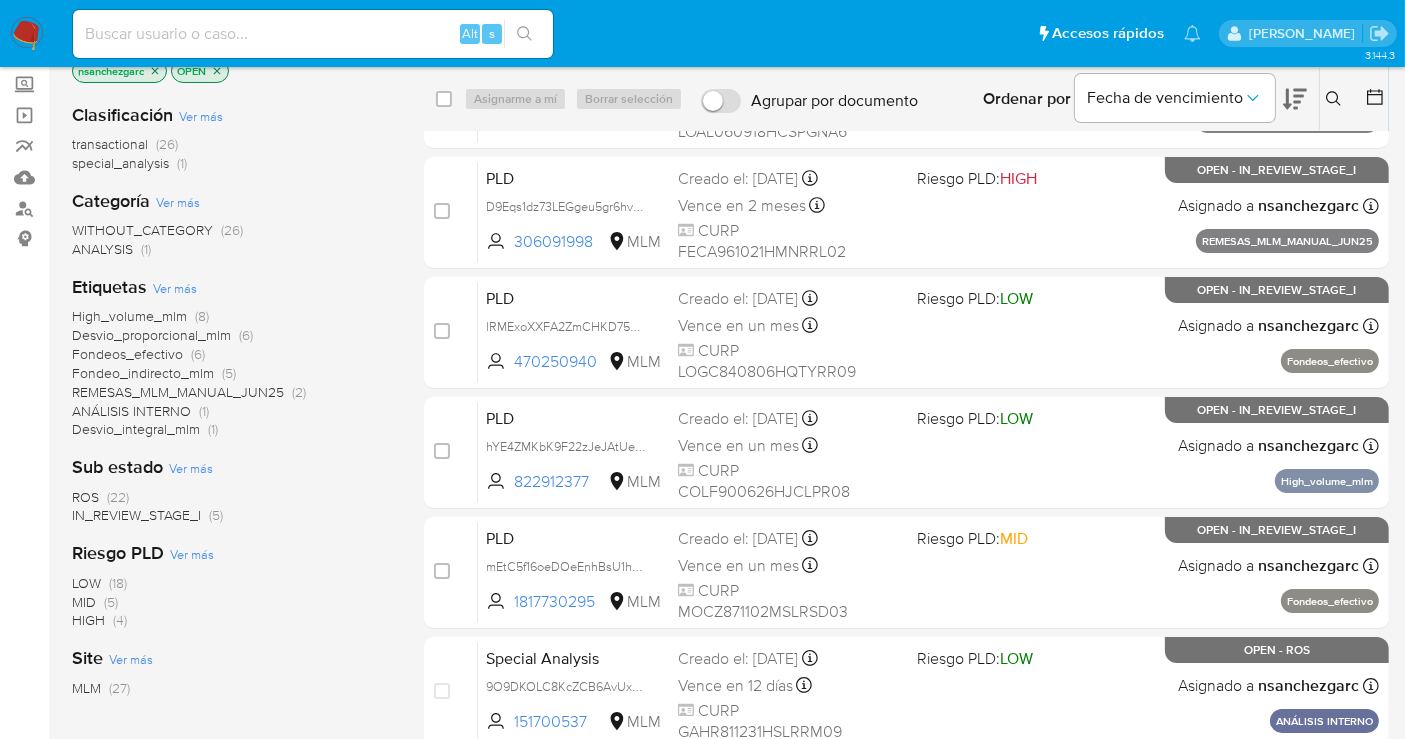 click on "ROS" at bounding box center (85, 497) 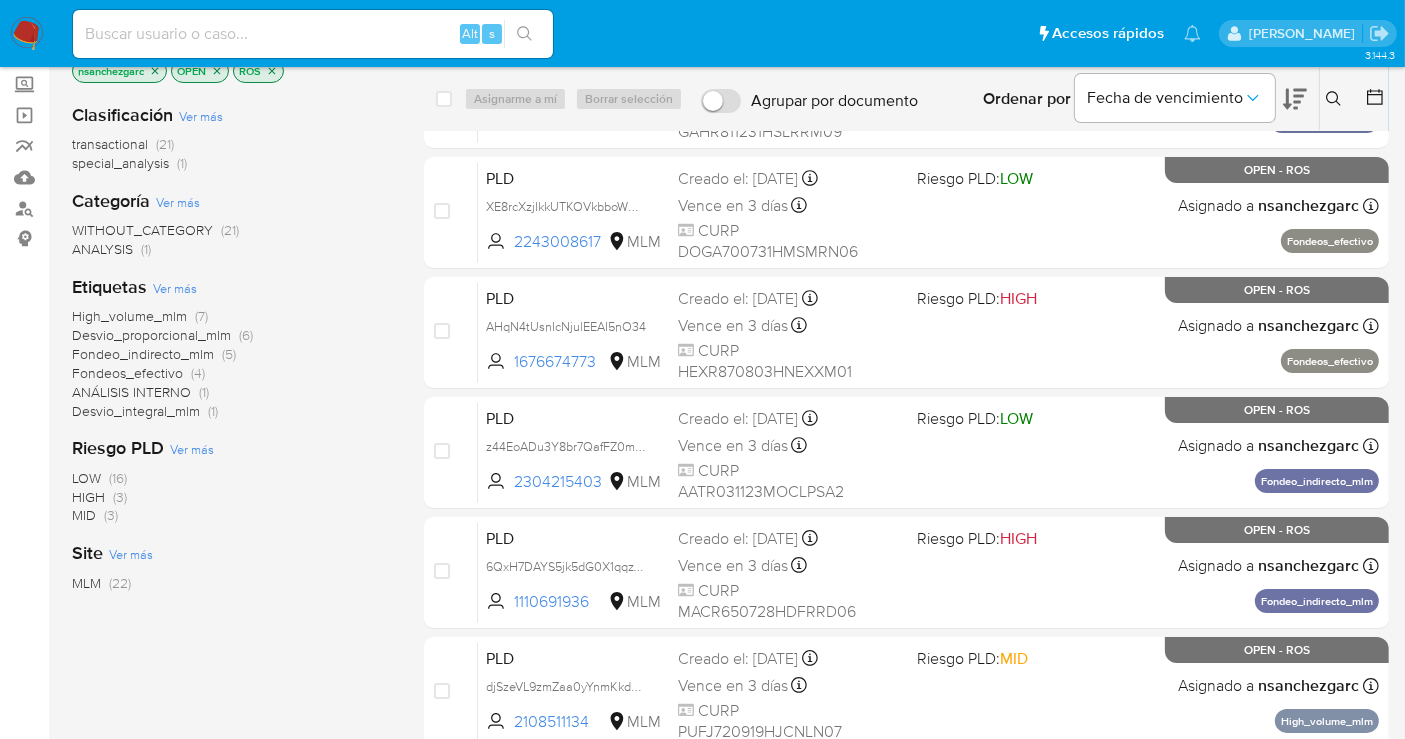 scroll, scrollTop: 0, scrollLeft: 0, axis: both 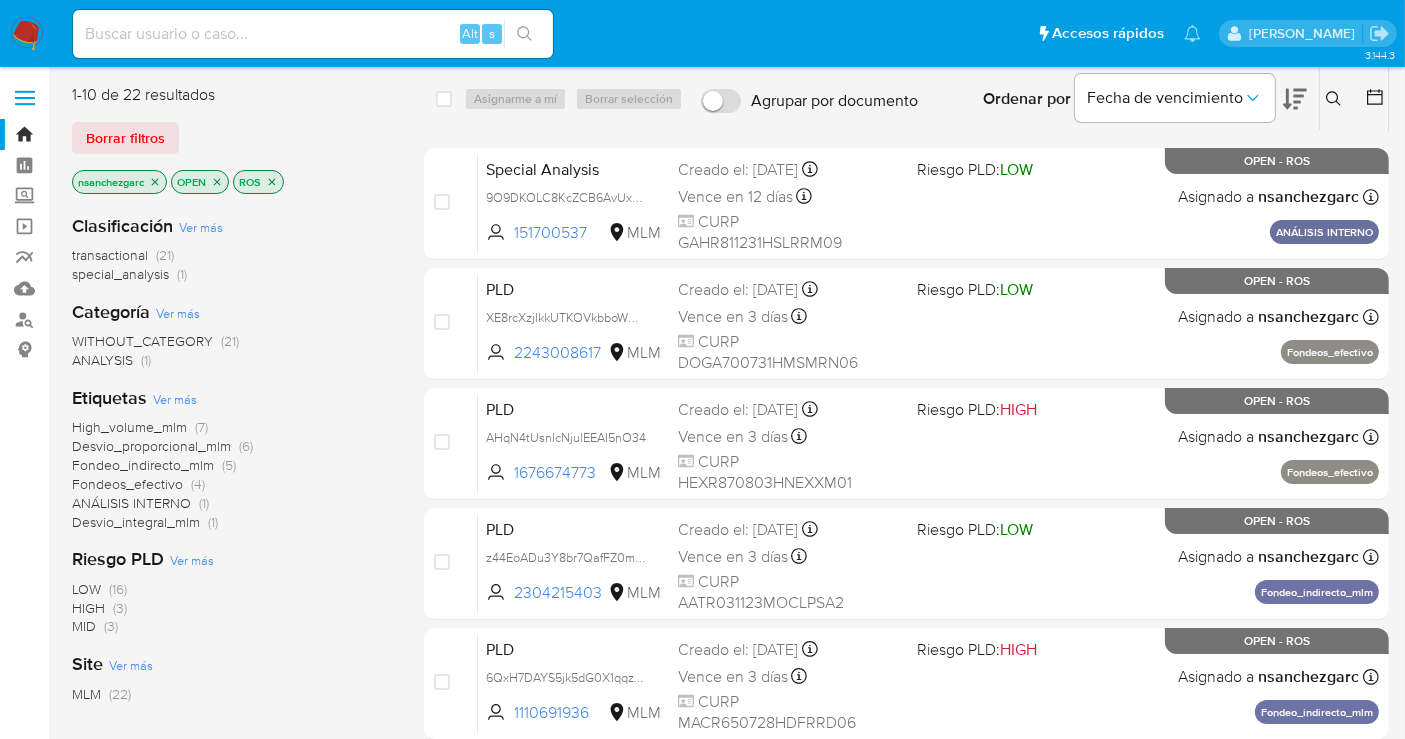 click 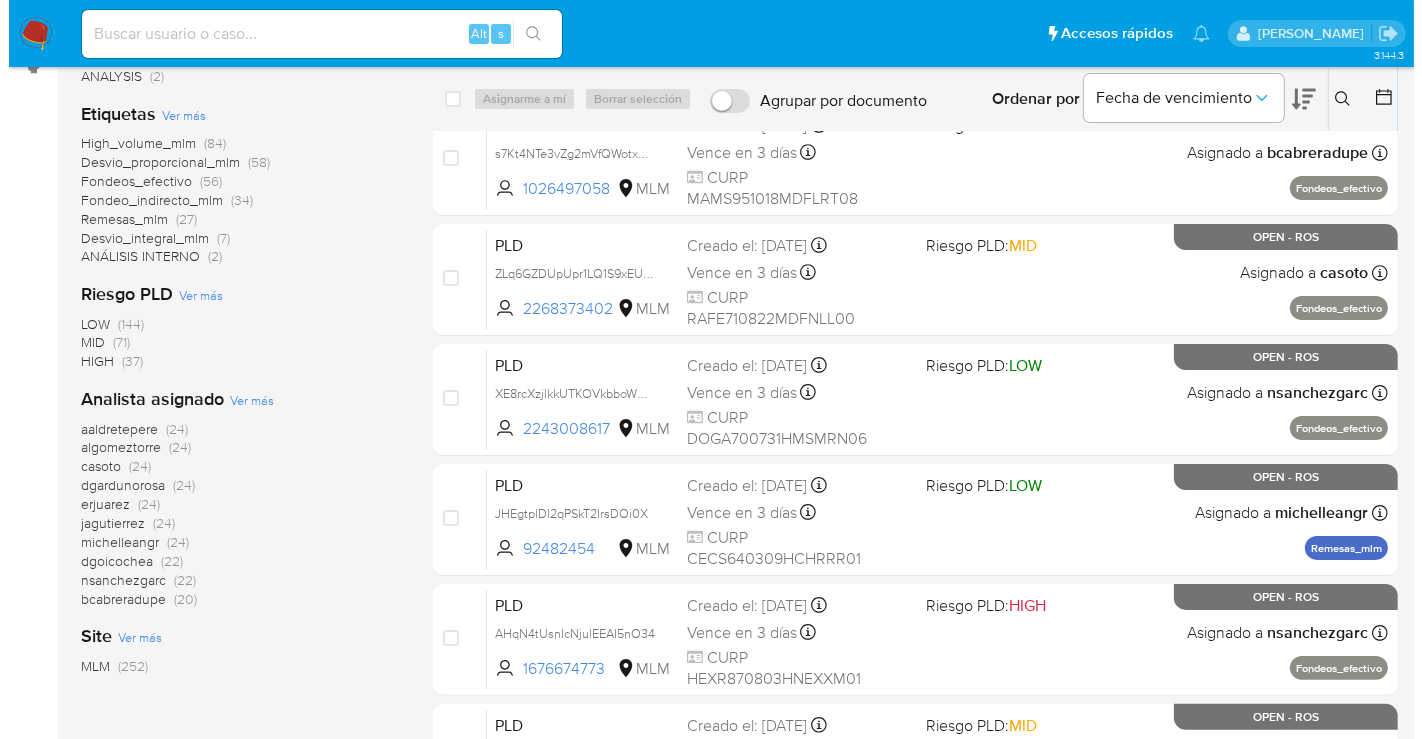 scroll, scrollTop: 333, scrollLeft: 0, axis: vertical 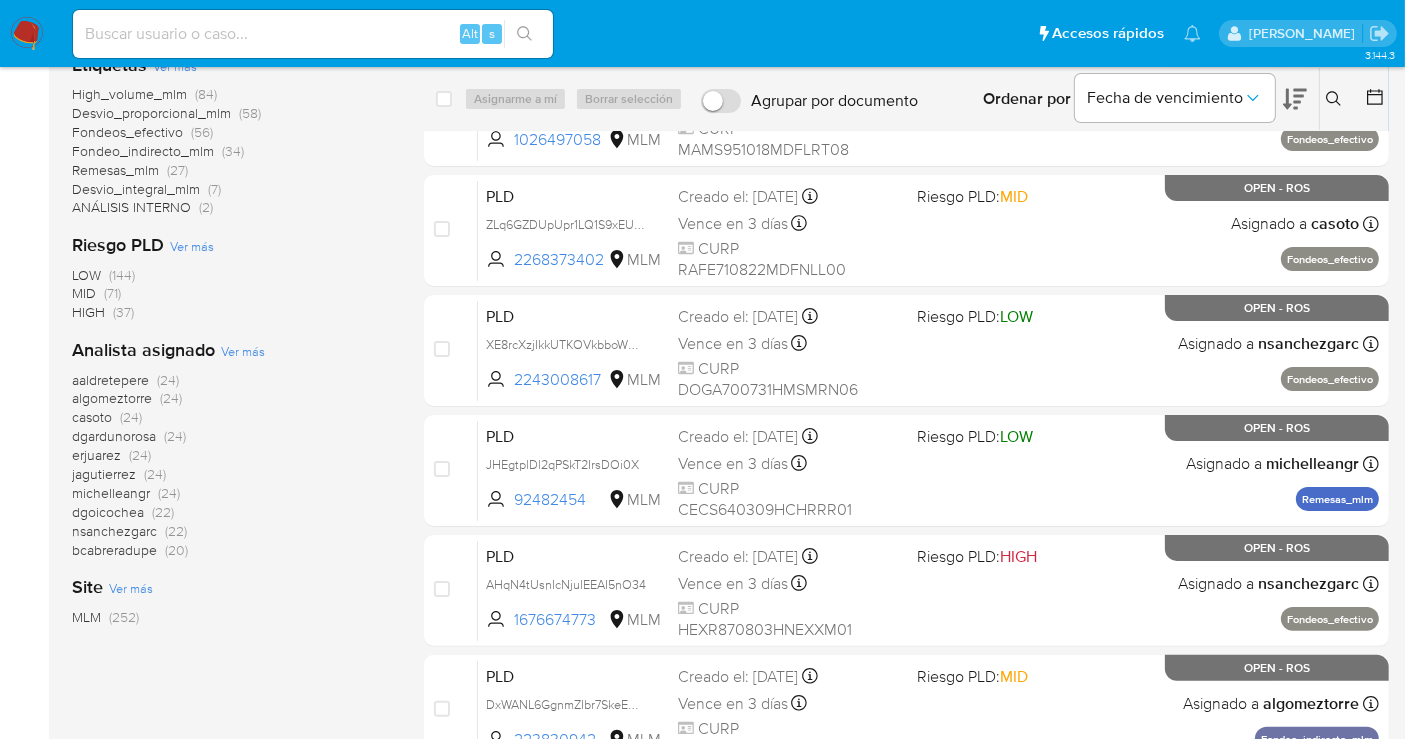 click on "Ver más" at bounding box center [243, 351] 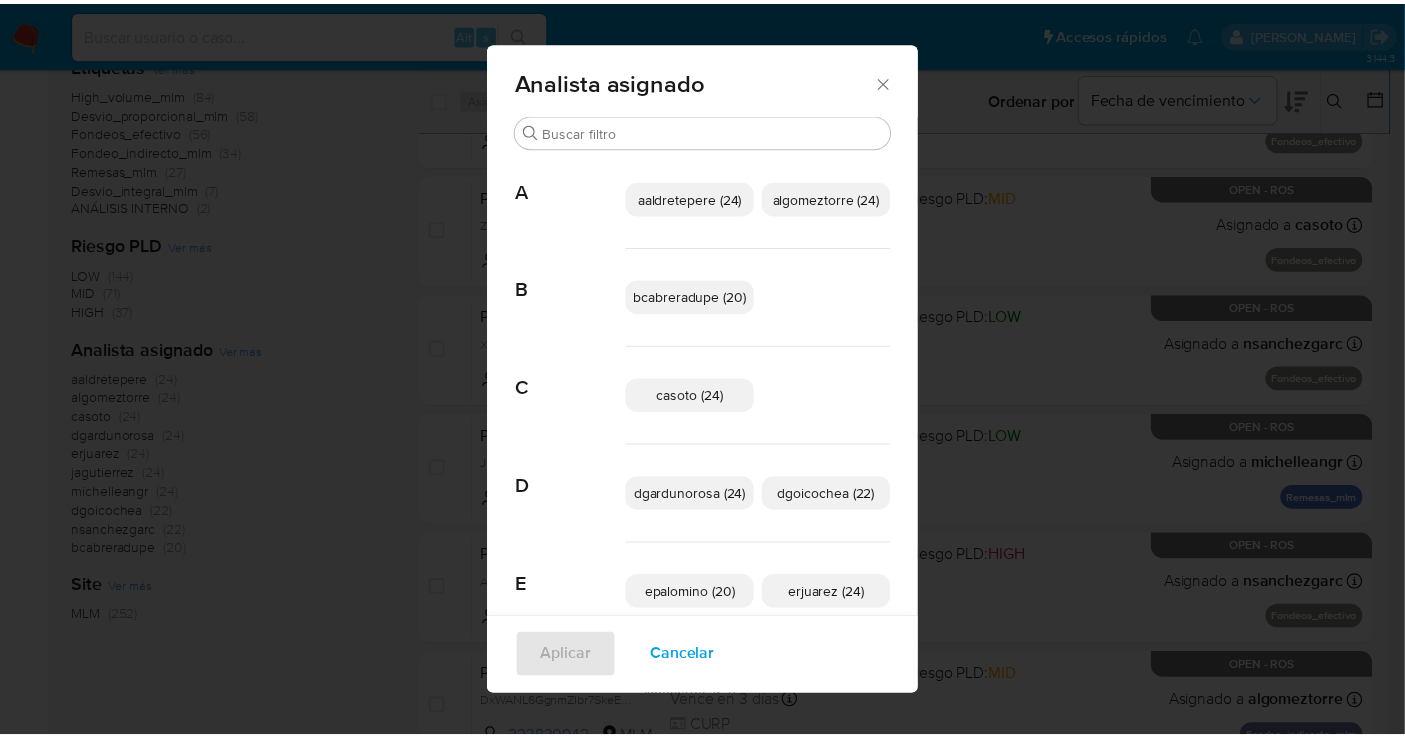 scroll, scrollTop: 0, scrollLeft: 0, axis: both 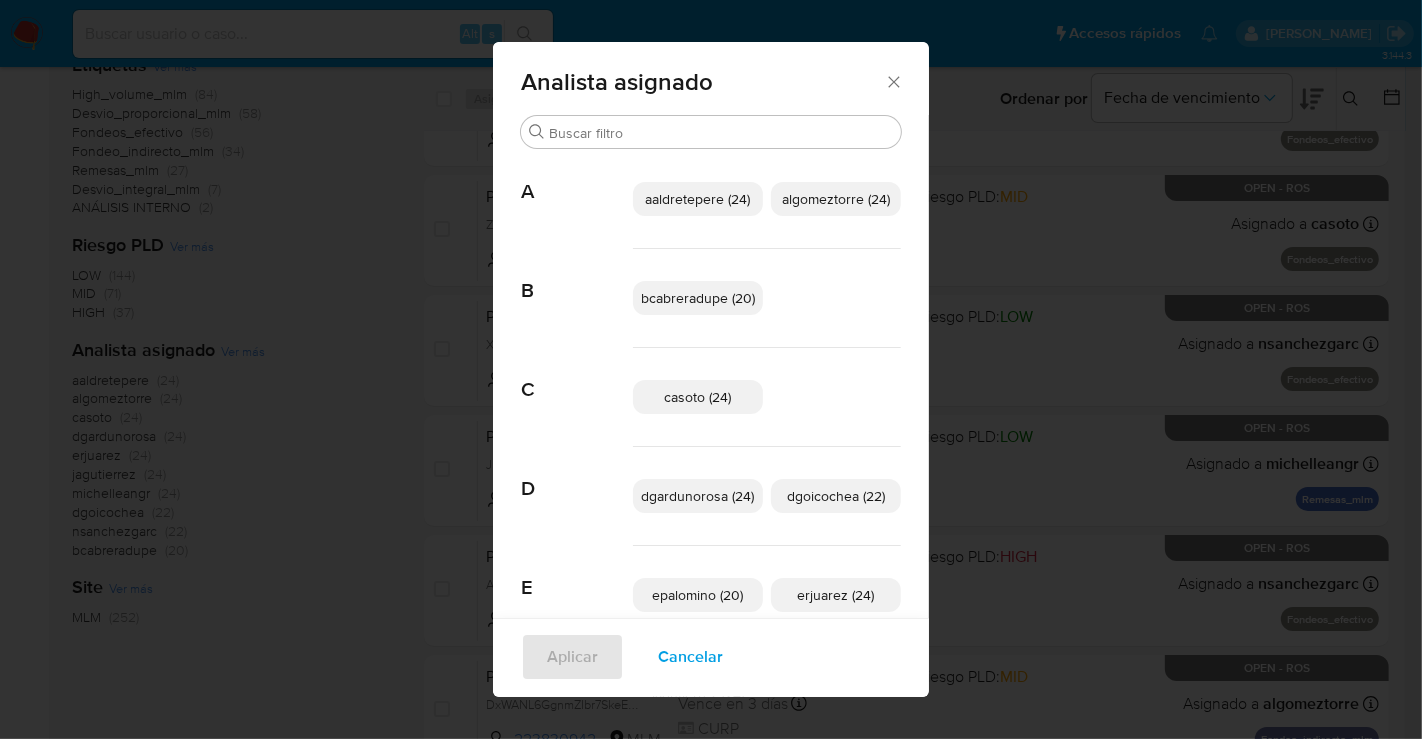 click 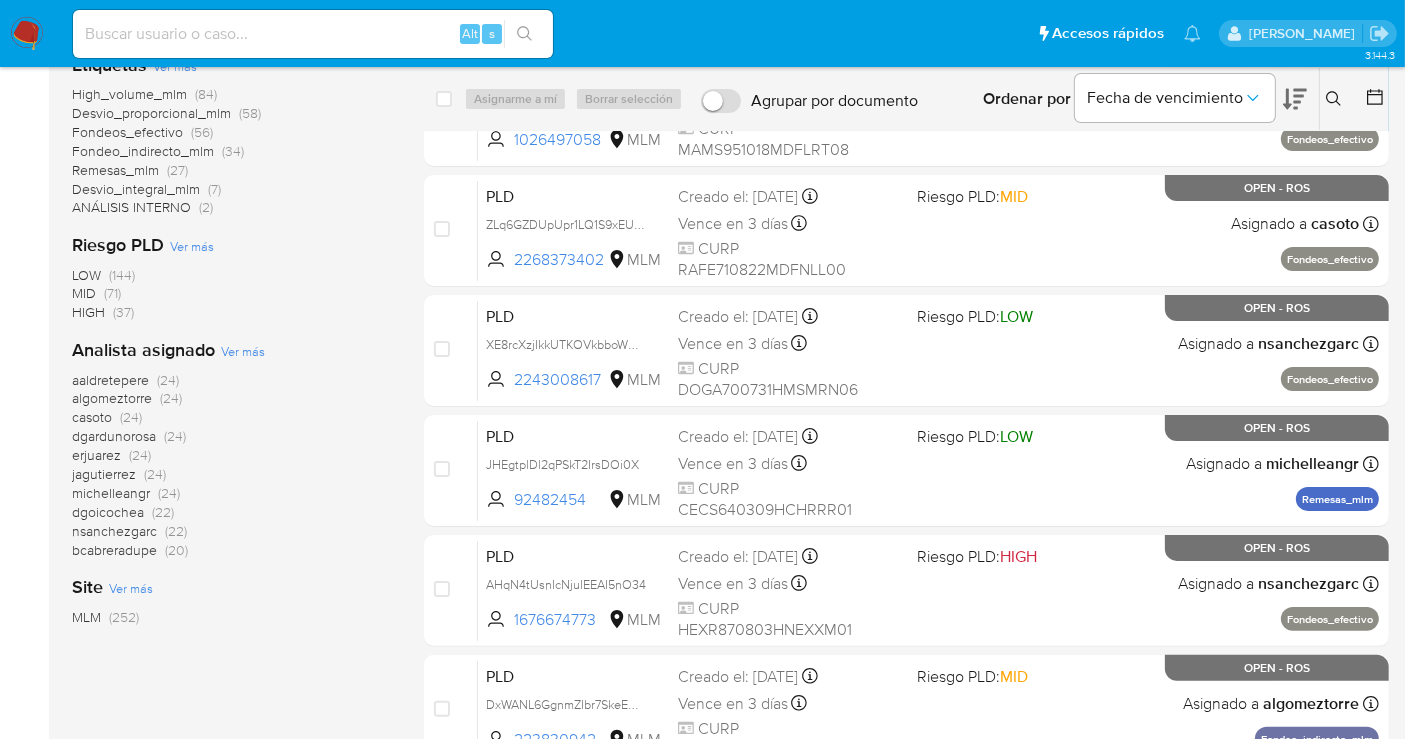 click on "nsanchezgarc" at bounding box center (114, 531) 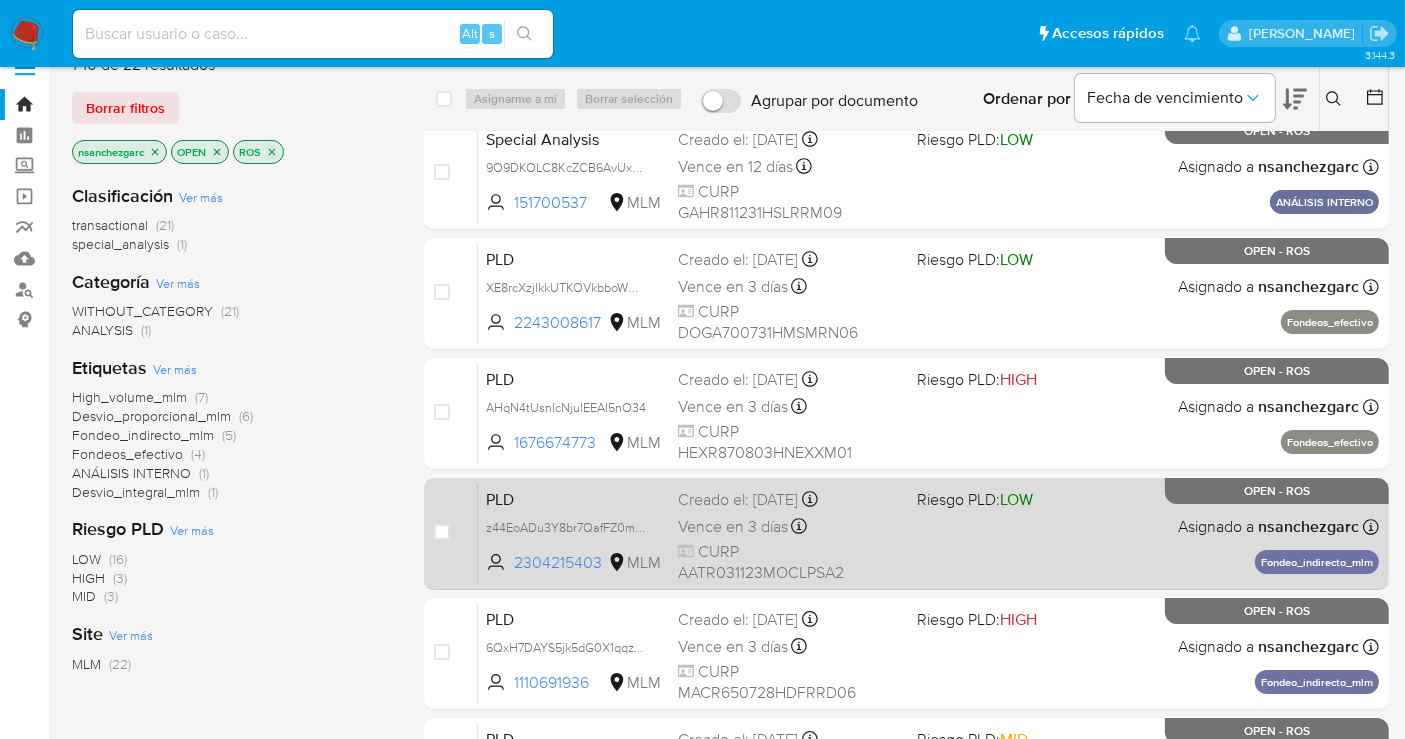 scroll, scrollTop: 0, scrollLeft: 0, axis: both 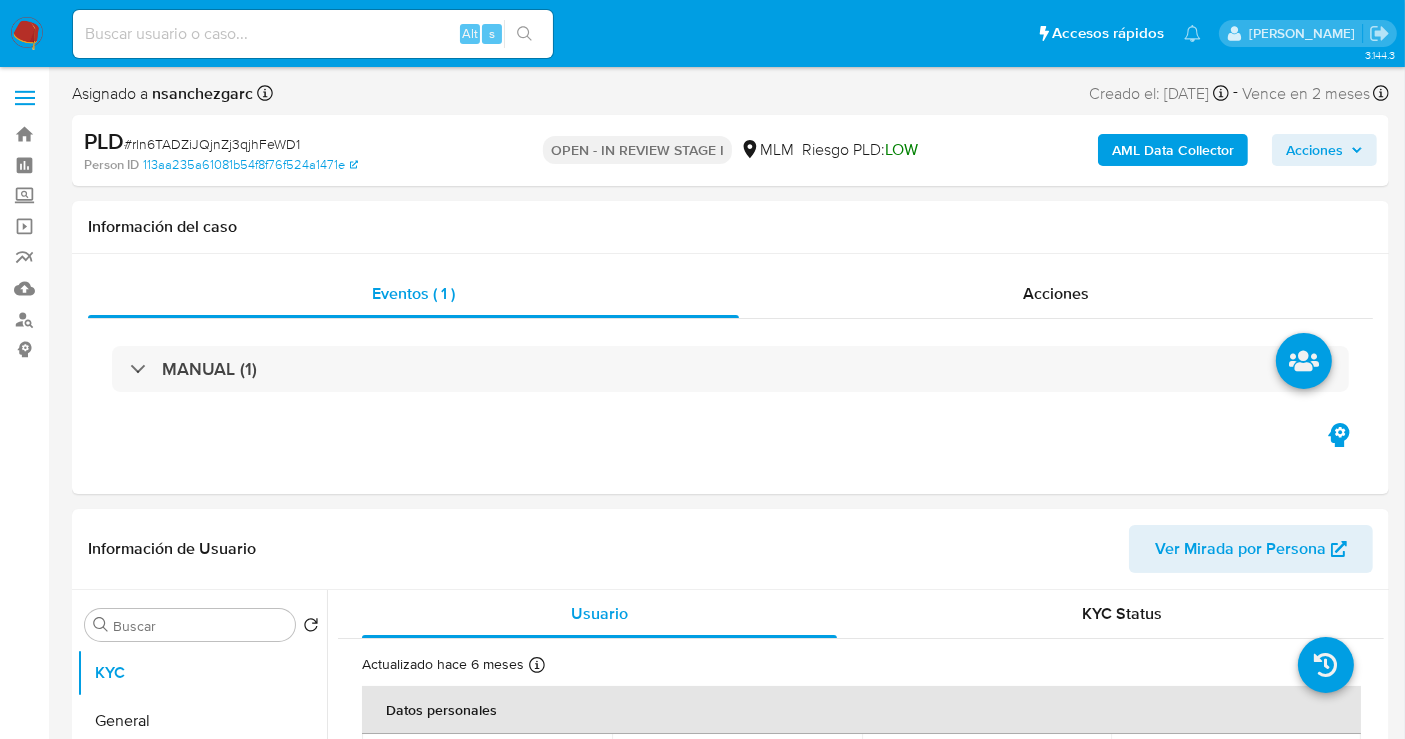 select on "10" 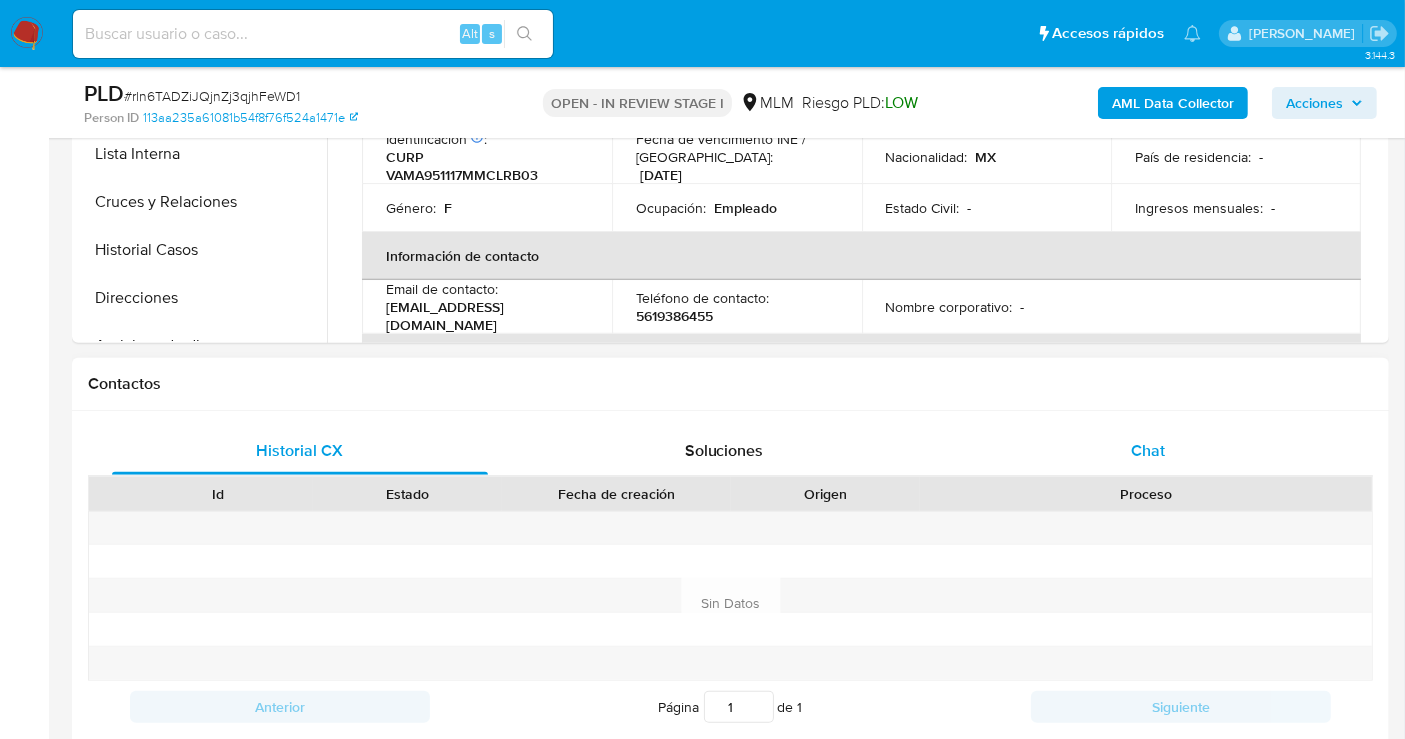 scroll, scrollTop: 777, scrollLeft: 0, axis: vertical 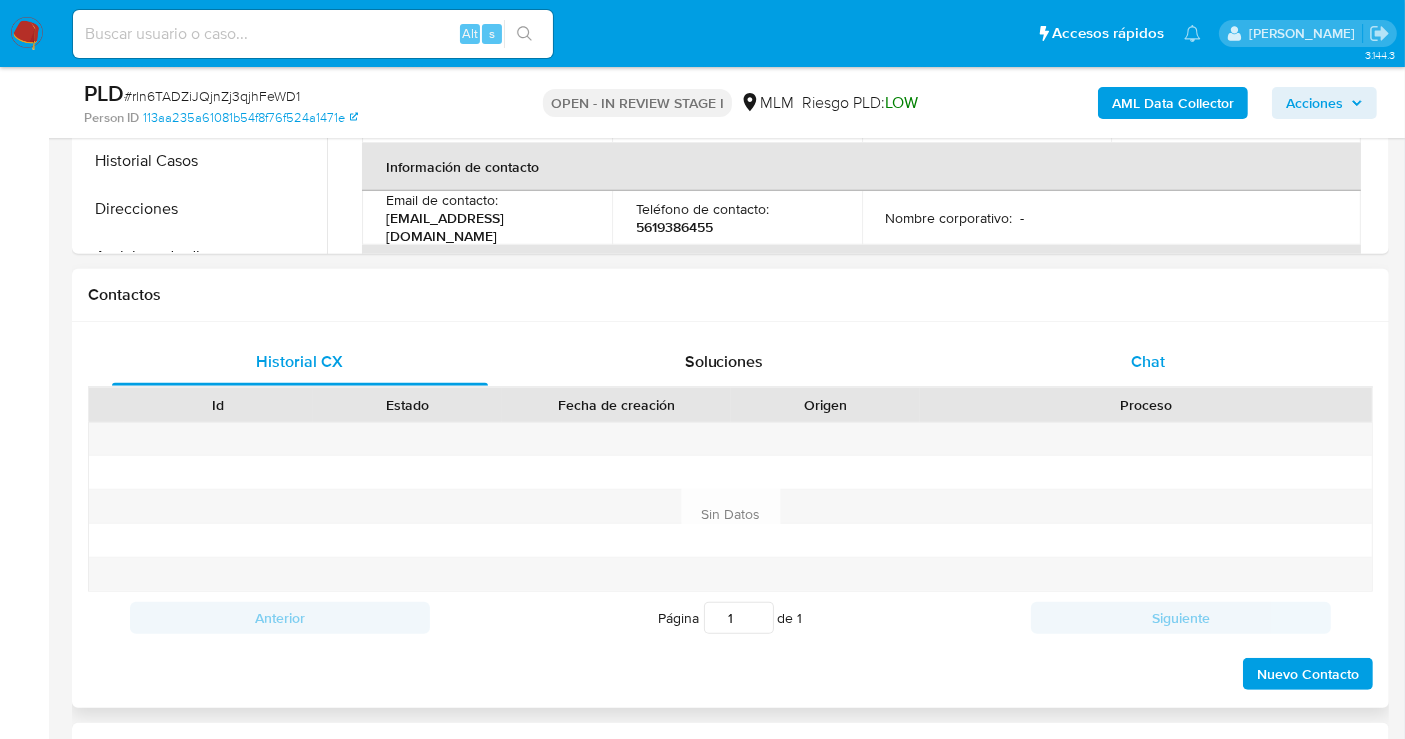 click on "Chat" at bounding box center [1148, 361] 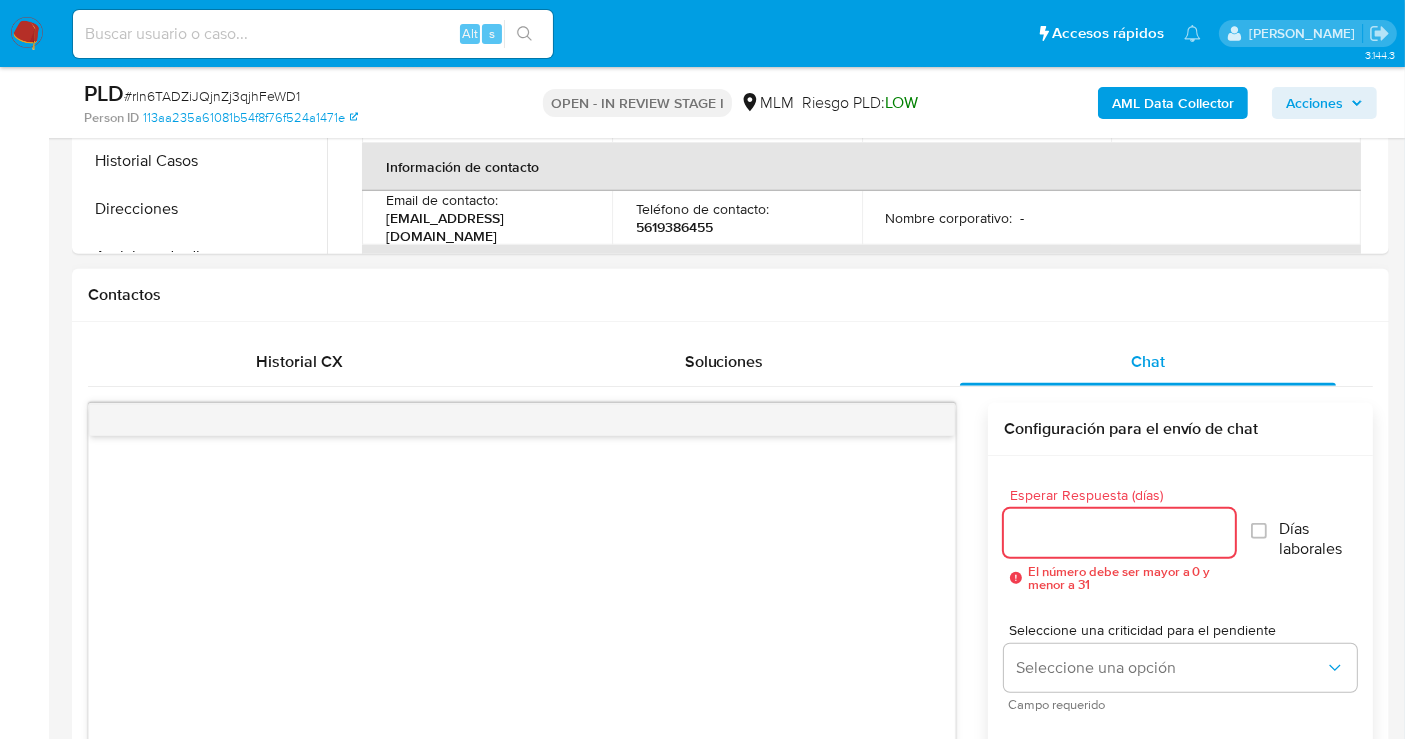 click on "Esperar Respuesta (días)" at bounding box center (1119, 533) 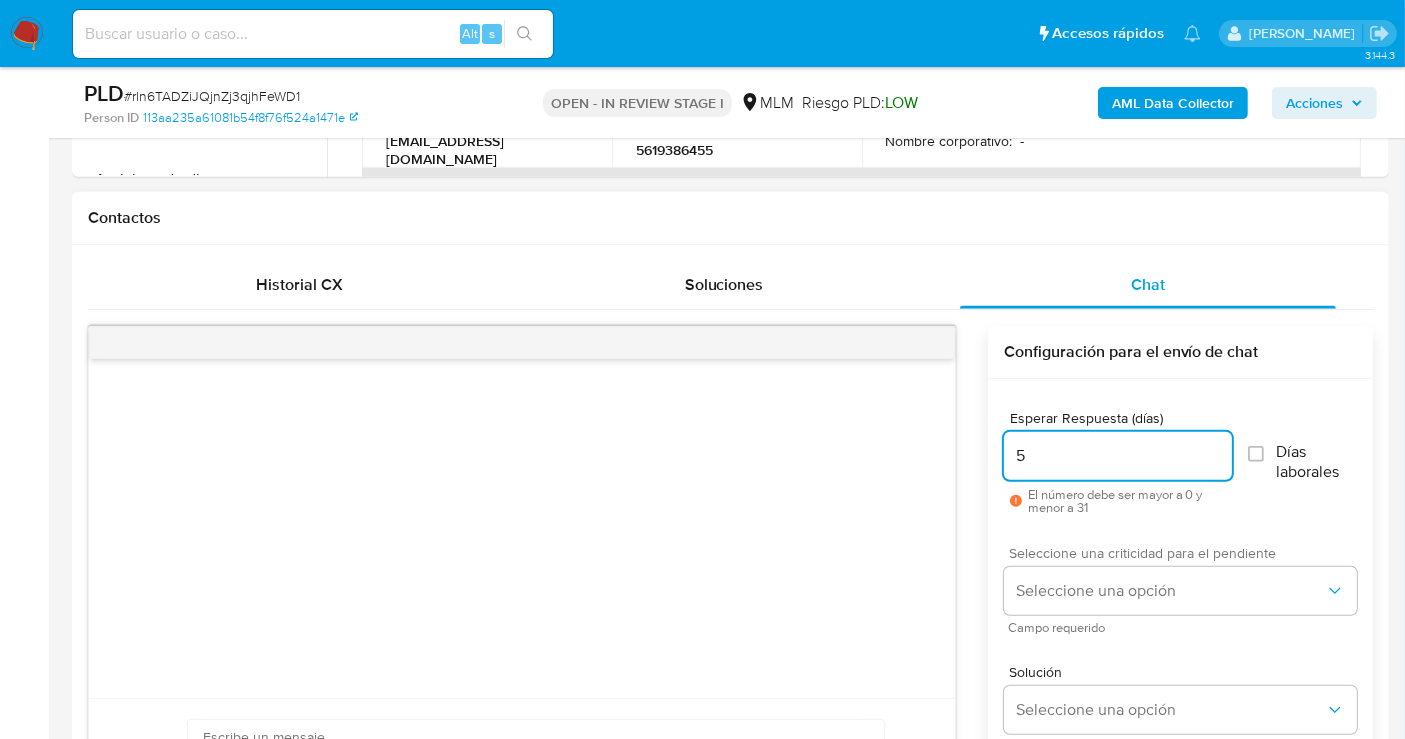 scroll, scrollTop: 888, scrollLeft: 0, axis: vertical 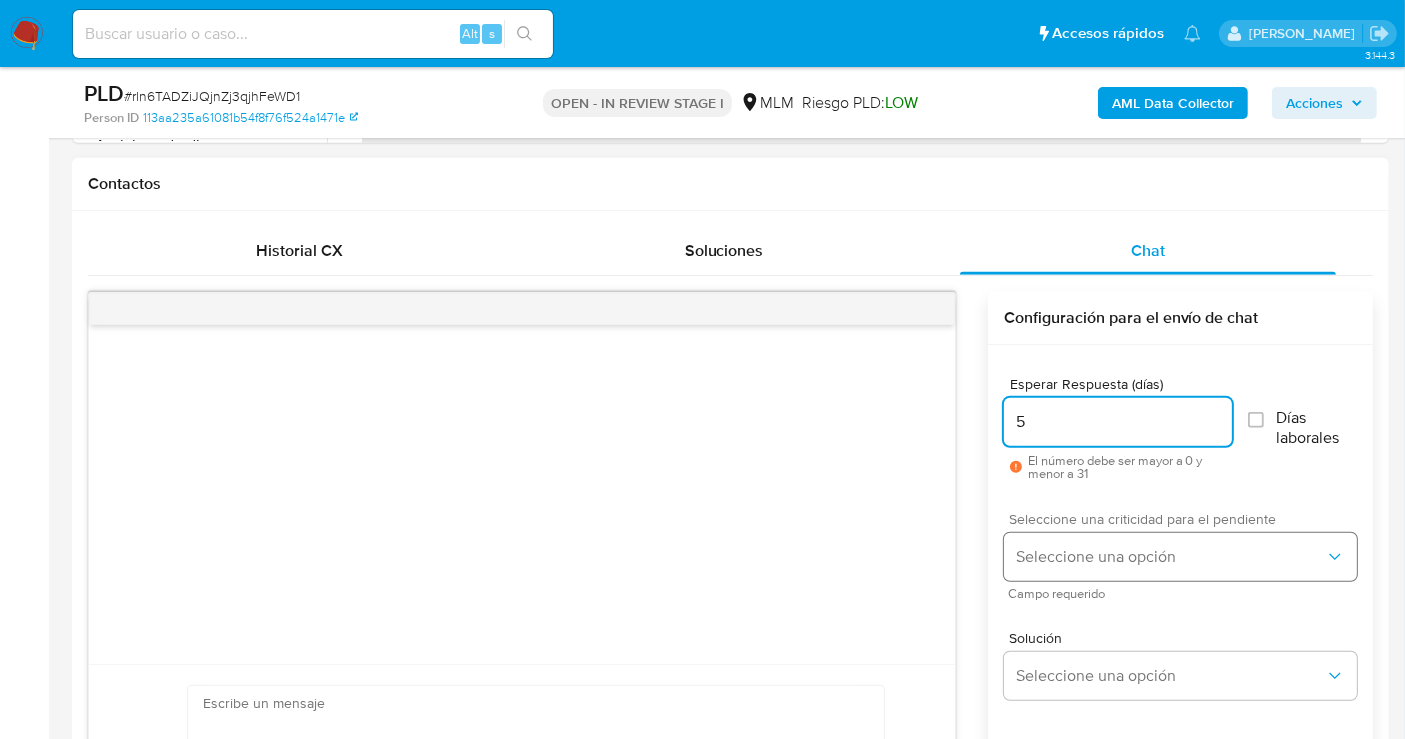 type on "5" 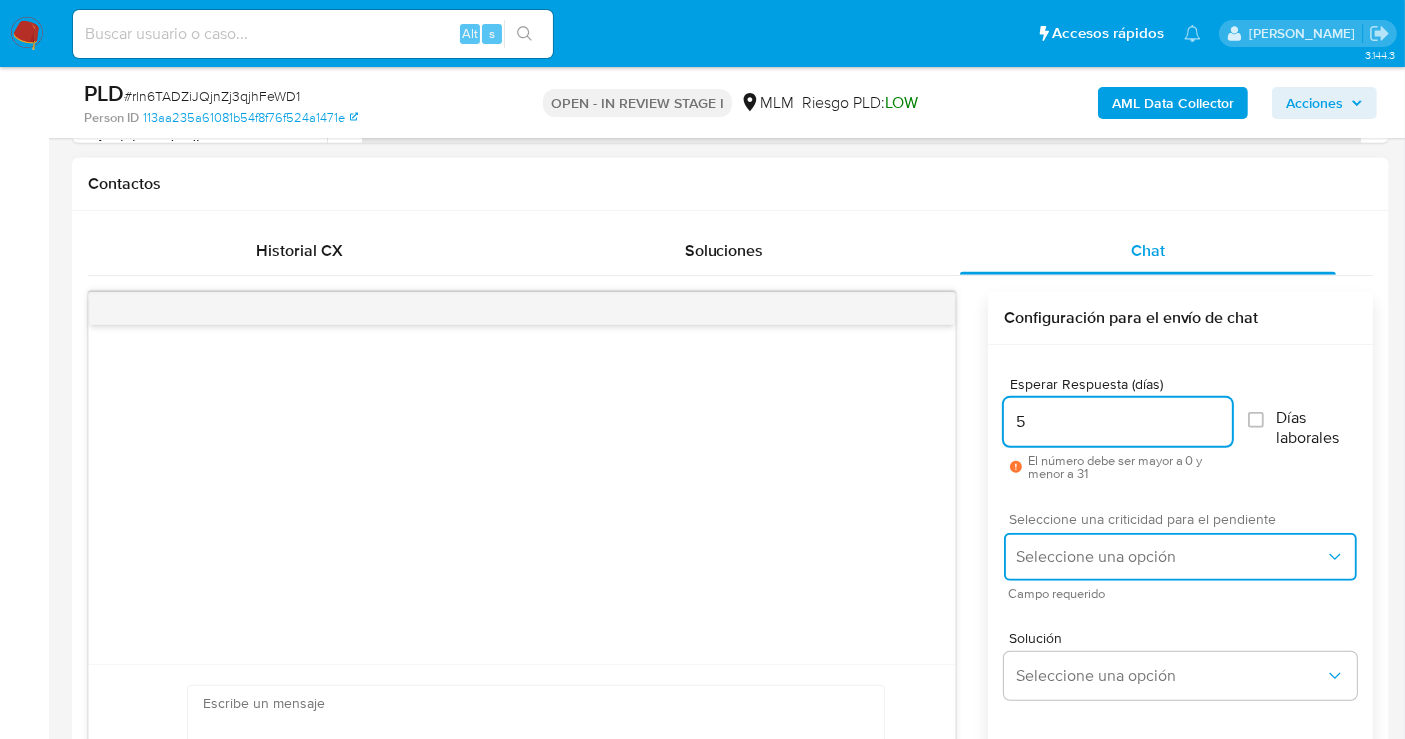 click on "Seleccione una opción" at bounding box center (1170, 557) 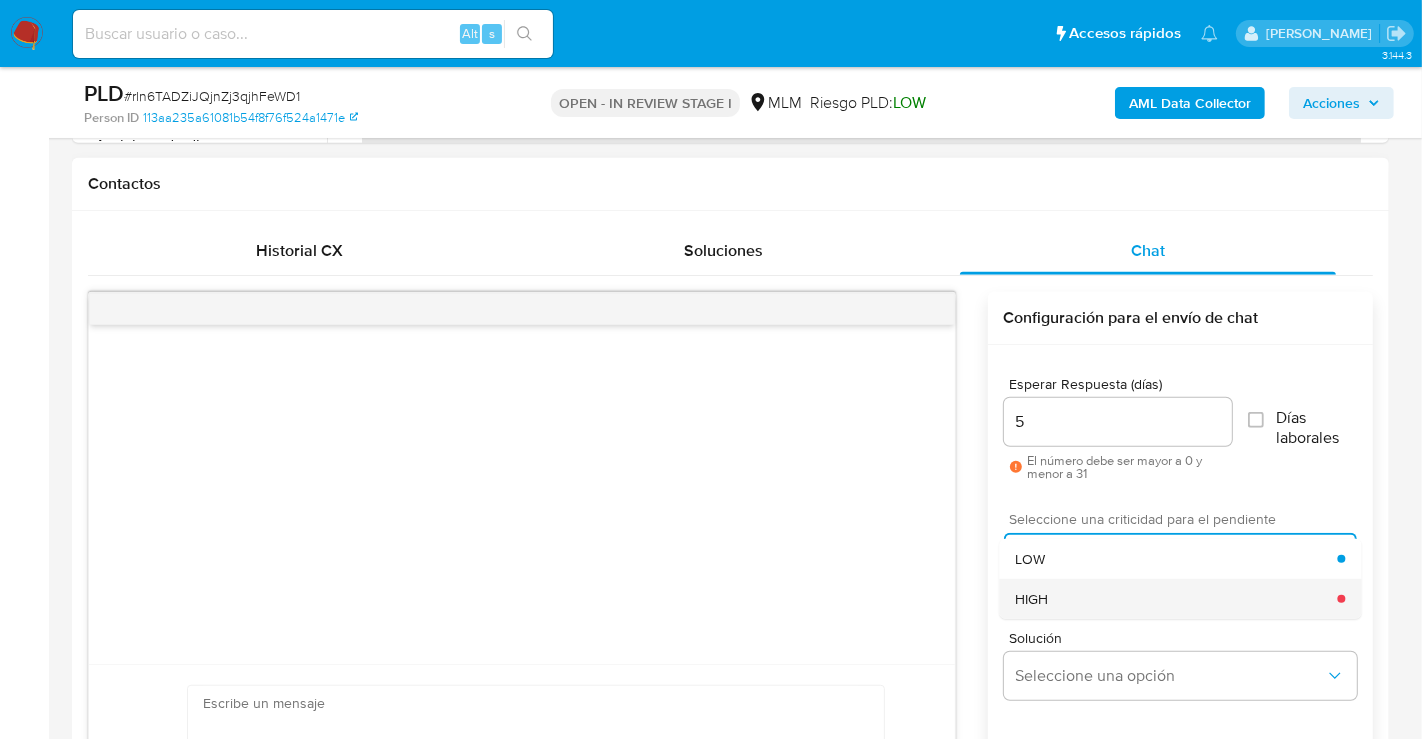 click on "HIGH" at bounding box center [1031, 599] 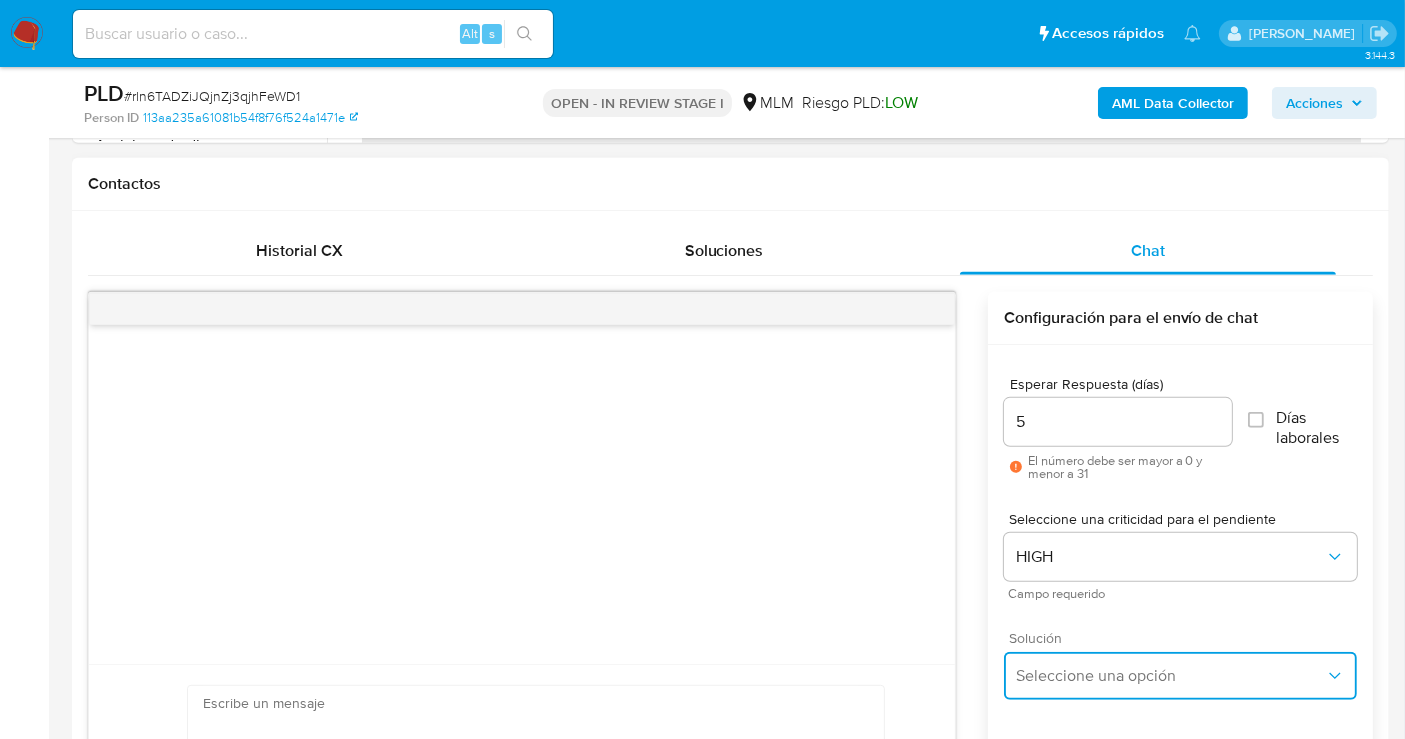 click on "Seleccione una opción" at bounding box center [1170, 676] 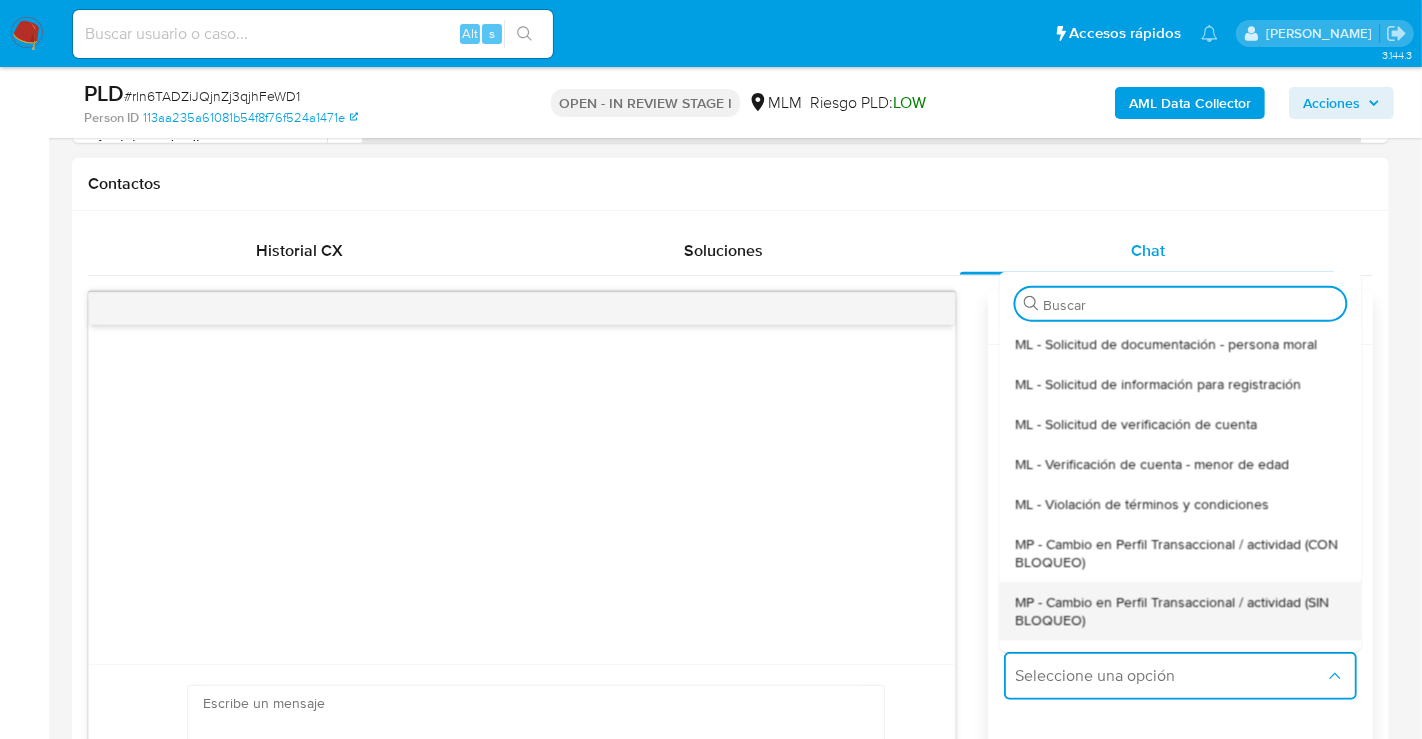 click on "MP - Cambio en Perfil Transaccional / actividad (SIN BLOQUEO)" at bounding box center [1180, 610] 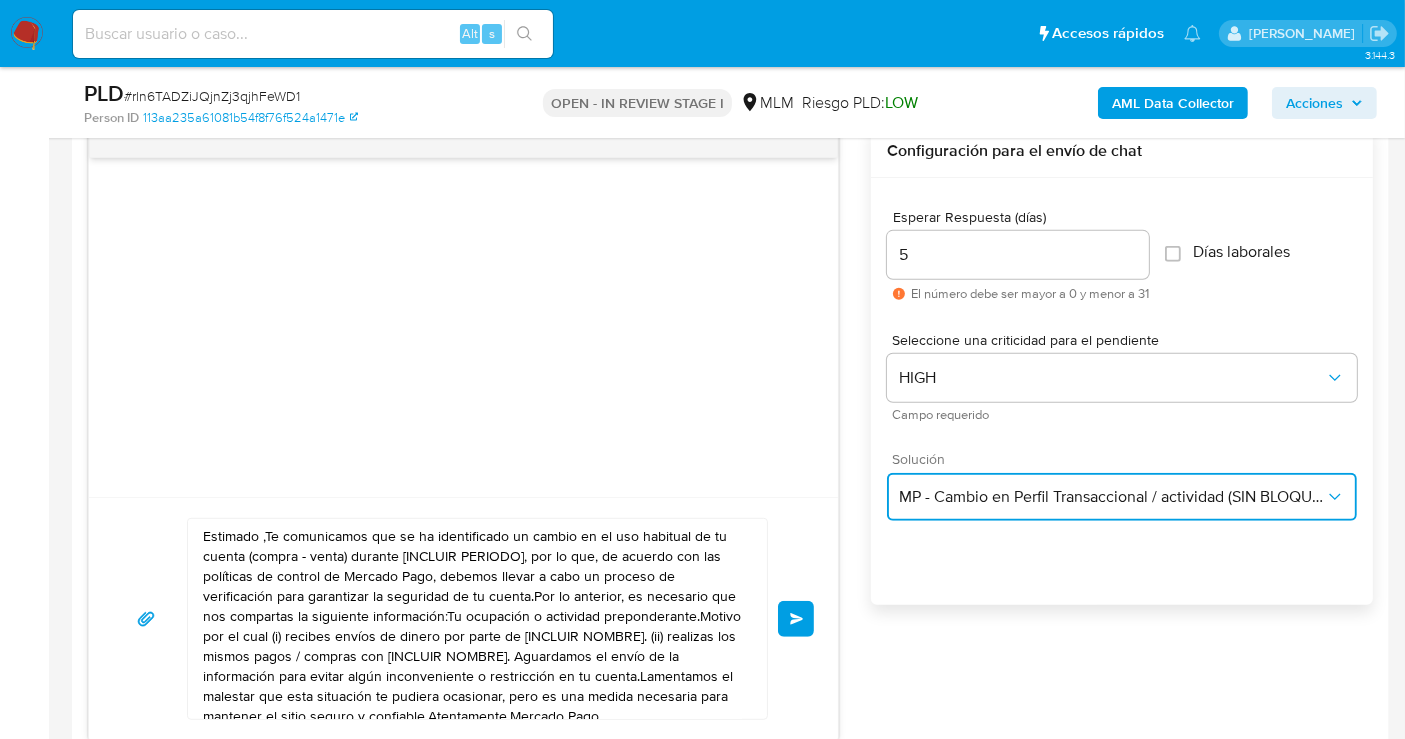 scroll, scrollTop: 1222, scrollLeft: 0, axis: vertical 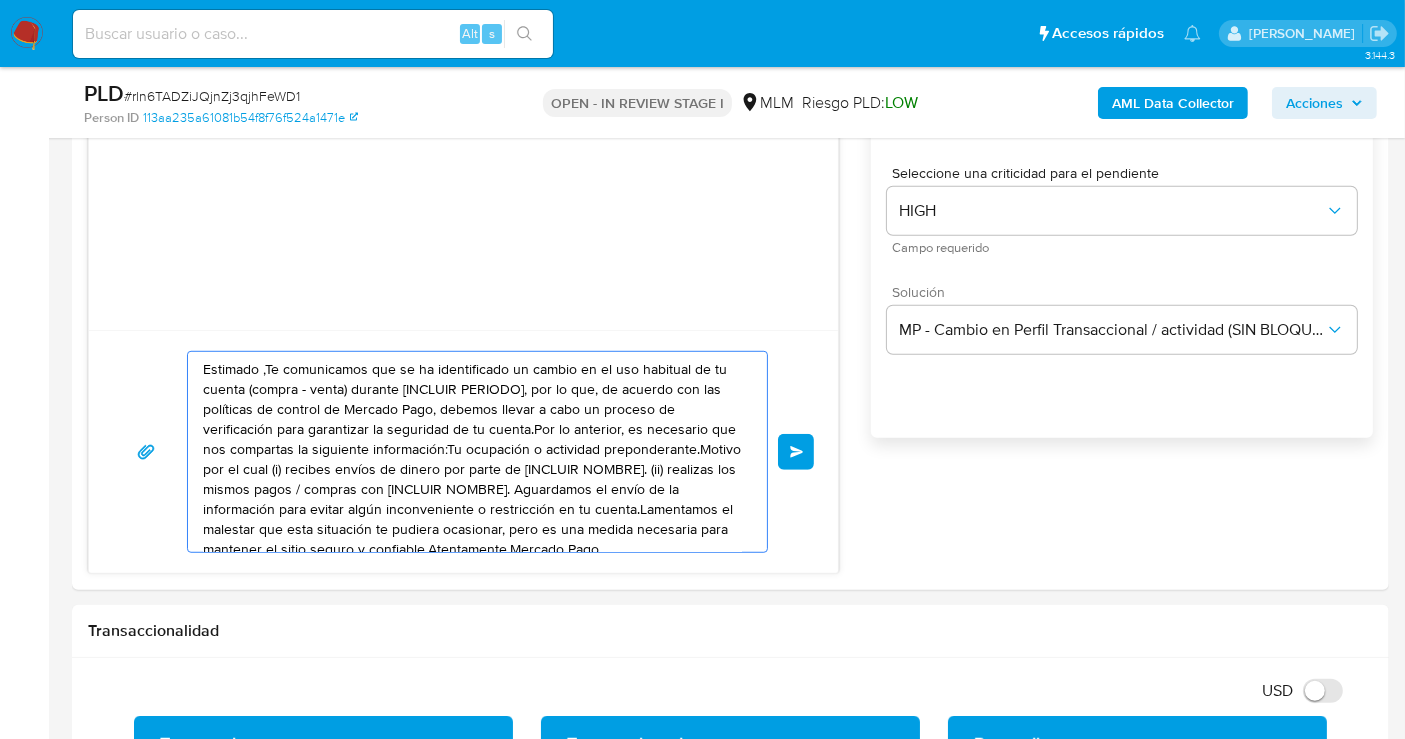 click on "Estimado ,Te comunicamos que se ha identificado un cambio en el uso habitual de tu cuenta (compra - venta) durante [INCLUIR PERIODO], por lo que, de acuerdo con las políticas de control de Mercado Pago, debemos llevar a cabo un proceso de verificación para garantizar la seguridad de tu cuenta.Por lo anterior, es necesario que nos compartas la siguiente información:Tu ocupación o actividad preponderante.Motivo por el cual (i) recibes envíos de dinero por parte de [INCLUIR NOMBRE]. (ii) realizas los mismos pagos / compras con [INCLUIR NOMBRE]. Aguardamos el envío de la información para evitar algún inconveniente o restricción en tu cuenta.Lamentamos el malestar que esta situación te pudiera ocasionar, pero es una medida necesaria para mantener el sitio seguro y confiable.Atentamente,Mercado Pago" at bounding box center (472, 452) 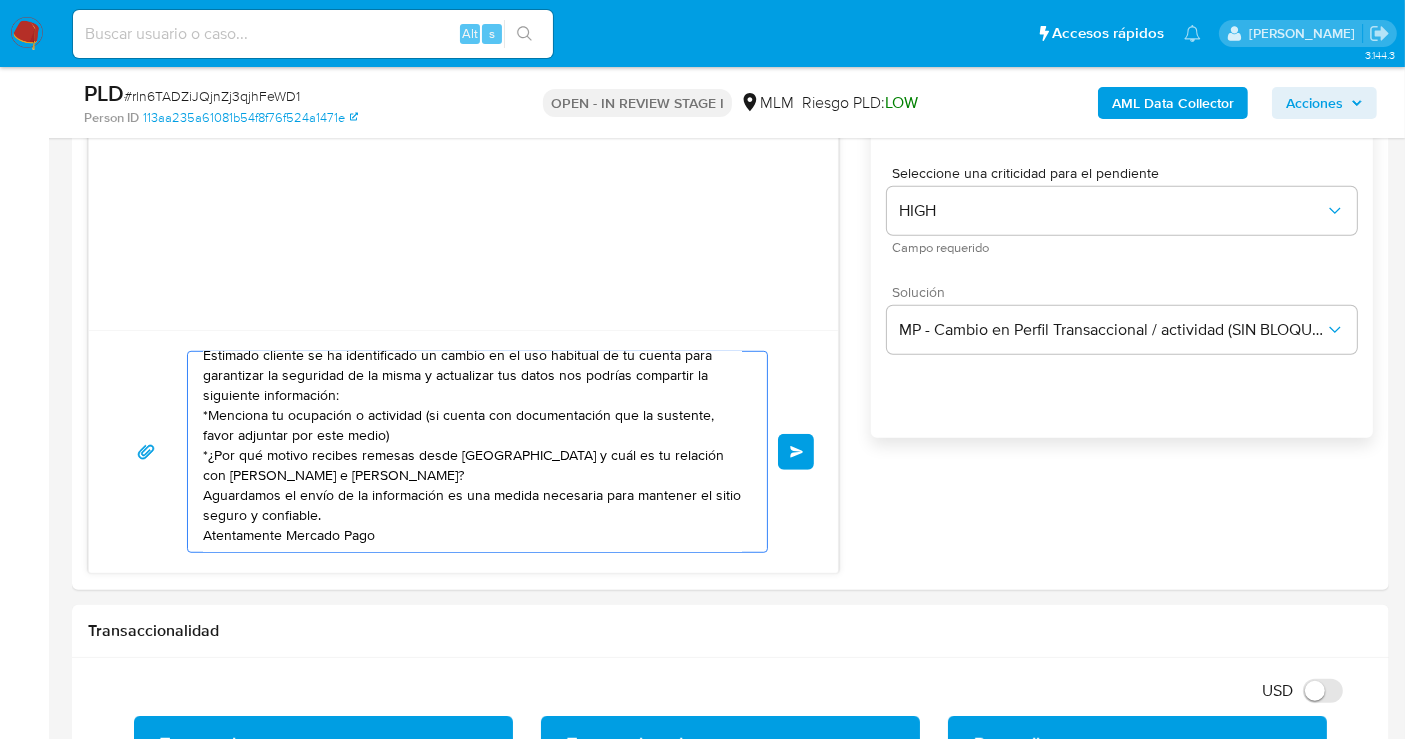 scroll, scrollTop: 14, scrollLeft: 0, axis: vertical 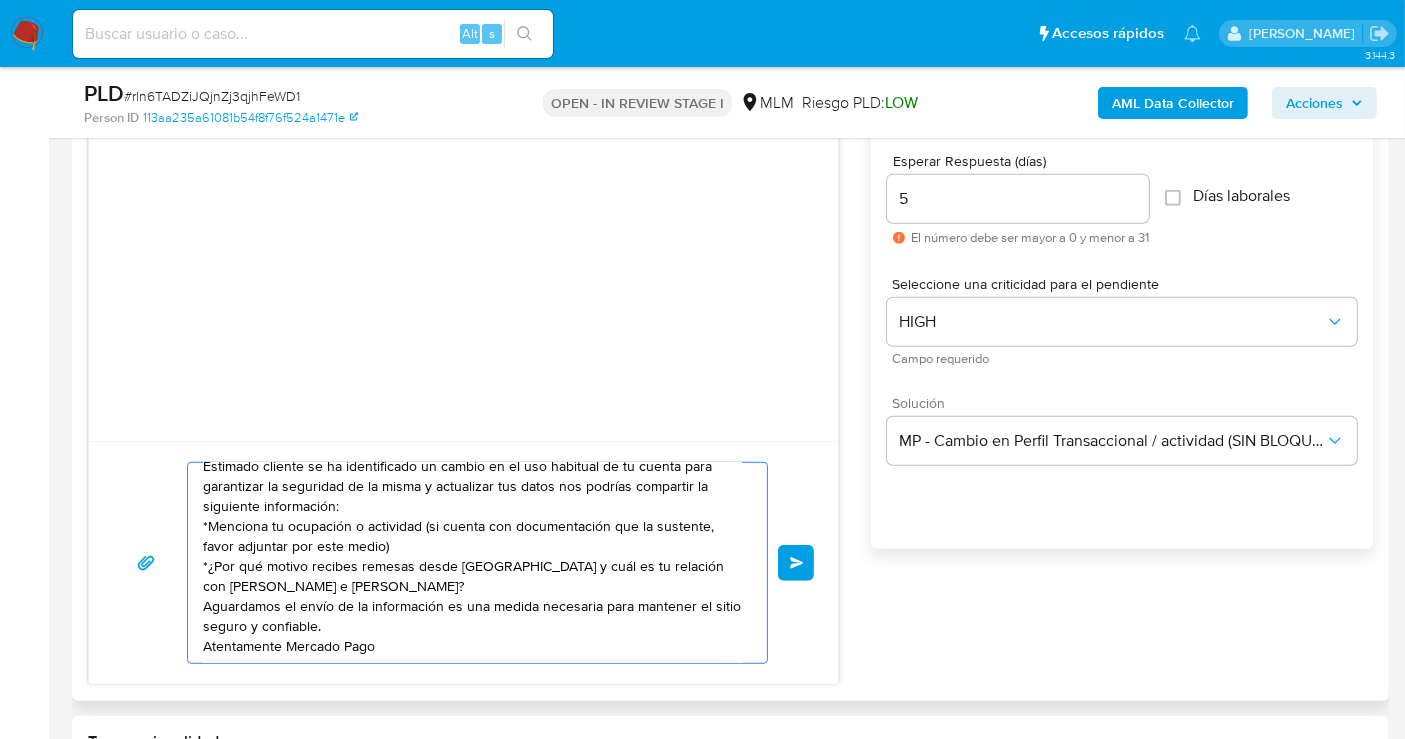 click on "Estimado cliente se ha identificado un cambio en el uso habitual de tu cuenta para garantizar la seguridad de la misma y actualizar tus datos nos podrías compartir la siguiente información:
*Menciona tu ocupación o actividad (si cuenta con documentación que la sustente, favor adjuntar por este medio)
*¿Por qué motivo recibes remesas desde Estados Unidos y cuál es tu relación con ZENDY CHAGA AMADOR e IVAN JIMENEZ?
Aguardamos el envío de la información es una medida necesaria para mantener el sitio seguro y confiable.
Atentamente Mercado Pago" at bounding box center [472, 563] 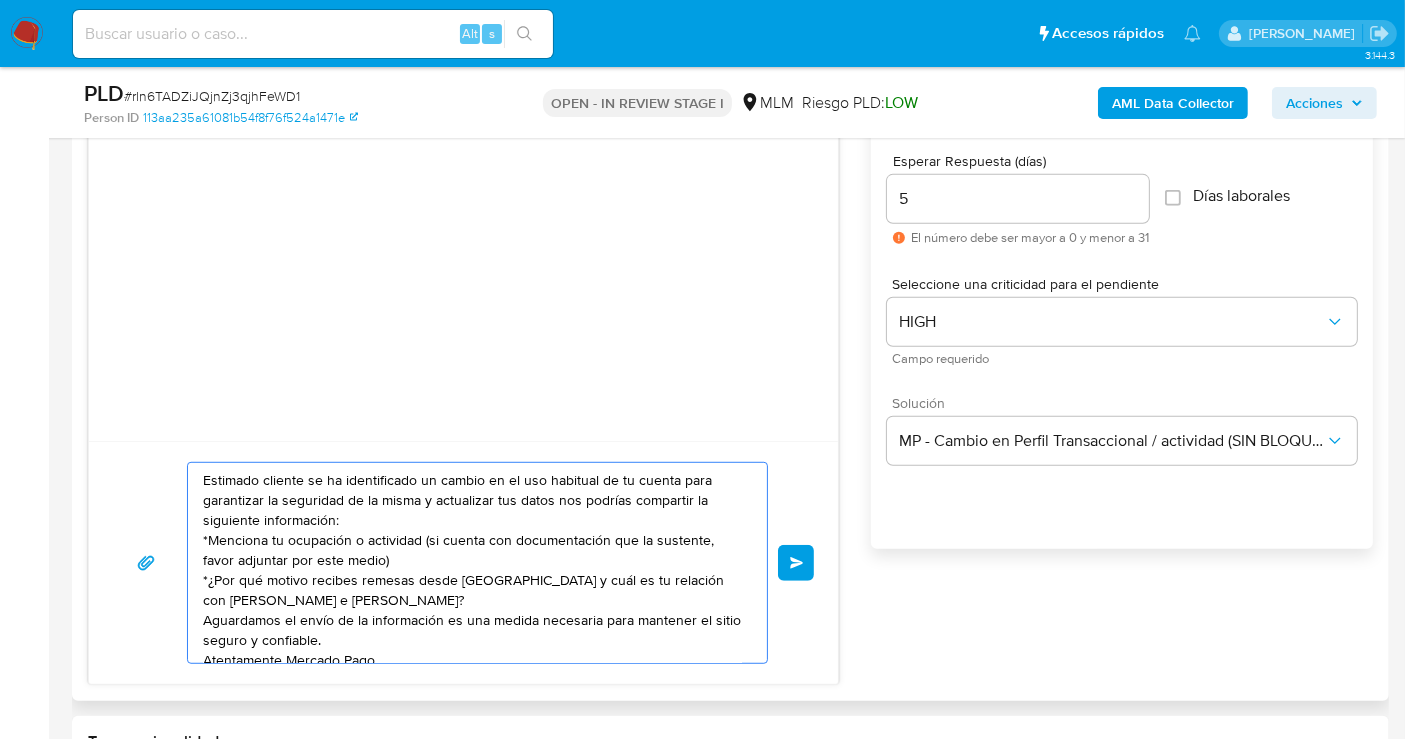 drag, startPoint x: 405, startPoint y: 651, endPoint x: 134, endPoint y: 446, distance: 339.8029 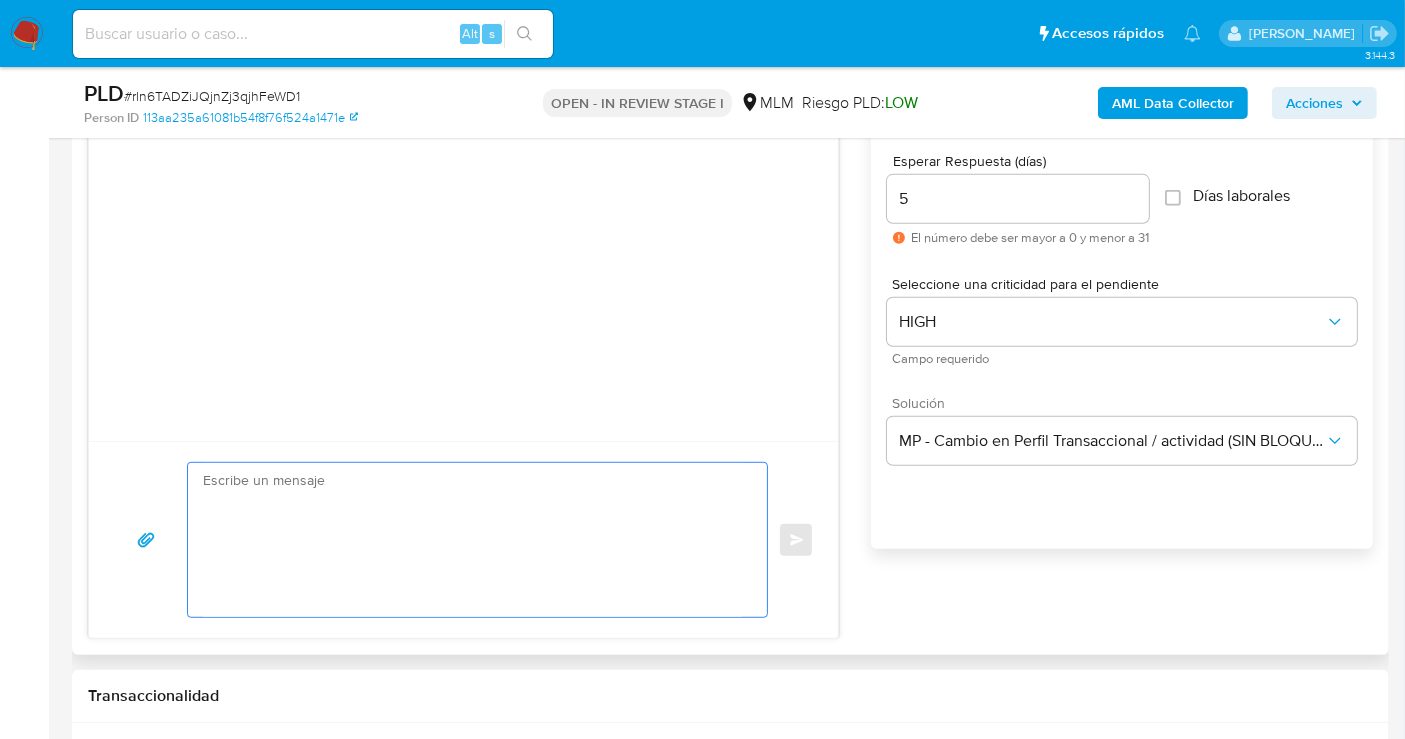 paste on "Estimado cliente se ha identificado un cambio en el uso habitual de tu cuenta para garantizar la seguridad de la misma y actualizar tus datos nos podrías compartir la siguiente información:
*Menciona tu ocupación o actividad (si cuenta con documentación que la sustente, favor adjuntar por este medio)
*¿Por qué motivo recibes remesas desde Estados Unidos y cuál es tu relación con ZENDY CHAGA AMADOR e IVAN JIMENEZ?
Aguardamos el envío de la información es una medida necesaria para mantener el sitio seguro y confiable.
Atentamente Mercado Pago" 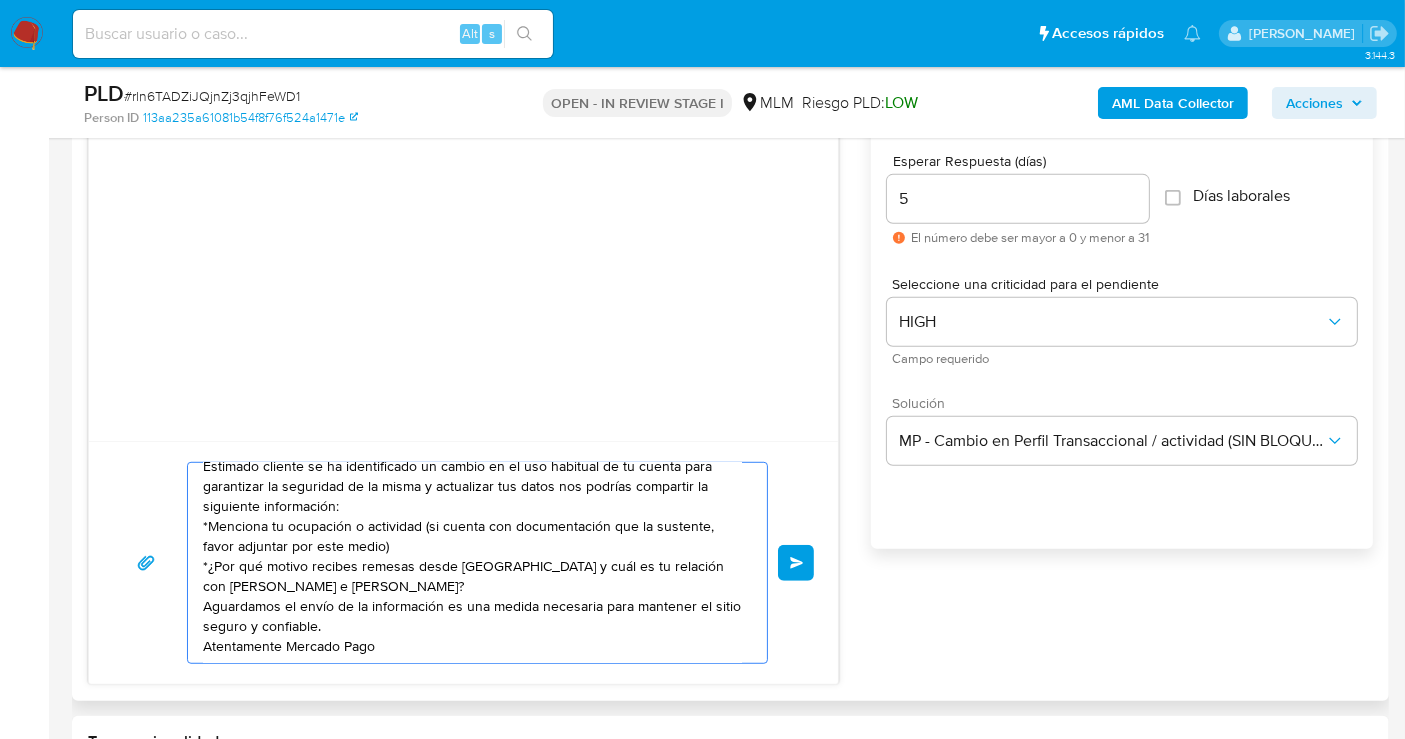 type on "Estimado cliente se ha identificado un cambio en el uso habitual de tu cuenta para garantizar la seguridad de la misma y actualizar tus datos nos podrías compartir la siguiente información:
*Menciona tu ocupación o actividad (si cuenta con documentación que la sustente, favor adjuntar por este medio)
*¿Por qué motivo recibes remesas desde Estados Unidos y cuál es tu relación con ZENDY CHAGA AMADOR e IVAN JIMENEZ?
Aguardamos el envío de la información es una medida necesaria para mantener el sitio seguro y confiable.
Atentamente Mercado Pago" 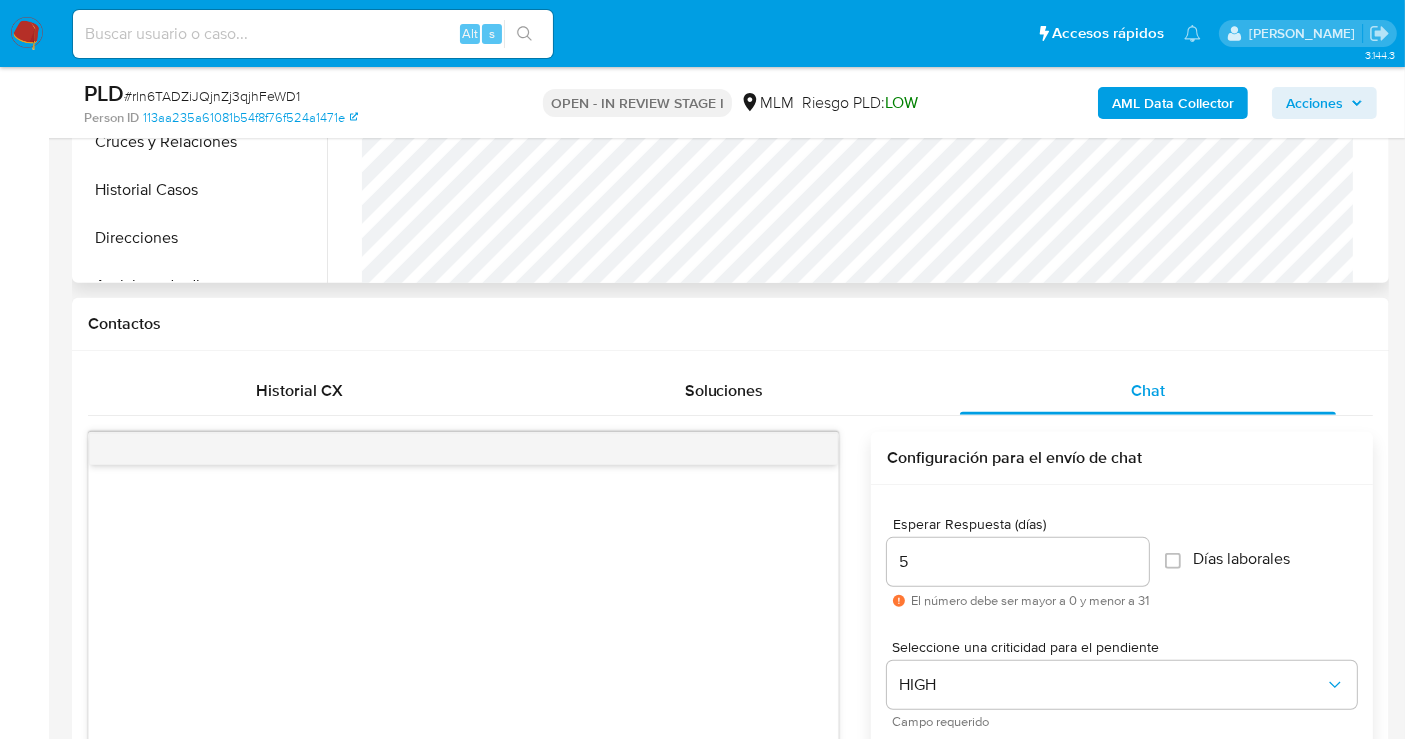 scroll, scrollTop: 666, scrollLeft: 0, axis: vertical 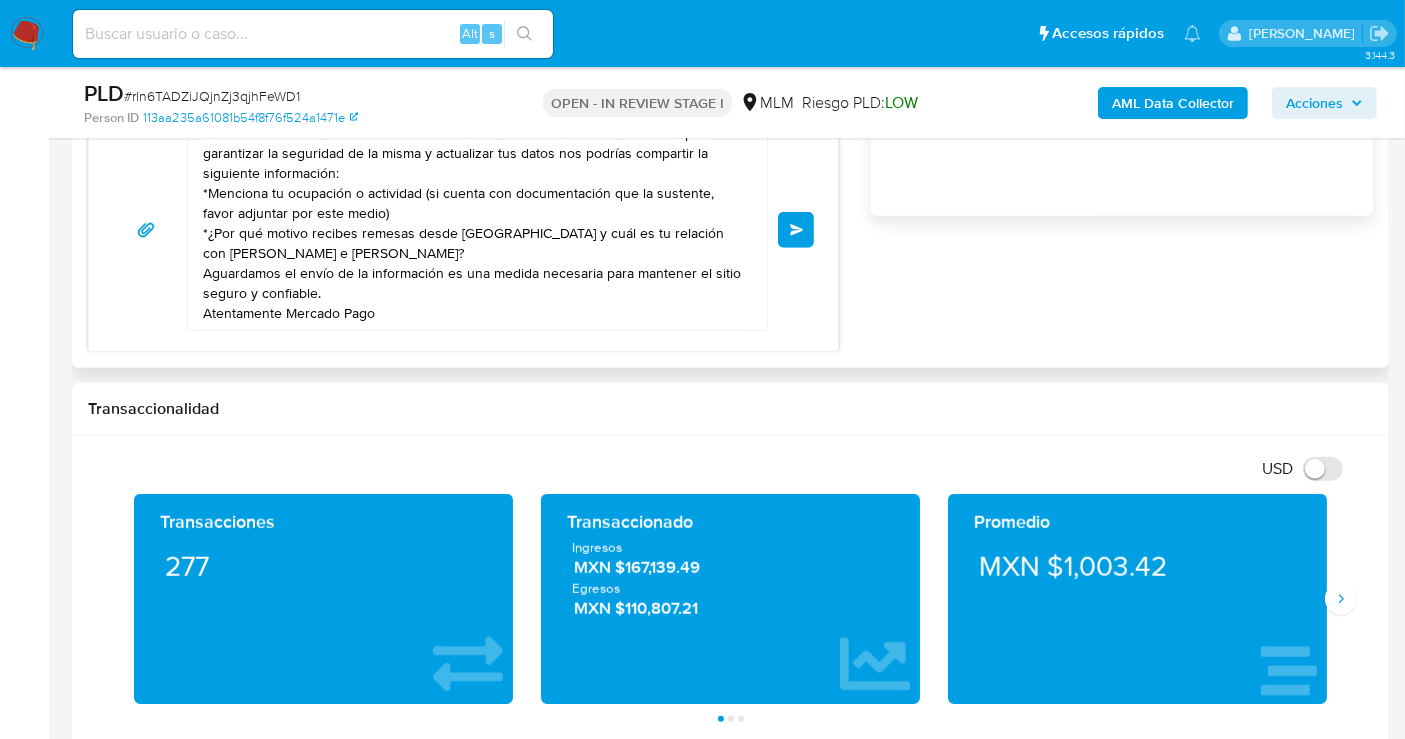 click on "Enviar" at bounding box center [797, 230] 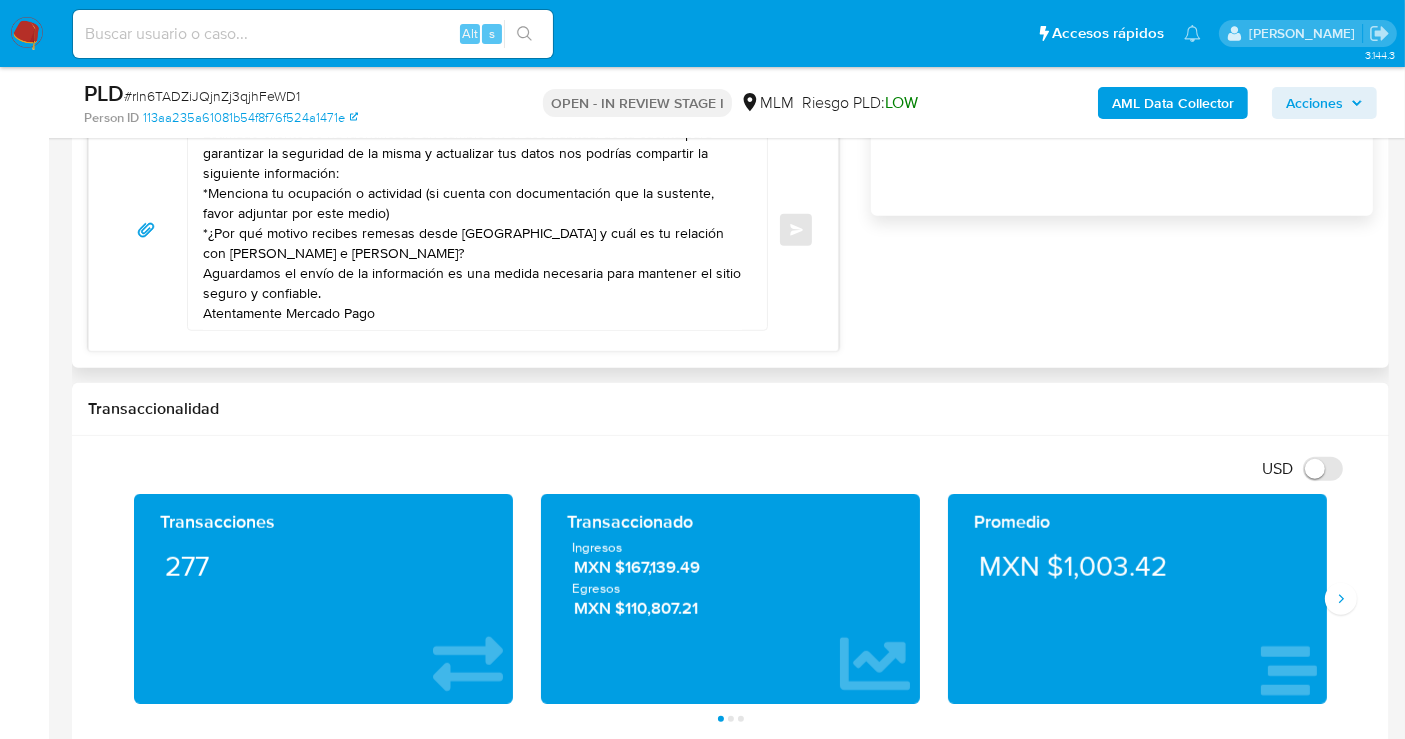 type 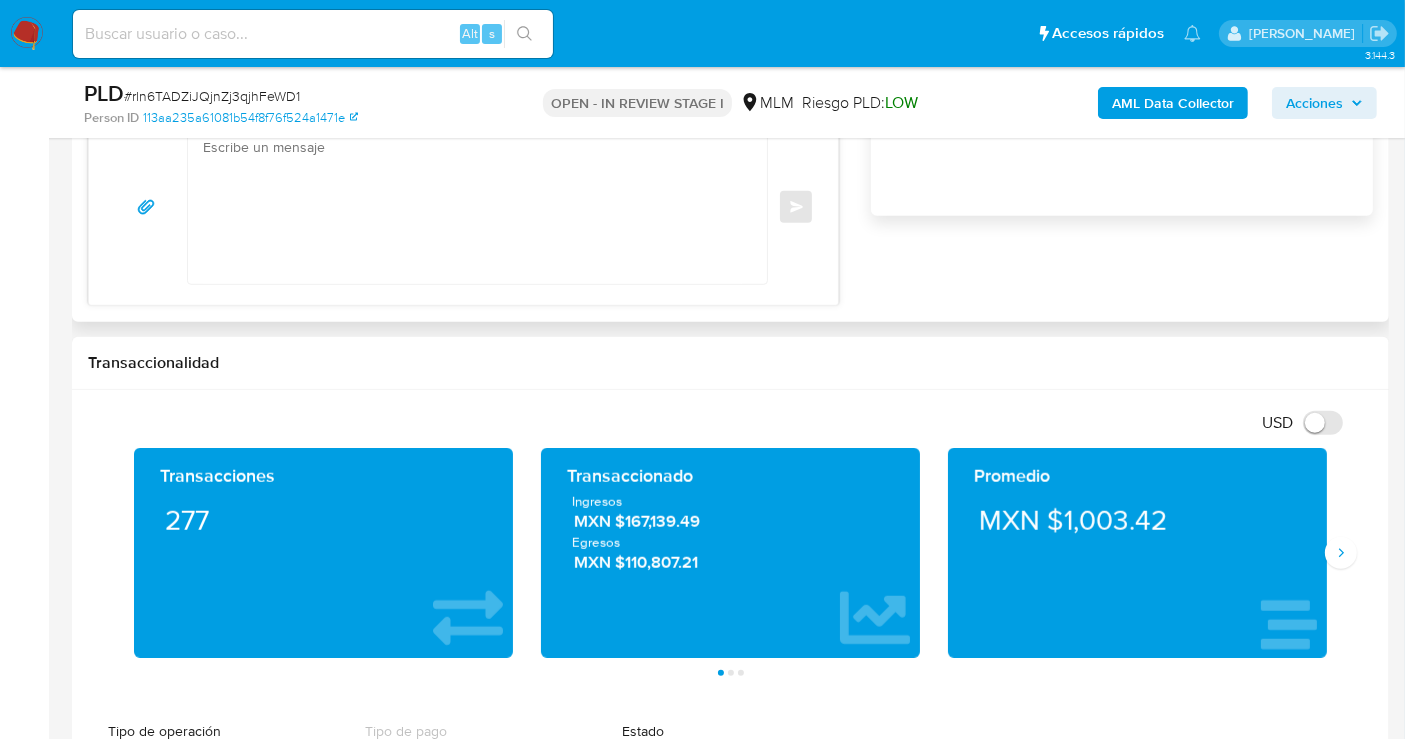 scroll, scrollTop: 0, scrollLeft: 0, axis: both 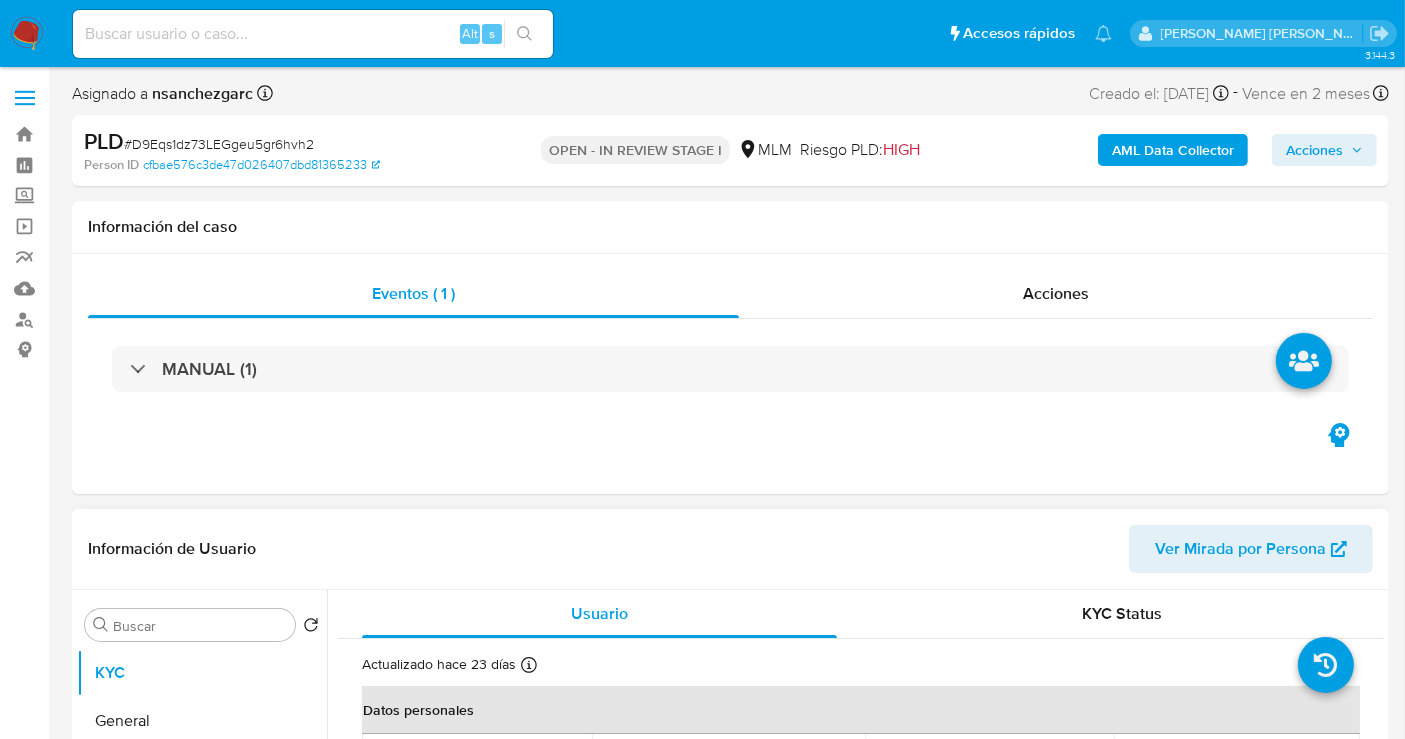select on "10" 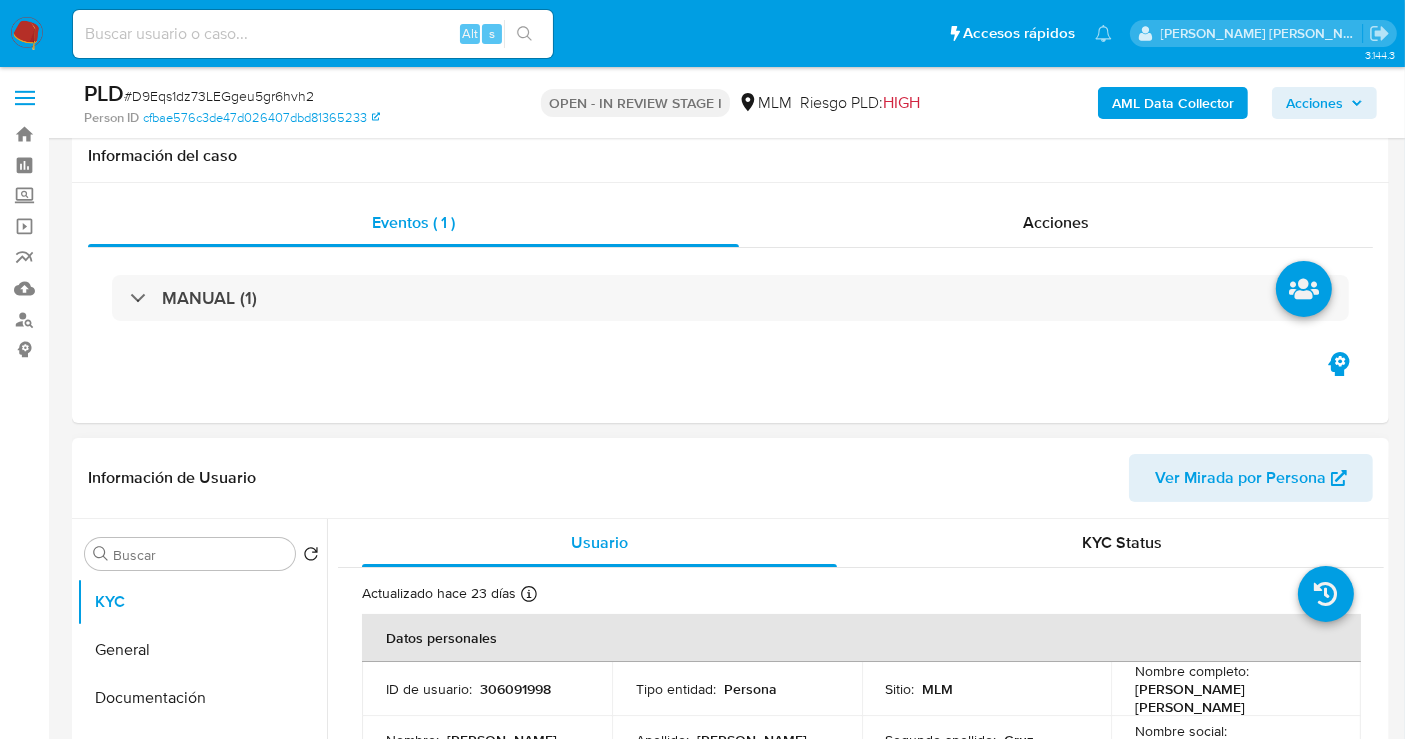 scroll, scrollTop: 333, scrollLeft: 0, axis: vertical 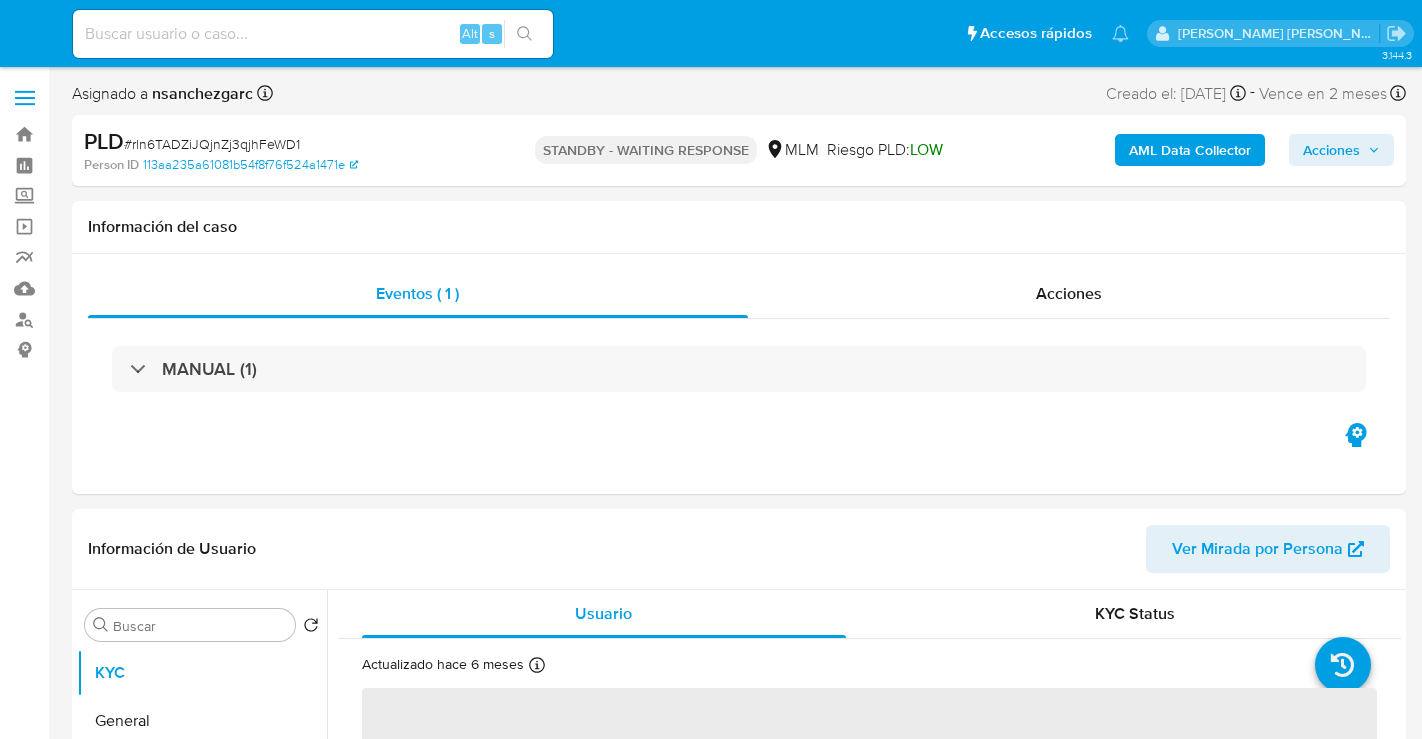 select on "10" 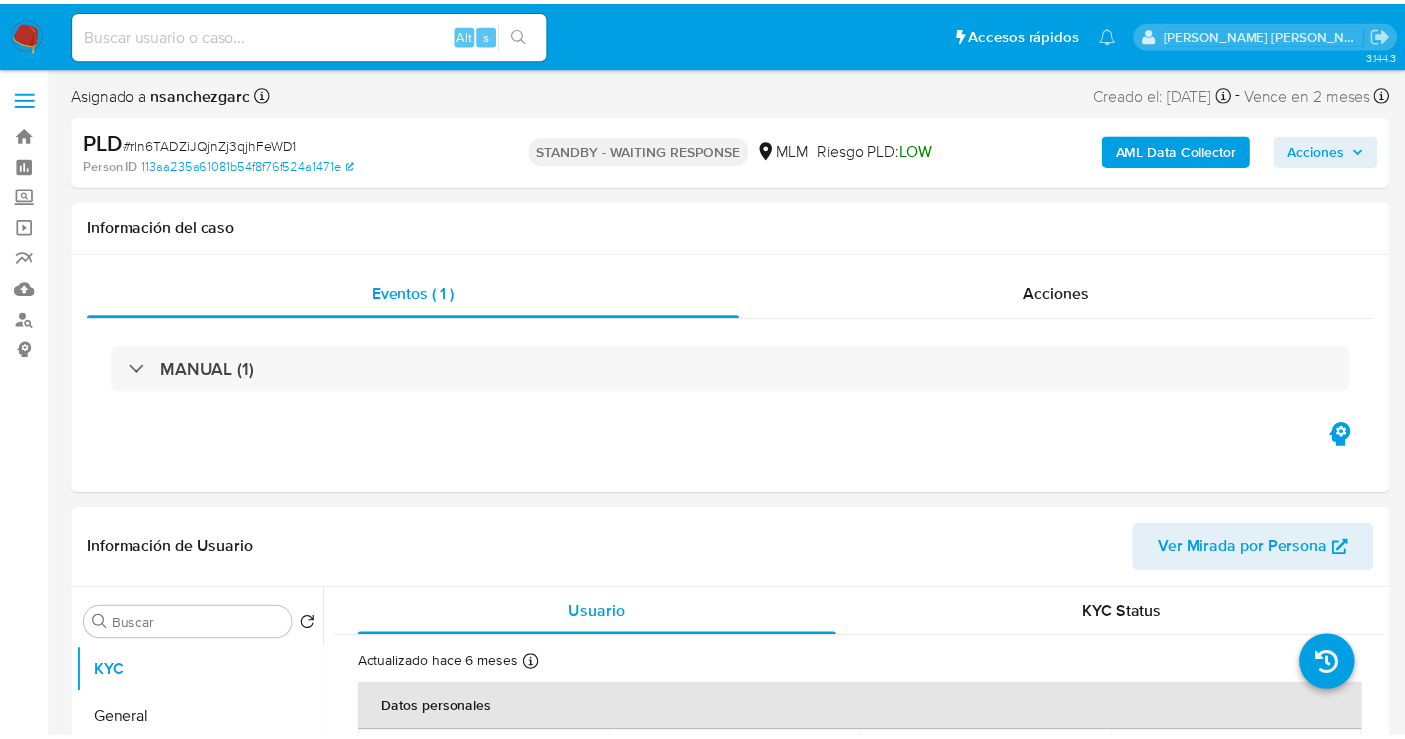 scroll, scrollTop: 0, scrollLeft: 0, axis: both 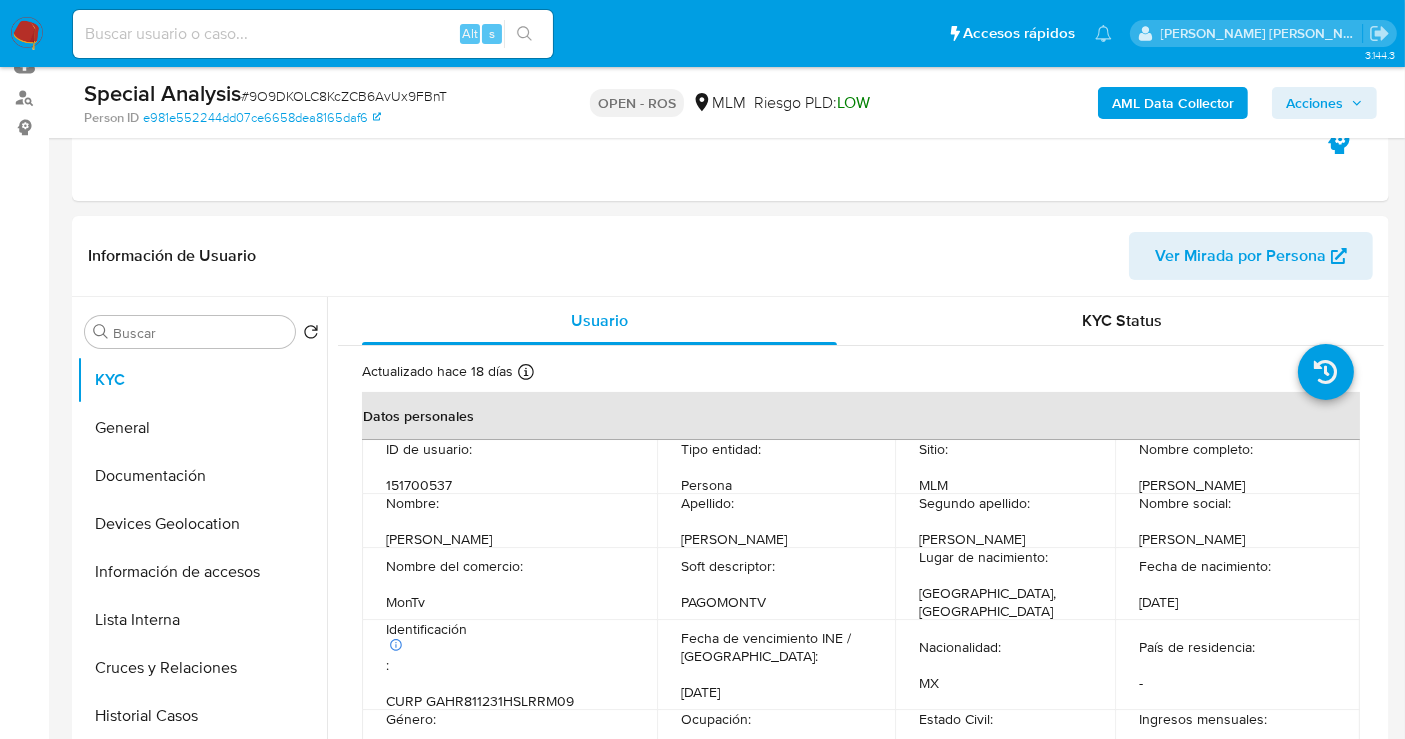 select on "10" 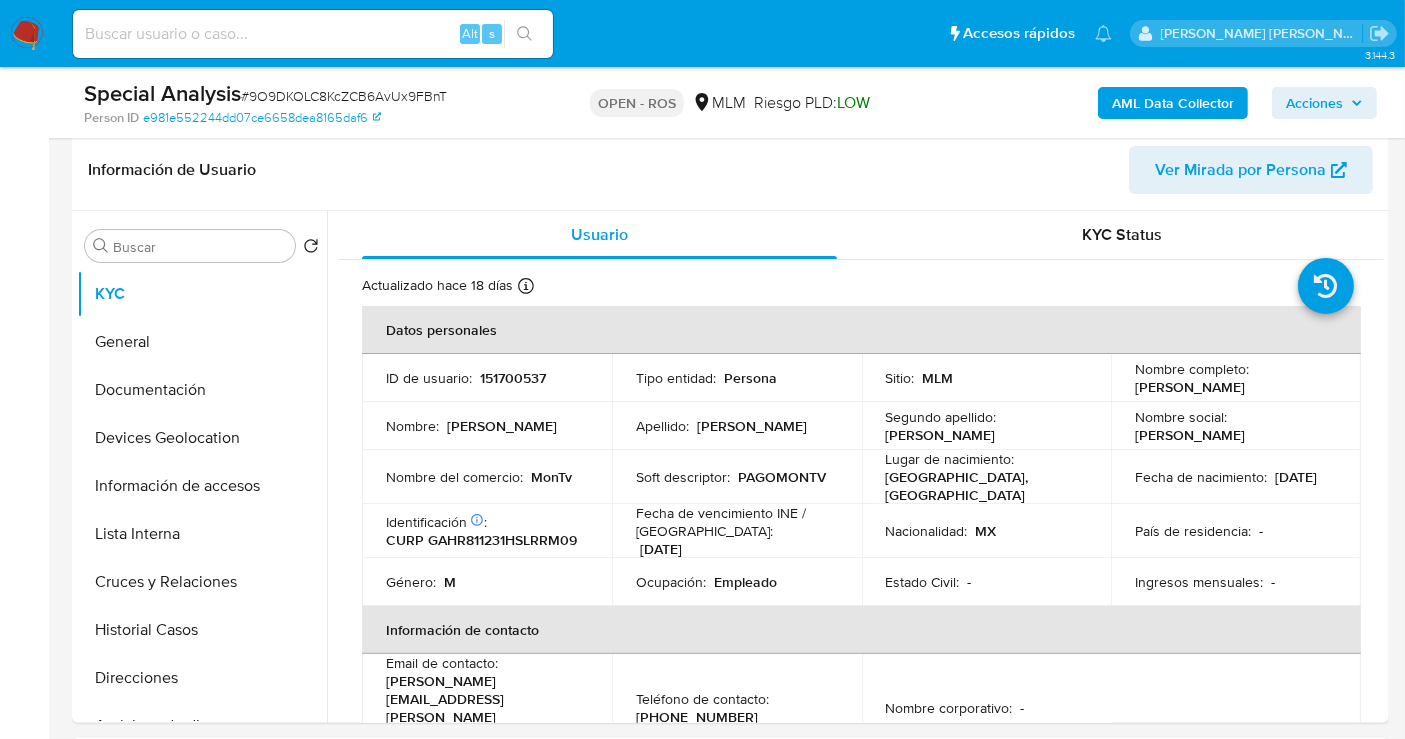 scroll, scrollTop: 666, scrollLeft: 0, axis: vertical 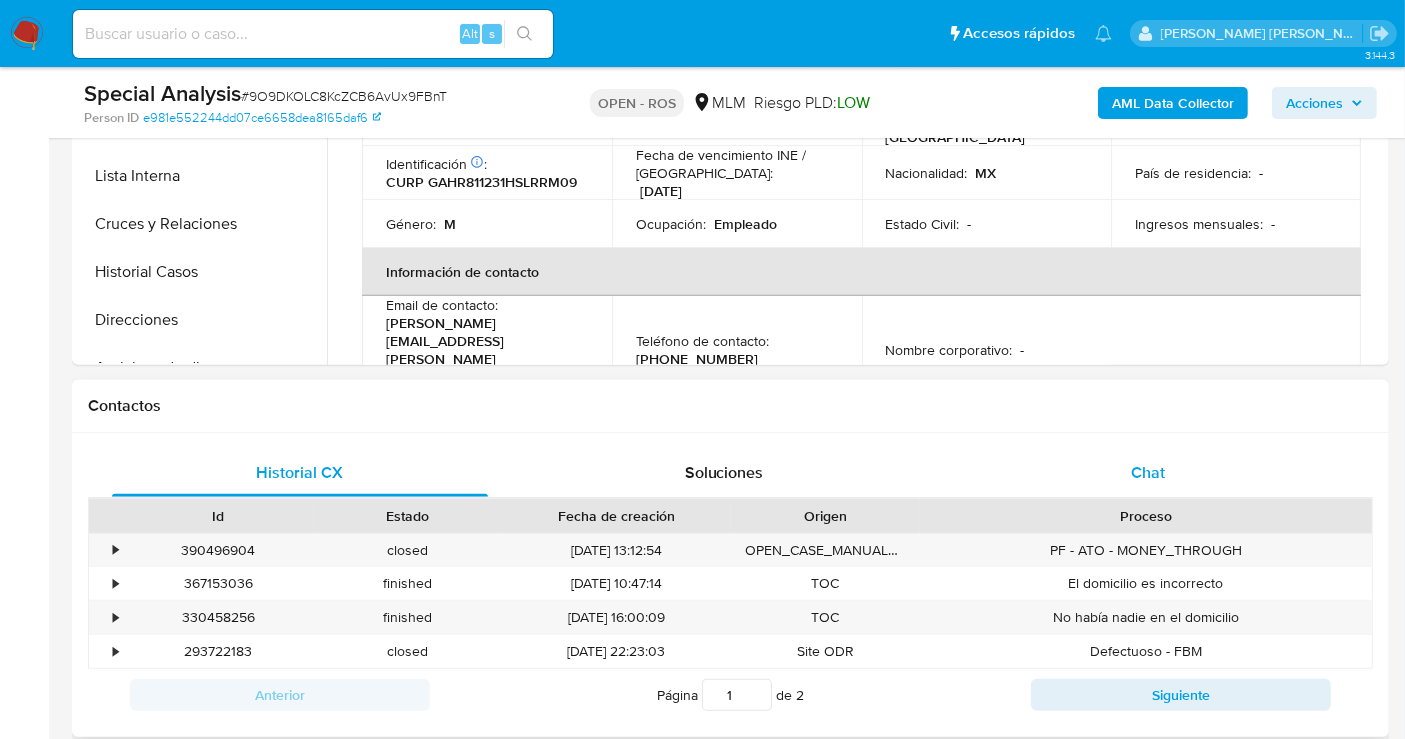 click on "Chat" at bounding box center [1148, 472] 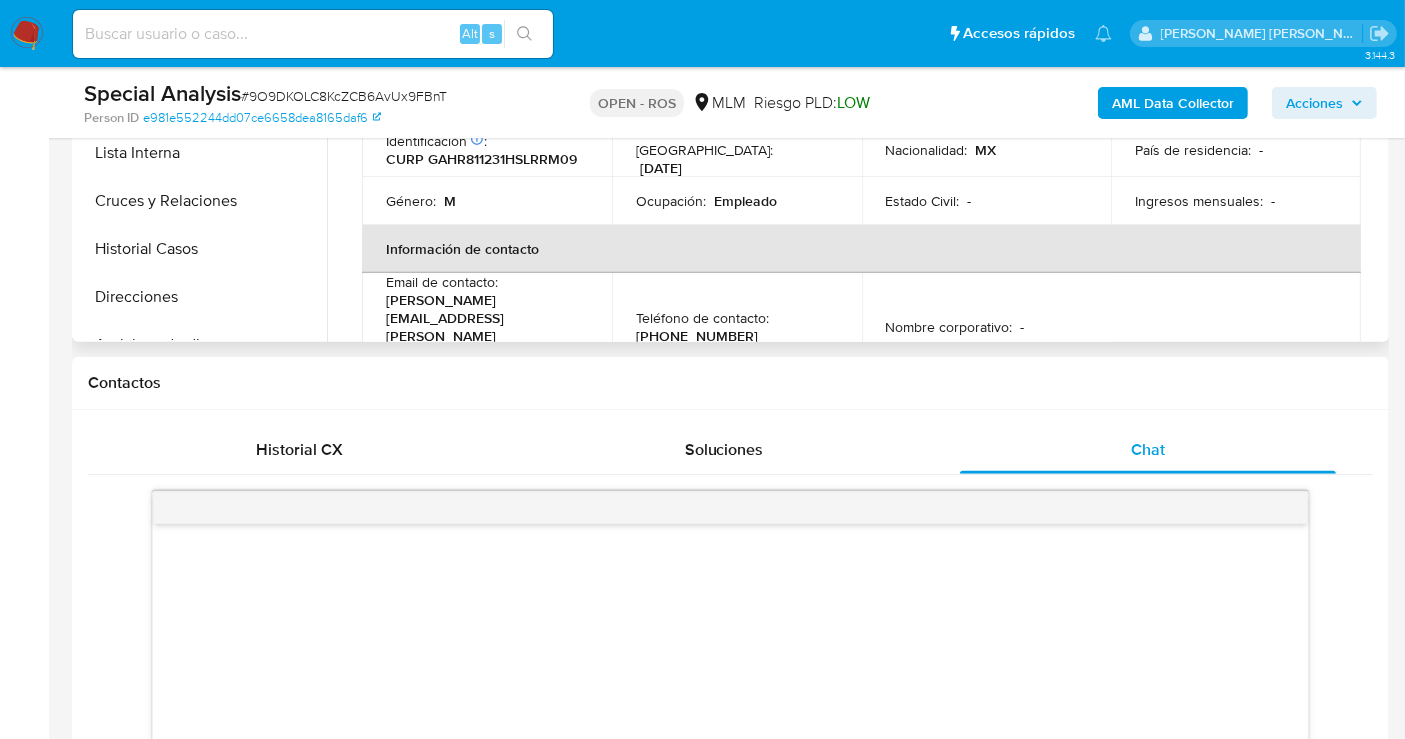 scroll, scrollTop: 444, scrollLeft: 0, axis: vertical 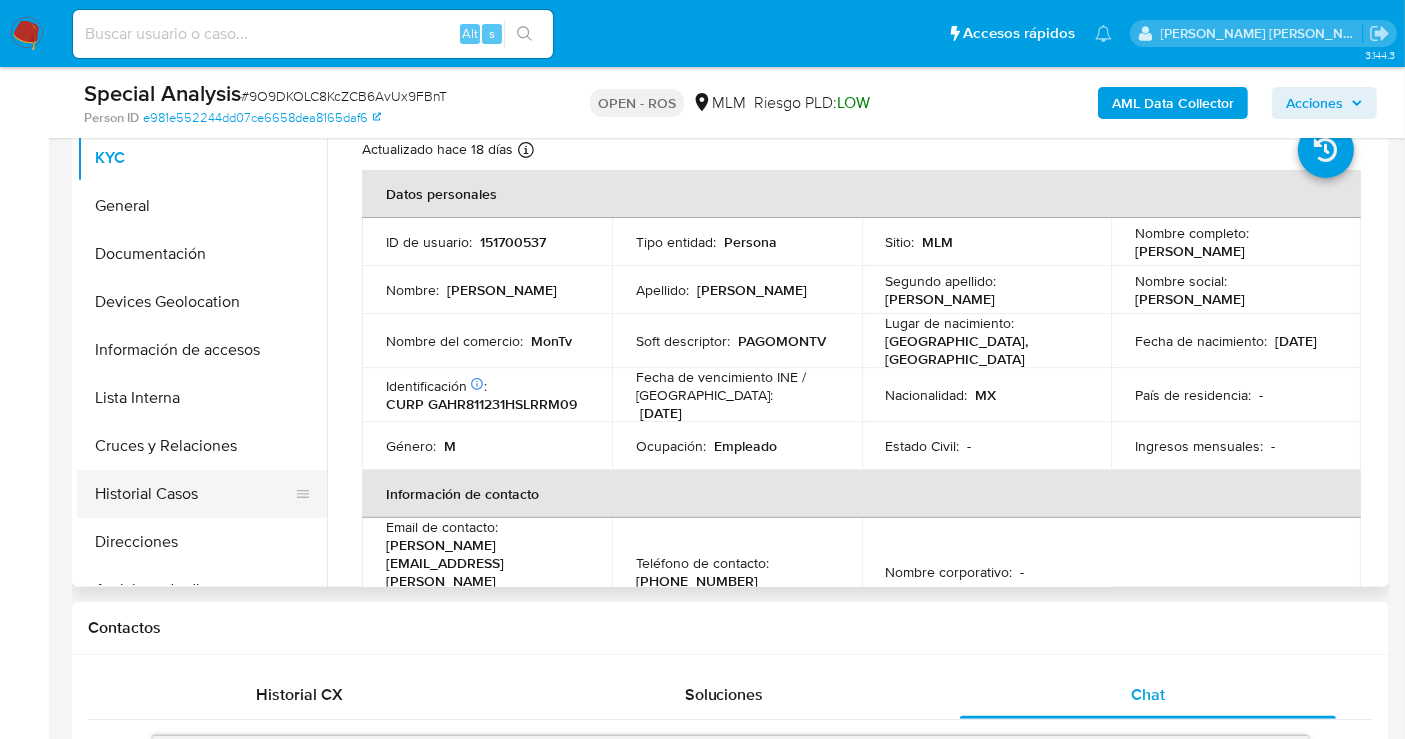 click on "Historial Casos" at bounding box center (194, 494) 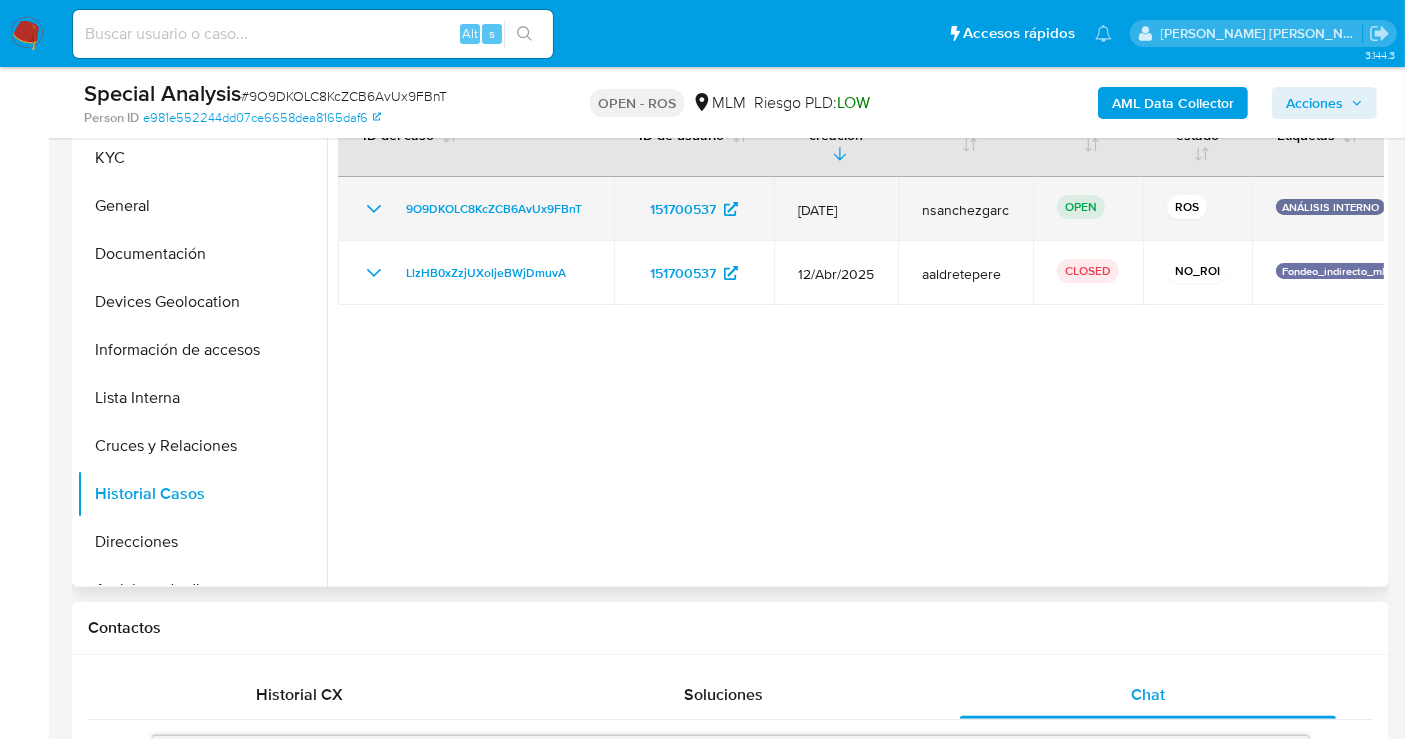 click 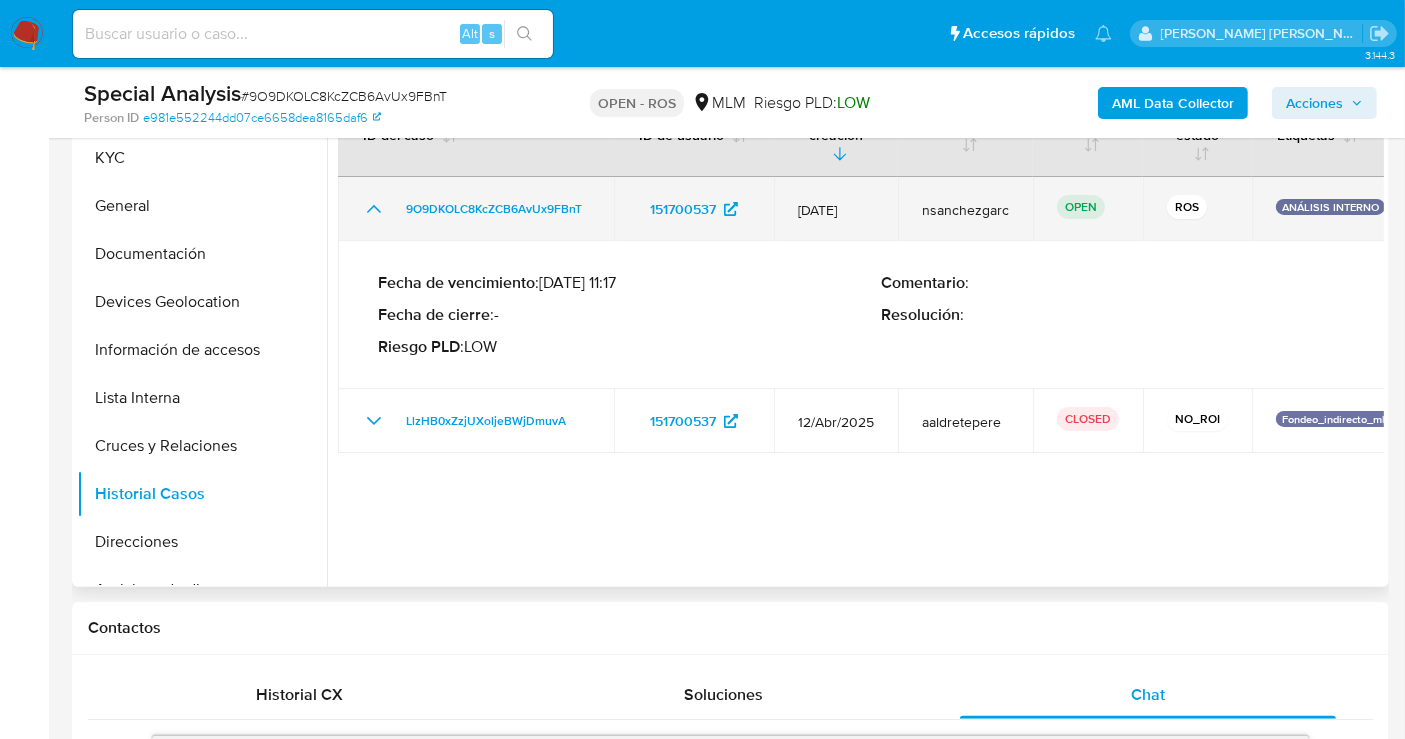 click 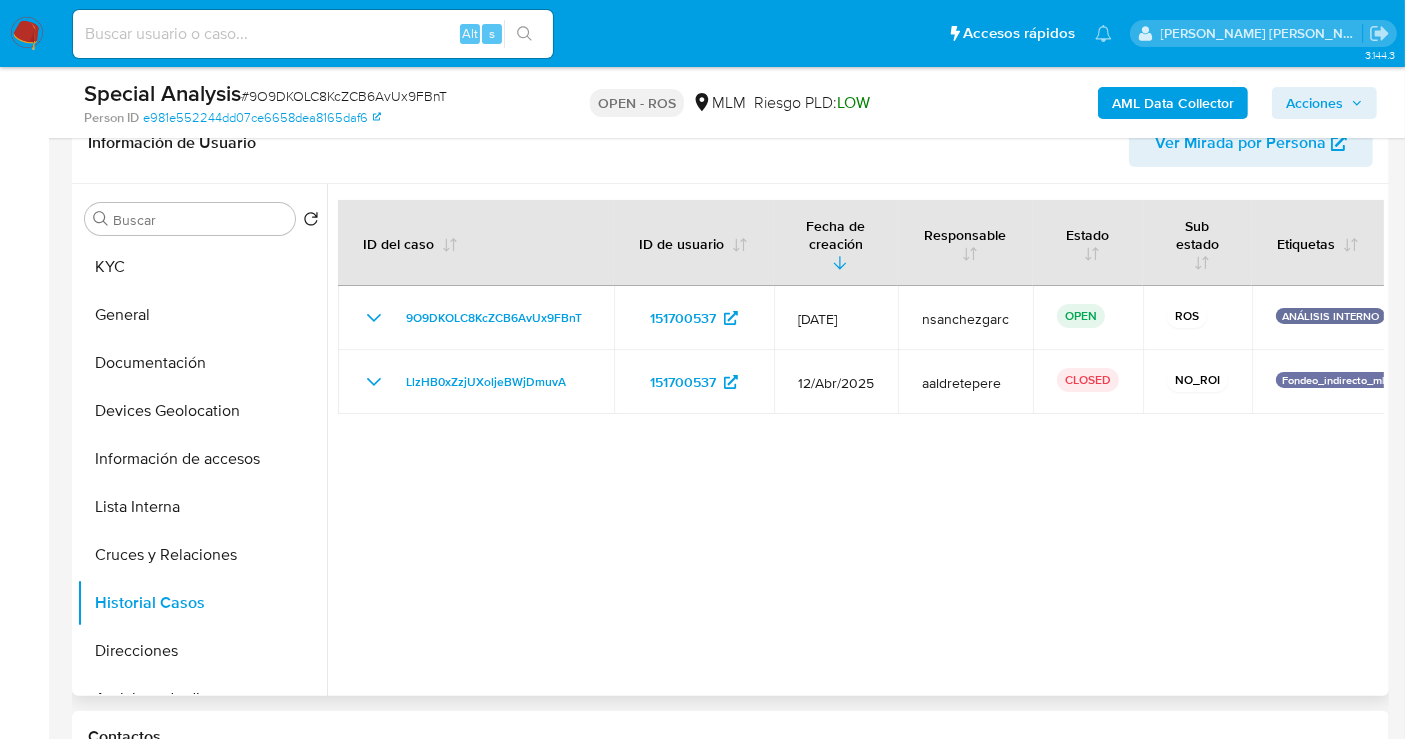 scroll, scrollTop: 444, scrollLeft: 0, axis: vertical 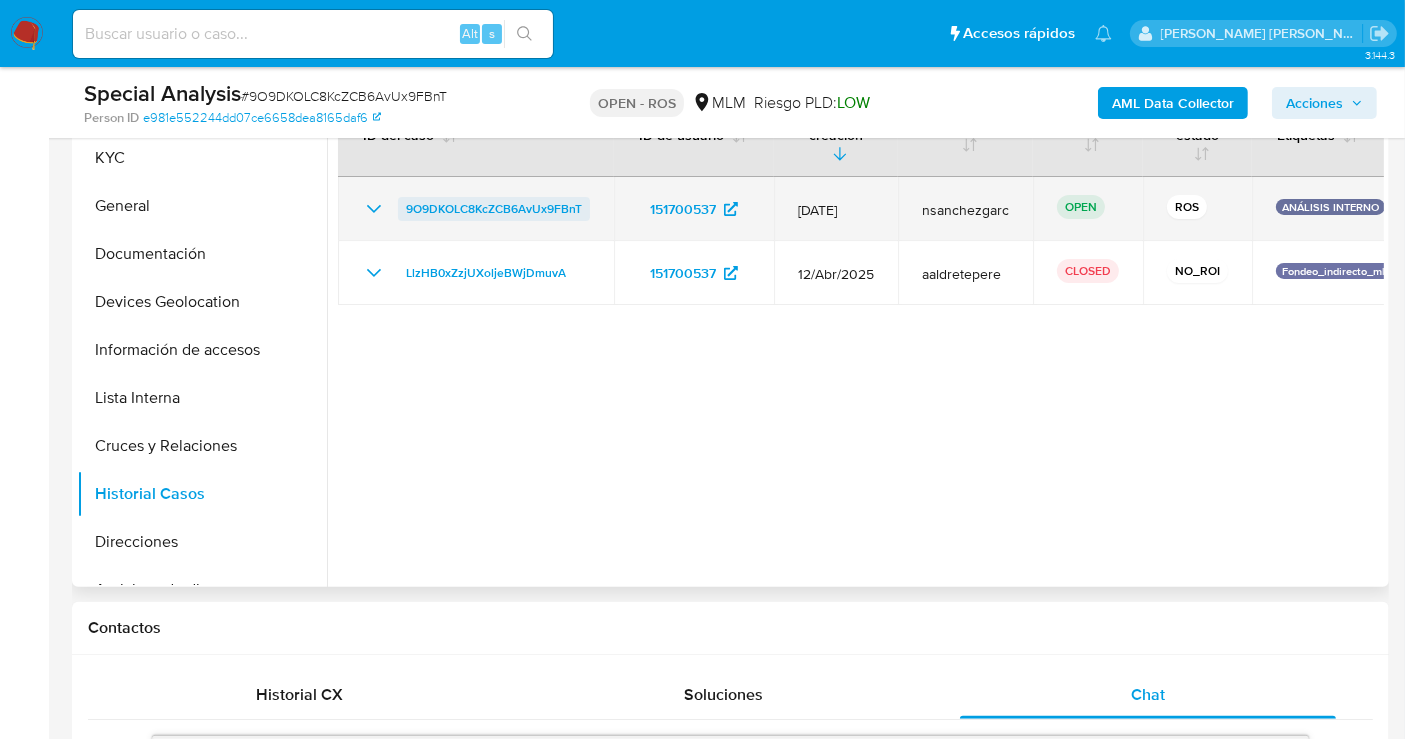 click on "9O9DKOLC8KcZCB6AvUx9FBnT" at bounding box center [494, 209] 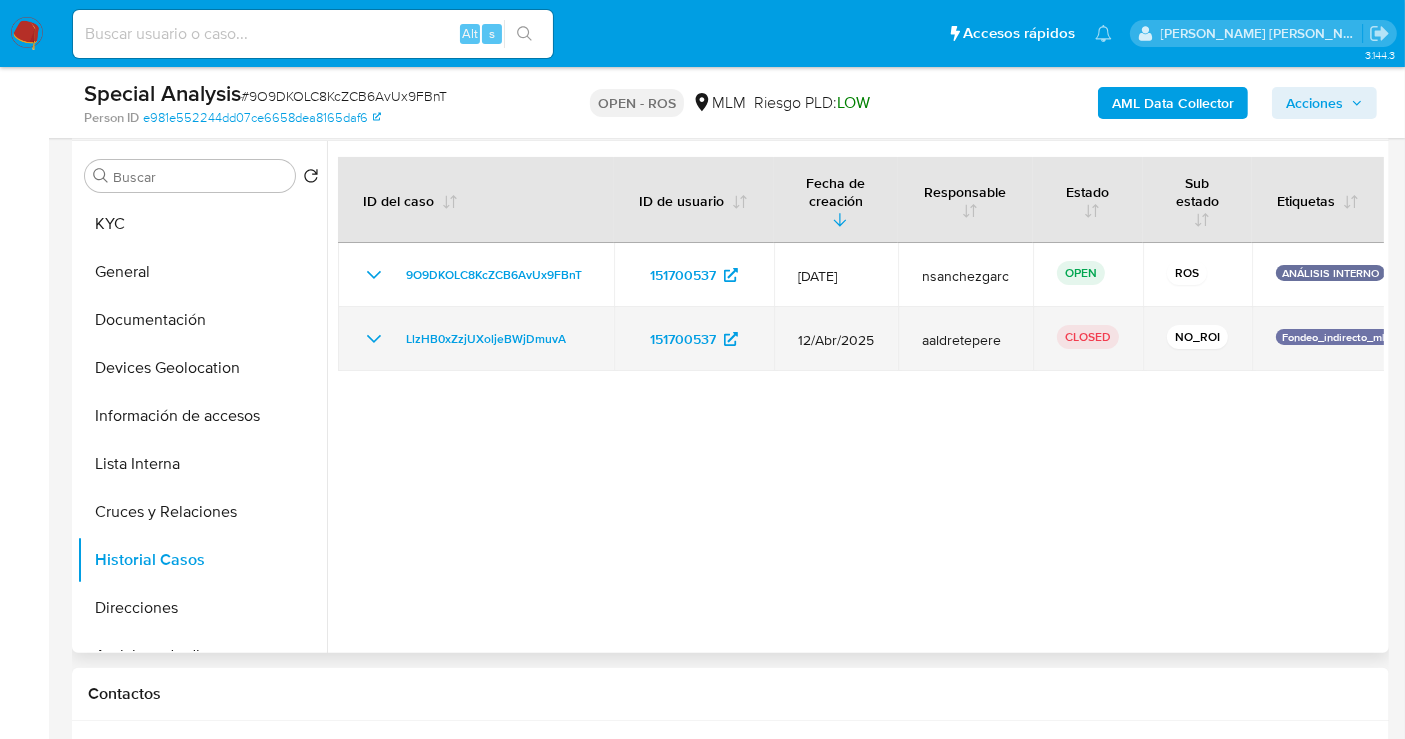 scroll, scrollTop: 333, scrollLeft: 0, axis: vertical 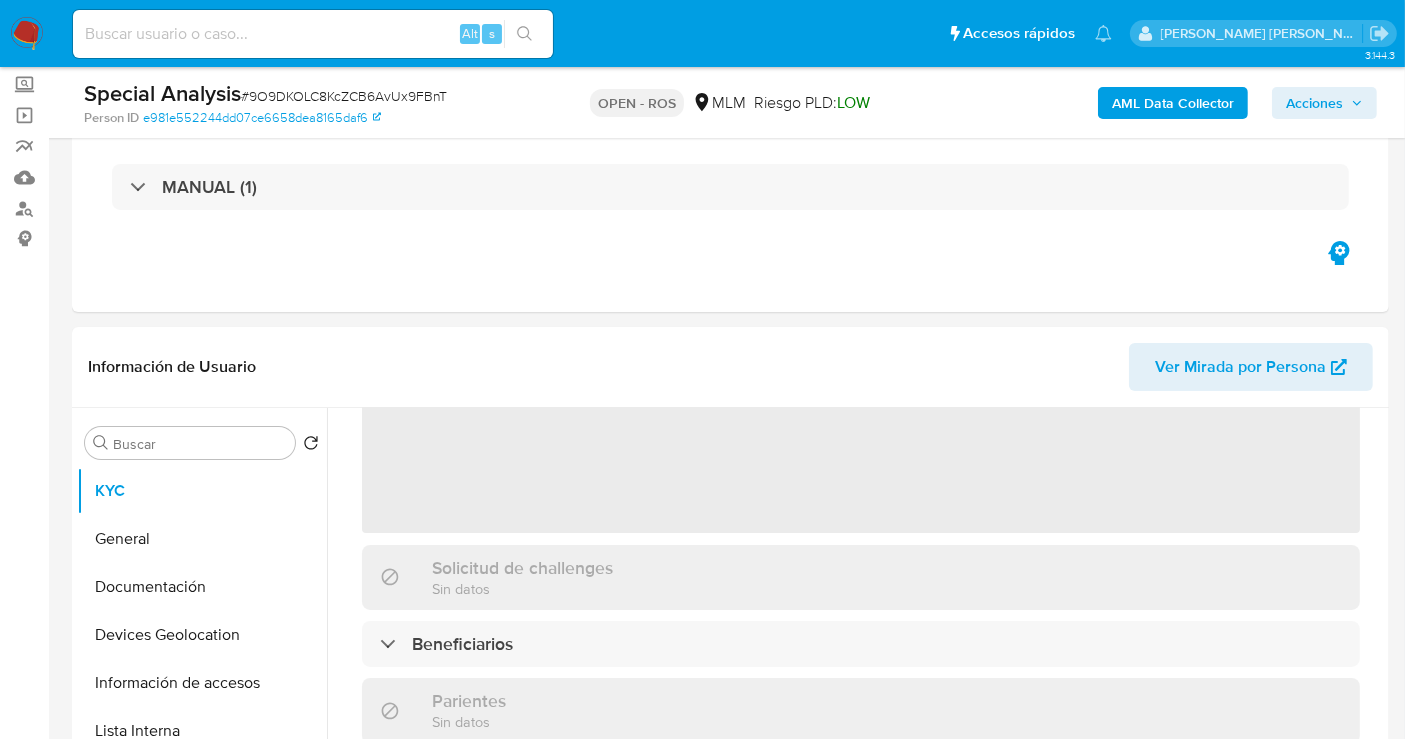 select on "10" 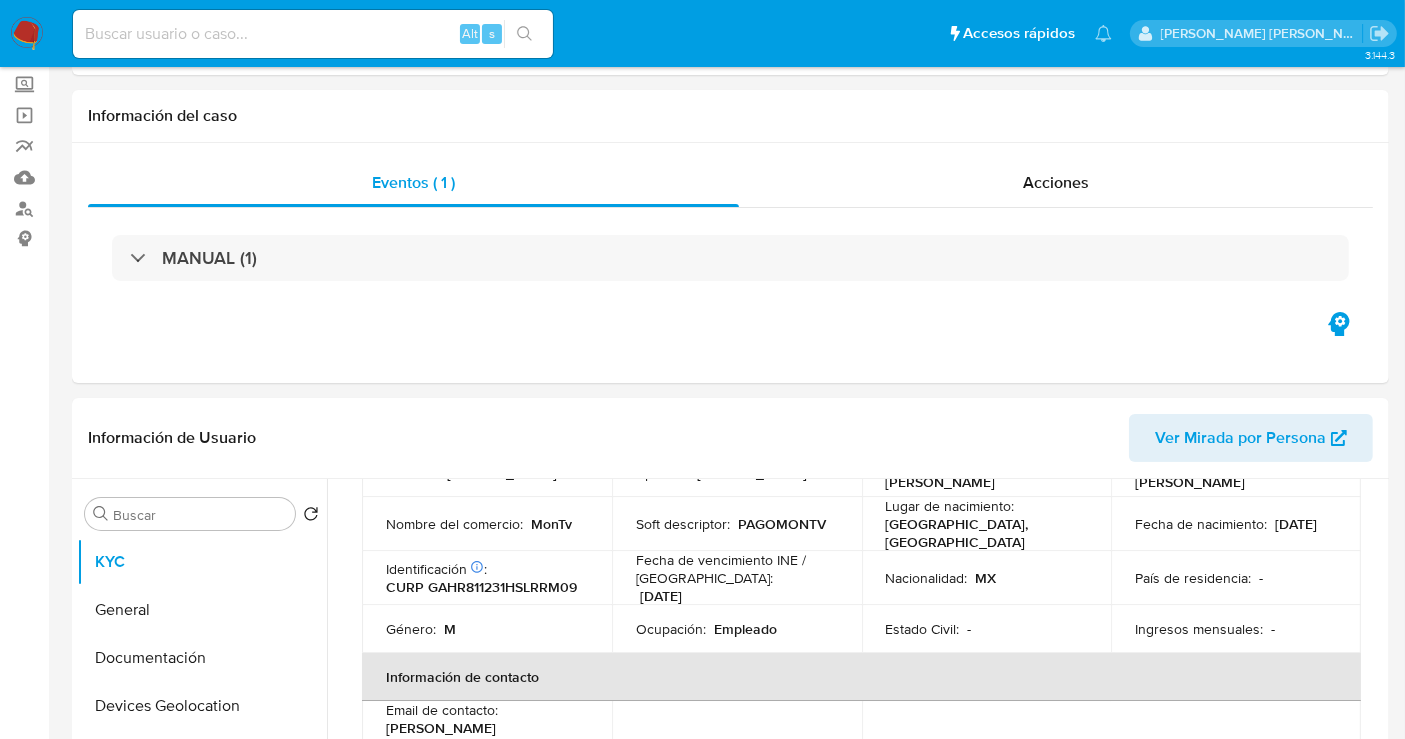 scroll, scrollTop: 0, scrollLeft: 0, axis: both 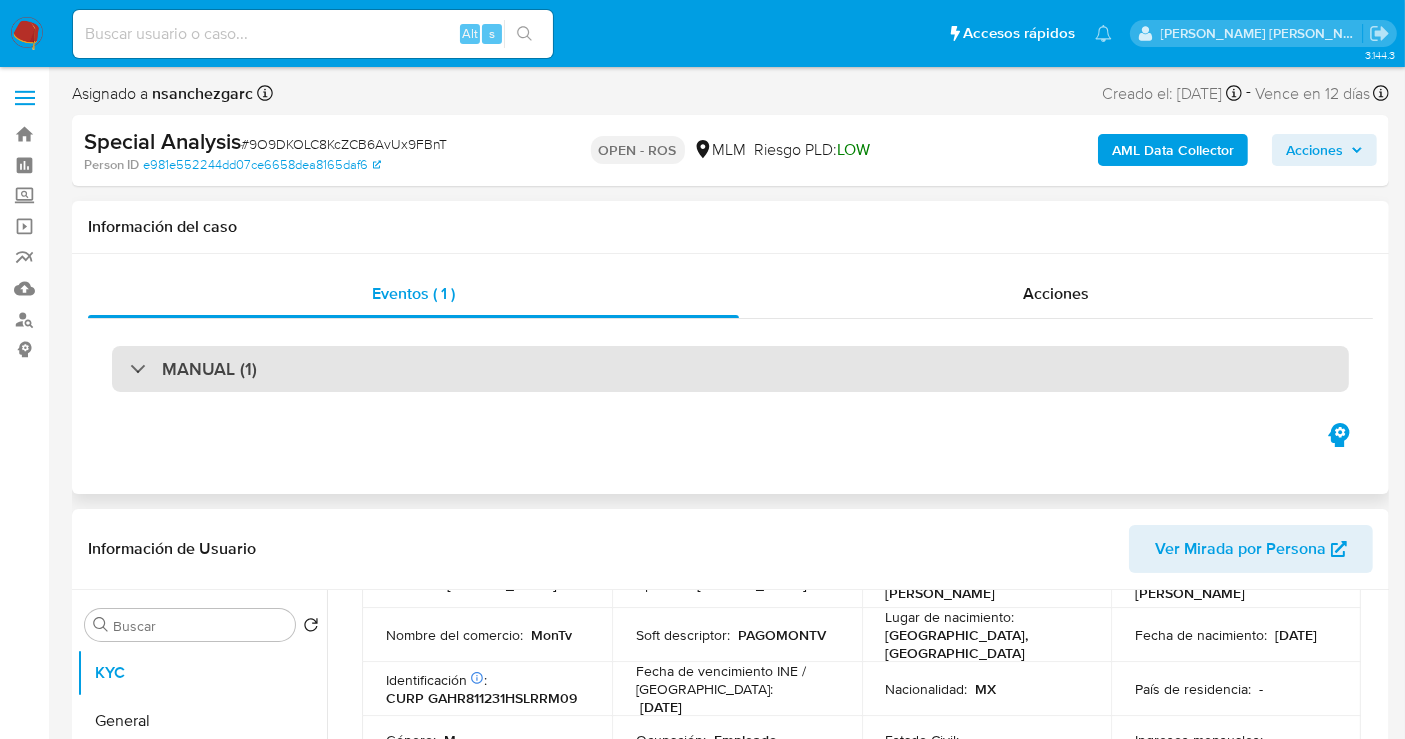 click on "MANUAL (1)" at bounding box center [209, 369] 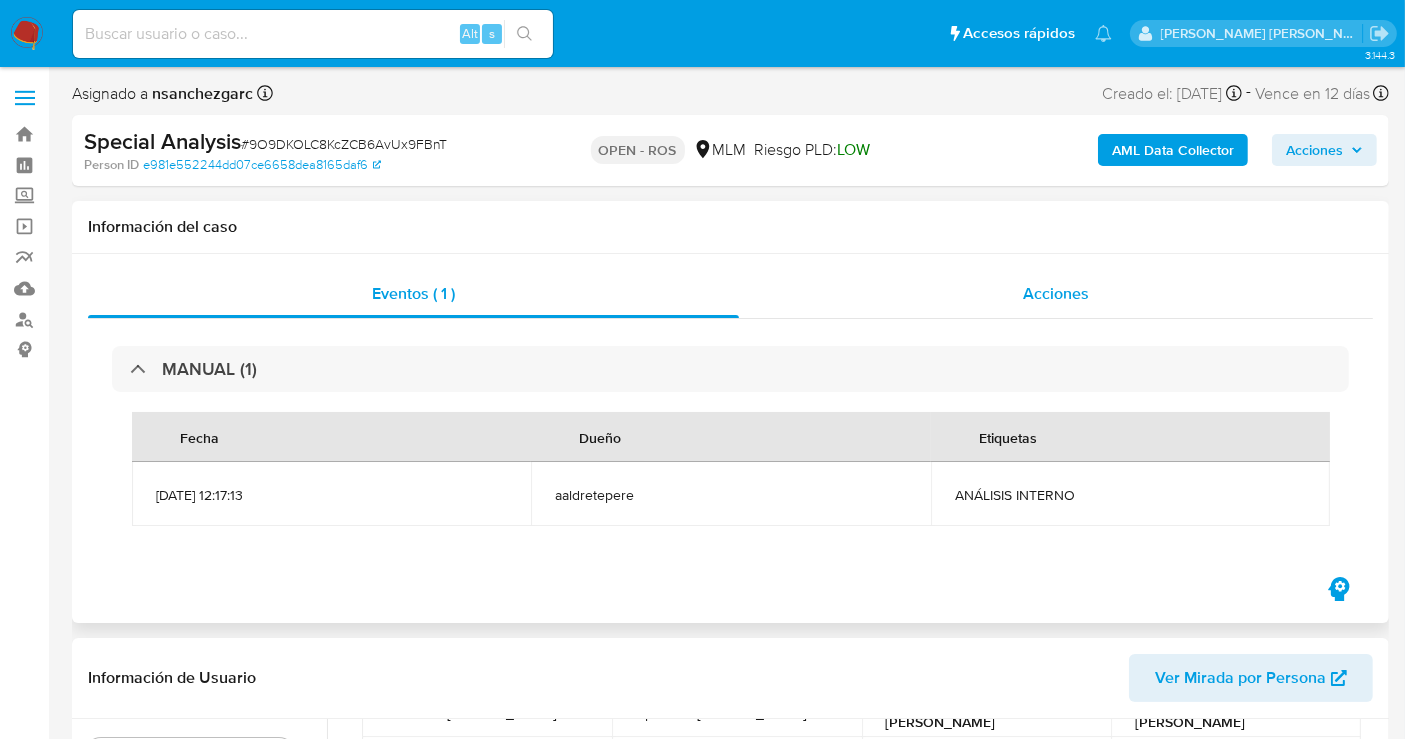 click on "Acciones" at bounding box center (1056, 293) 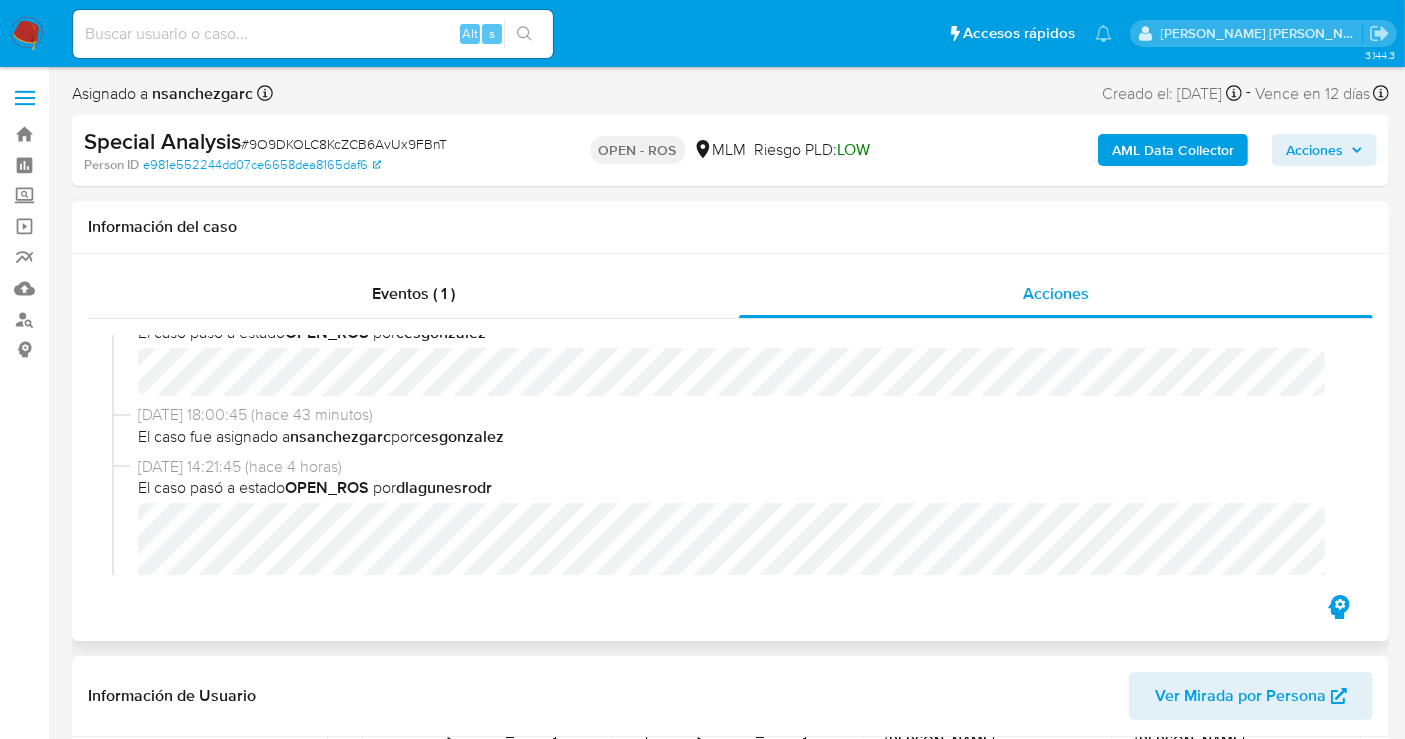 scroll, scrollTop: 0, scrollLeft: 0, axis: both 